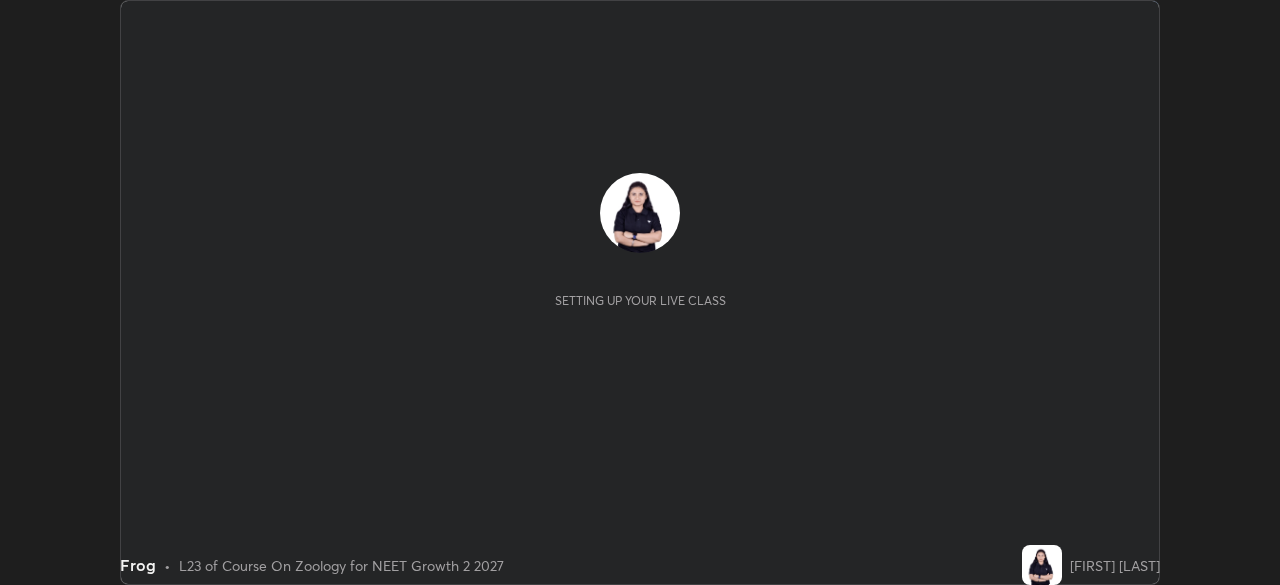 scroll, scrollTop: 0, scrollLeft: 0, axis: both 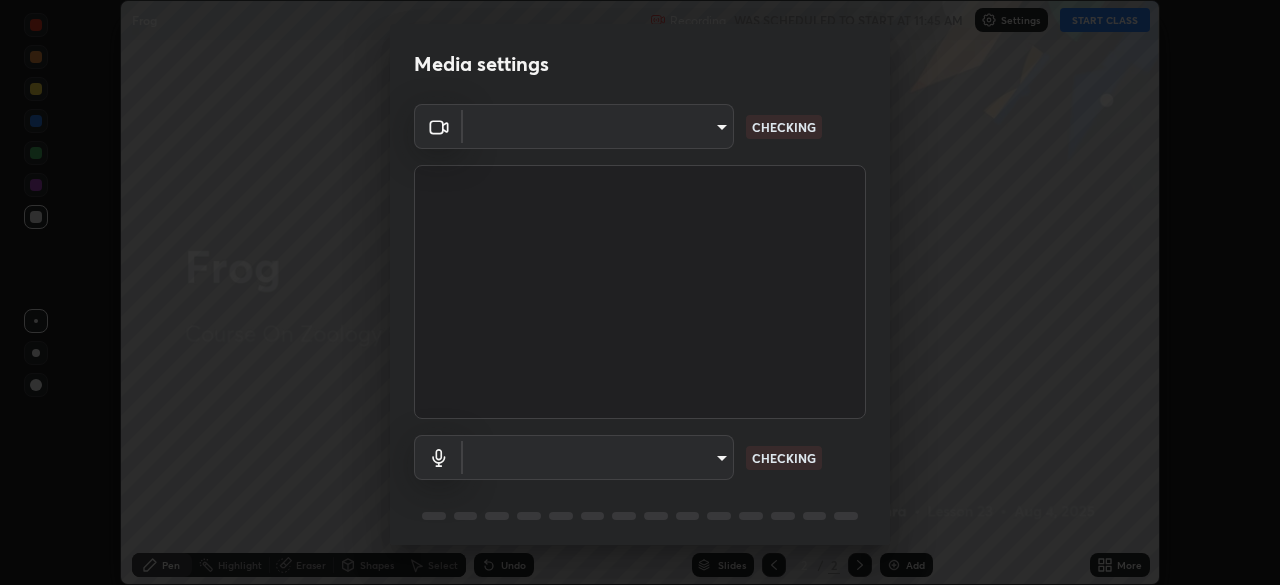 type on "5402053dac797fbd6203b9055fefd71c8703e877445e1219393e3e645ba4b0f2" 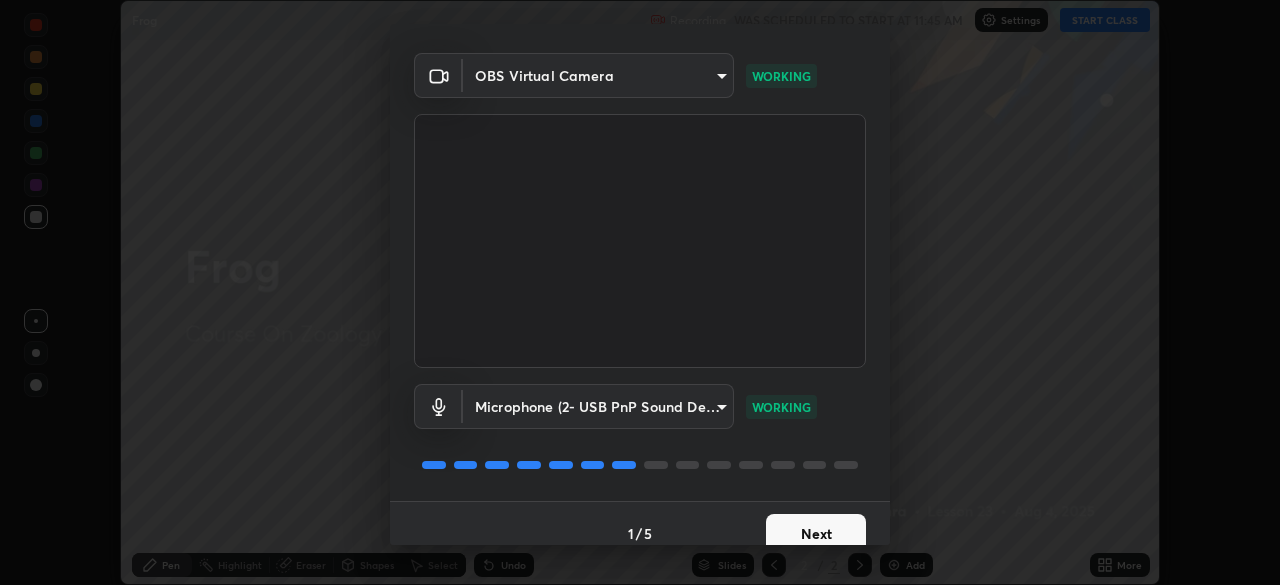scroll, scrollTop: 71, scrollLeft: 0, axis: vertical 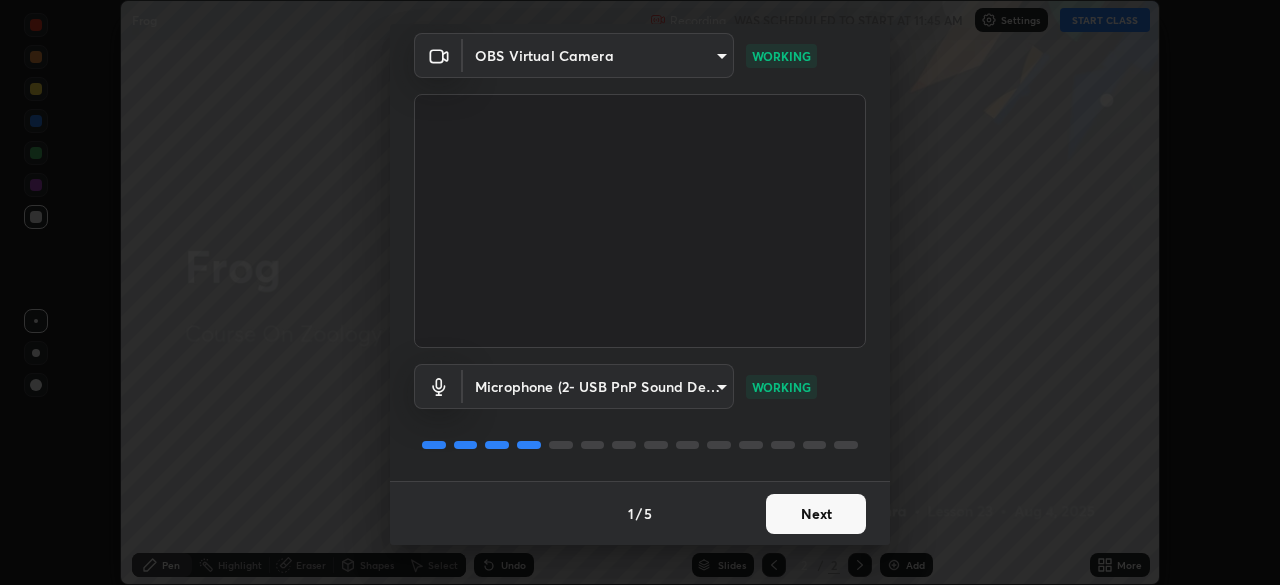 click on "Next" at bounding box center (816, 514) 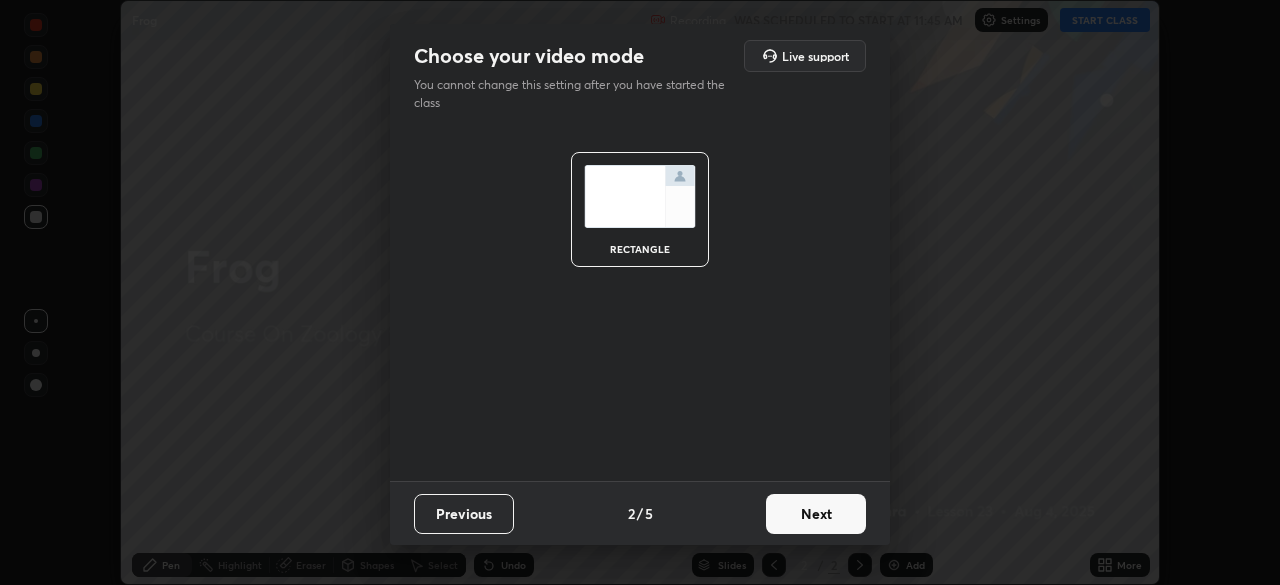 scroll, scrollTop: 0, scrollLeft: 0, axis: both 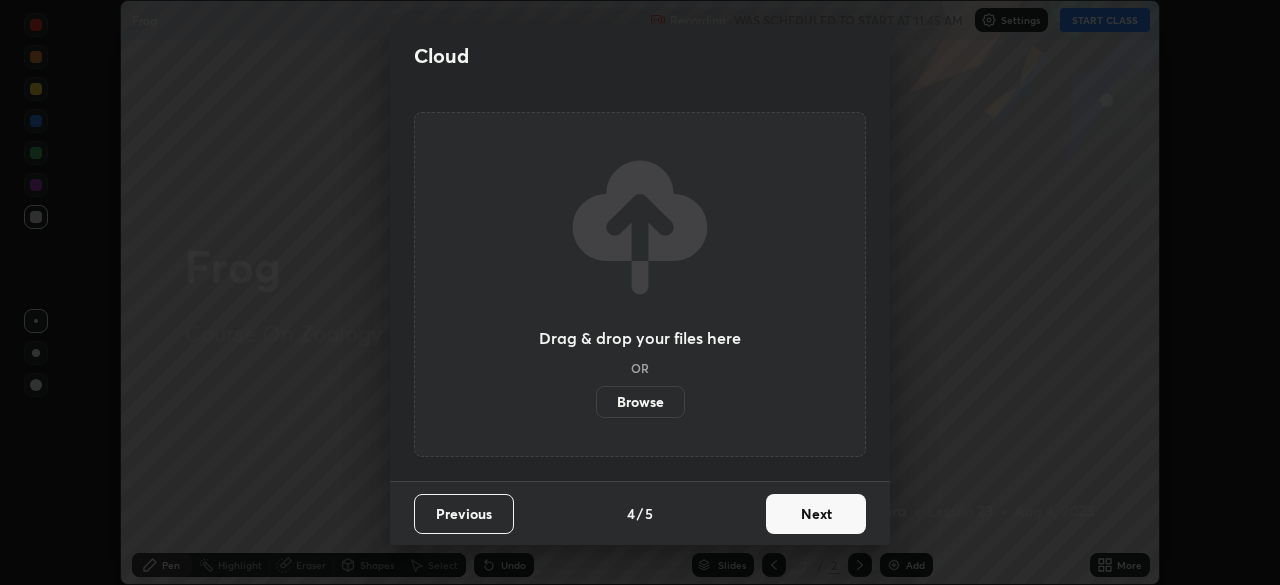 click on "Next" at bounding box center [816, 514] 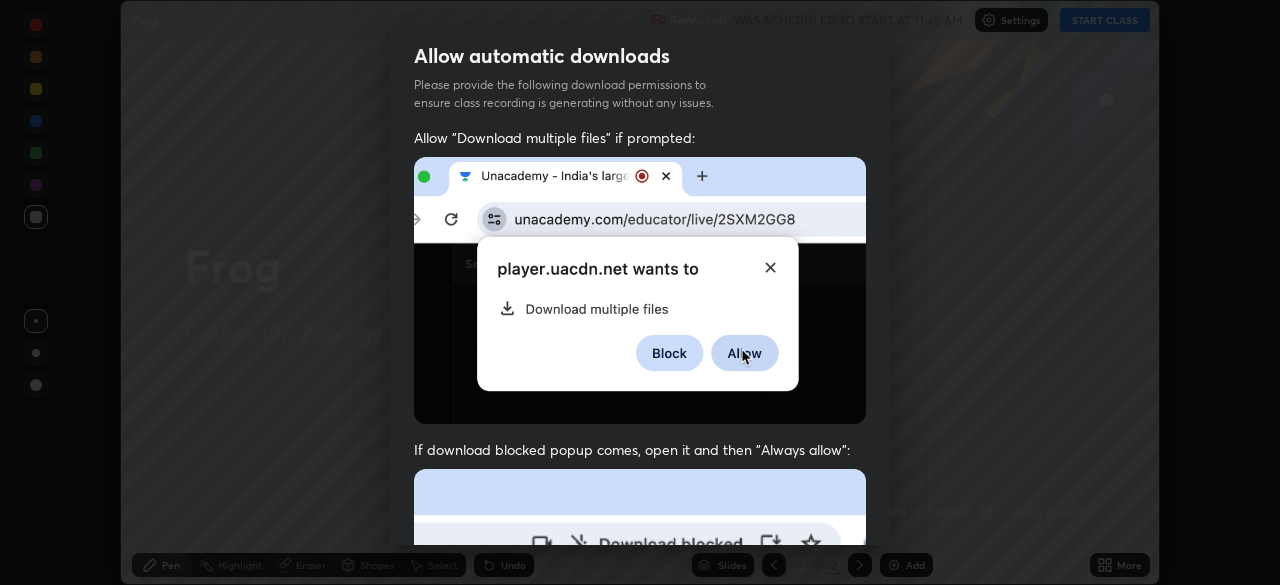 click at bounding box center (640, 687) 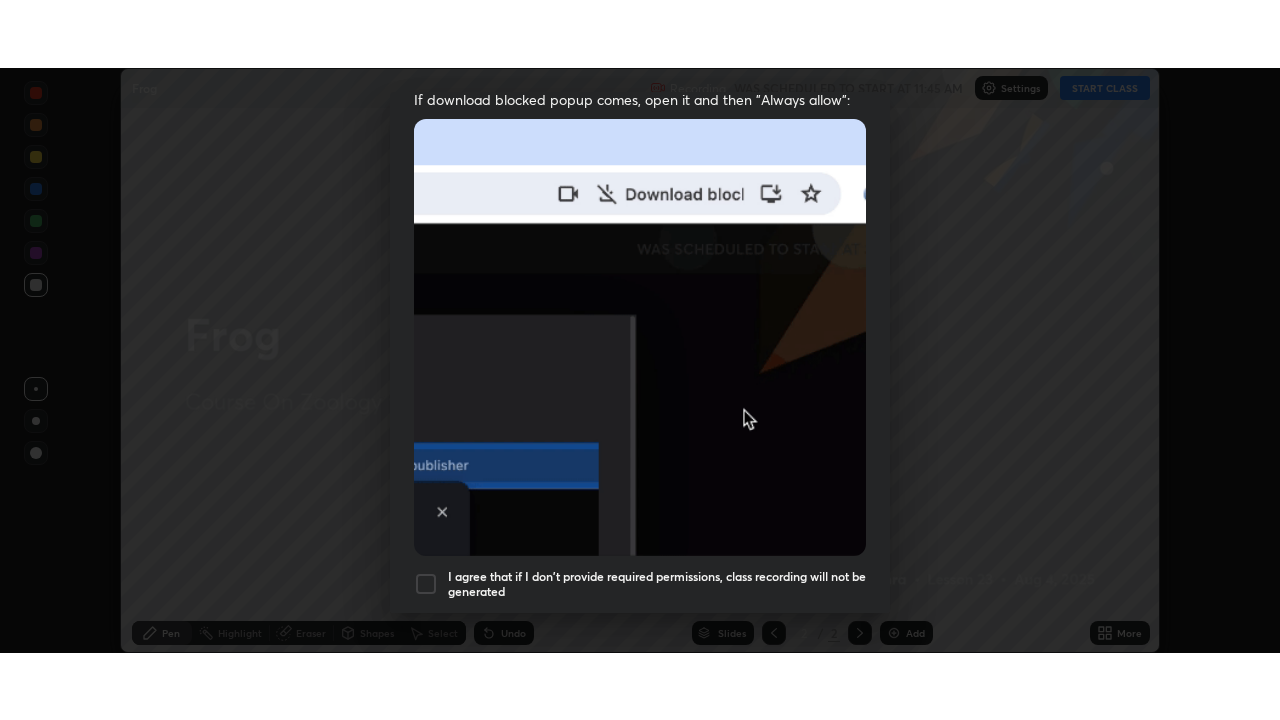scroll, scrollTop: 479, scrollLeft: 0, axis: vertical 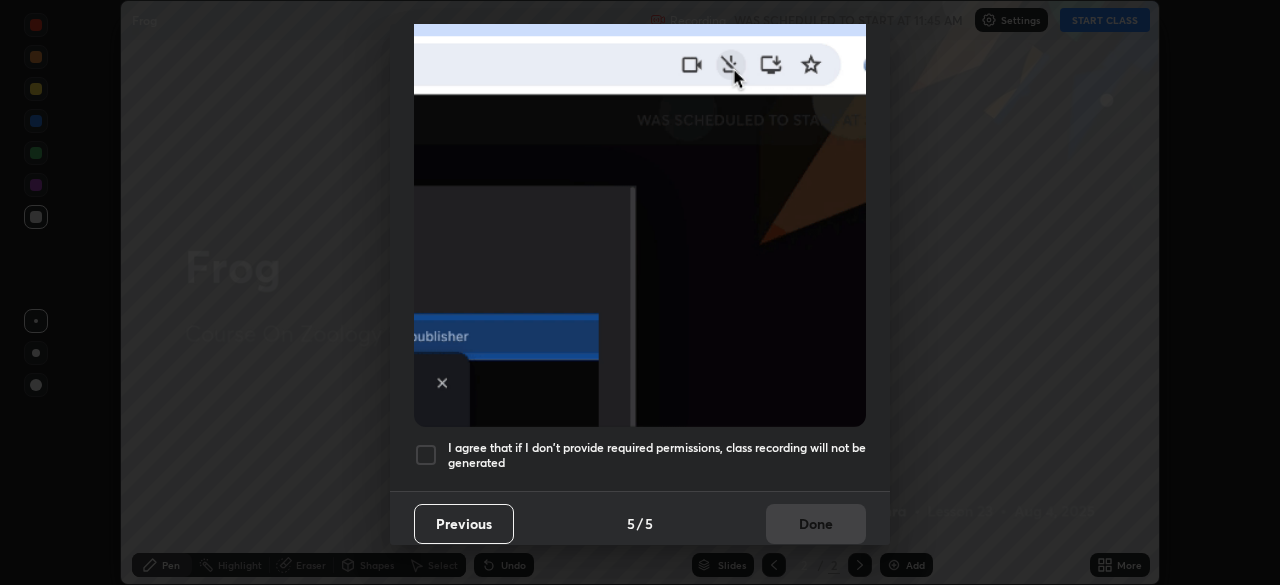 click on "I agree that if I don't provide required permissions, class recording will not be generated" at bounding box center (657, 455) 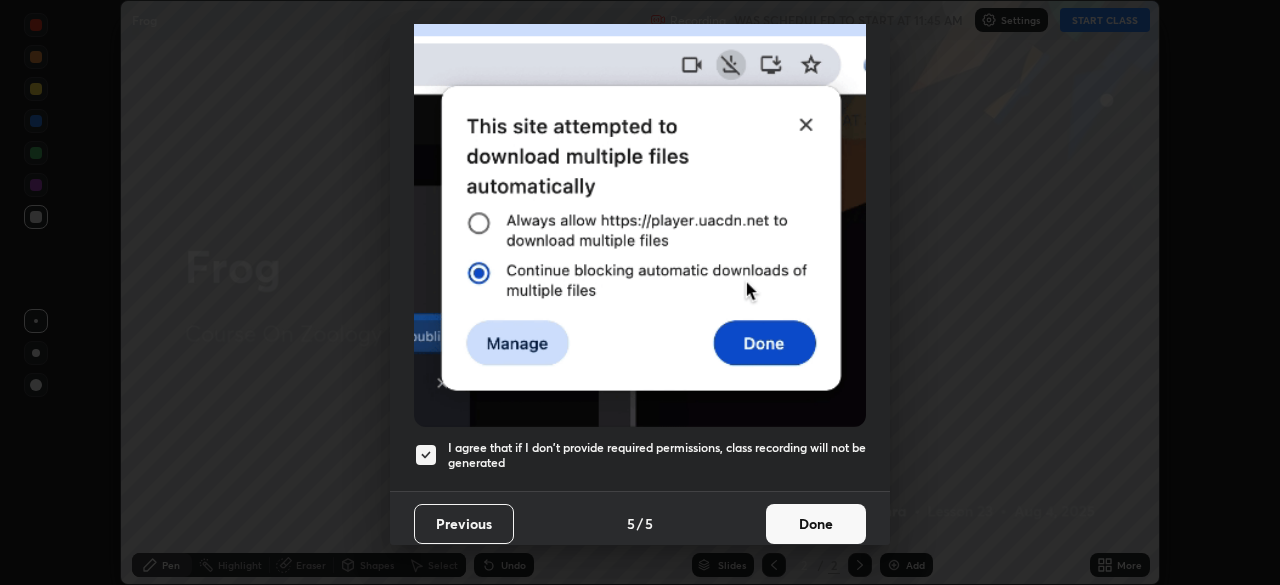 click on "Done" at bounding box center [816, 524] 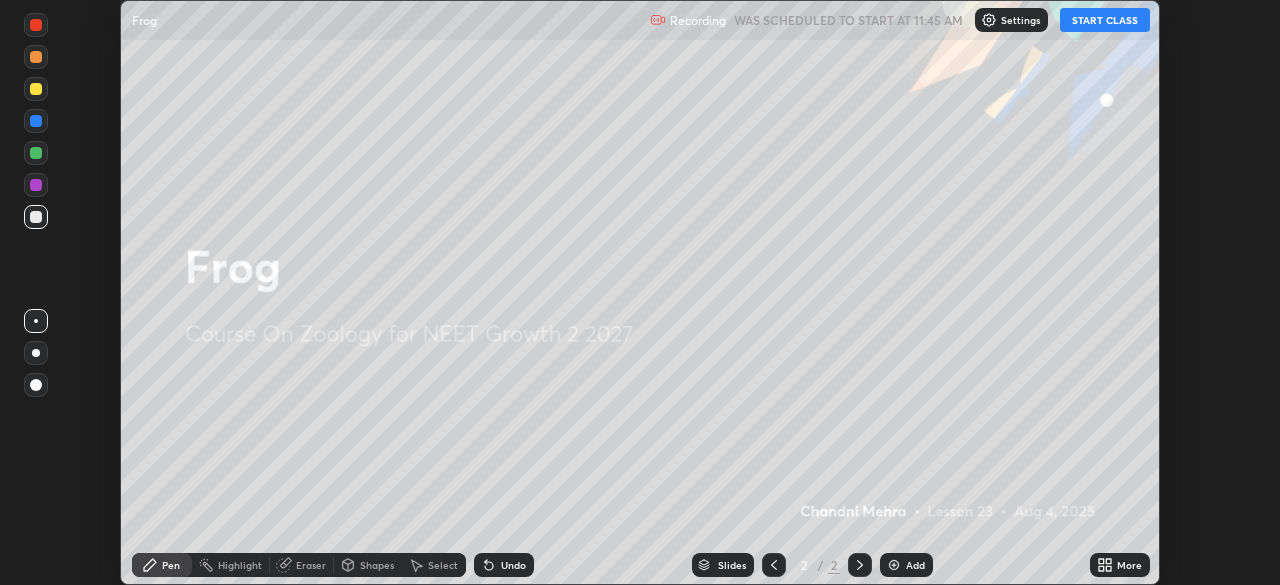 click on "START CLASS" at bounding box center (1105, 20) 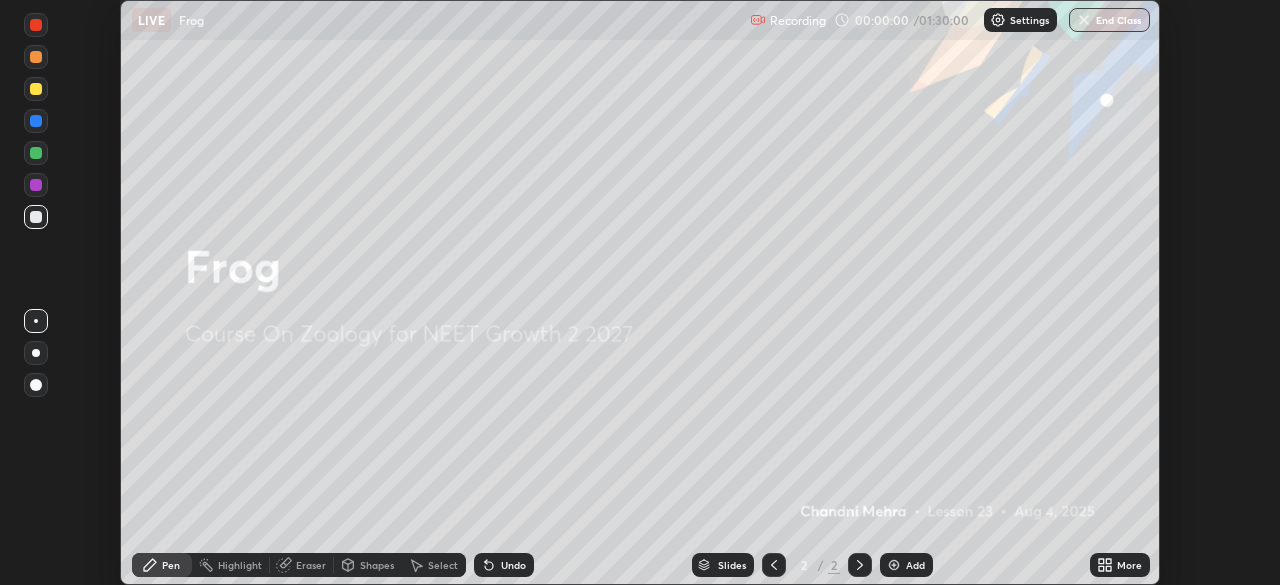 click 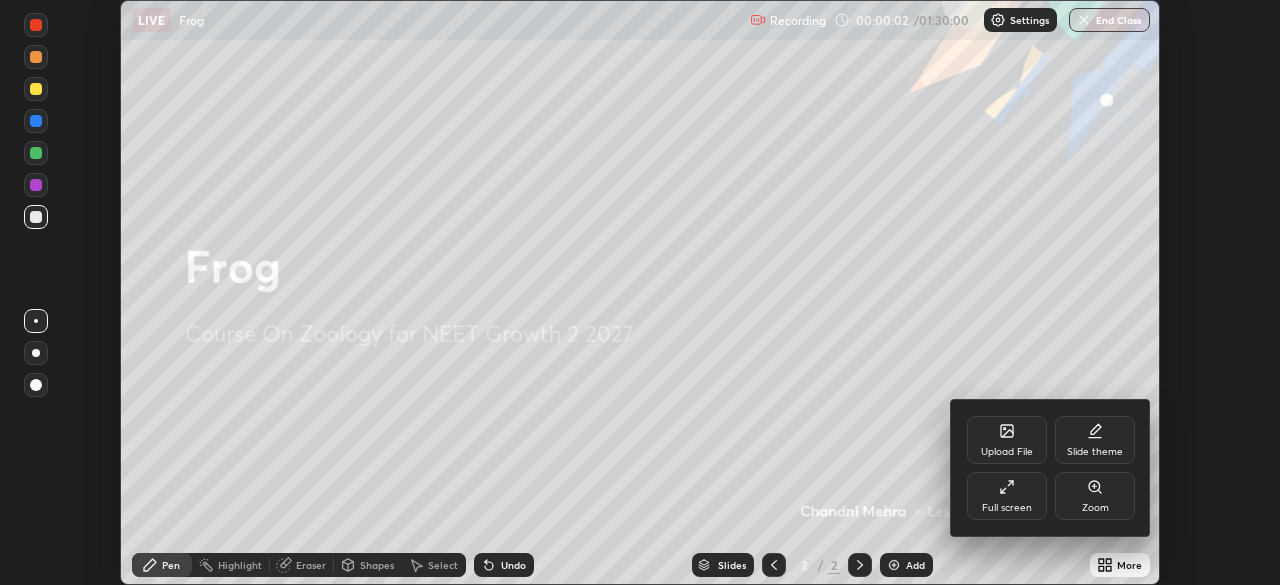 click on "Full screen" at bounding box center (1007, 508) 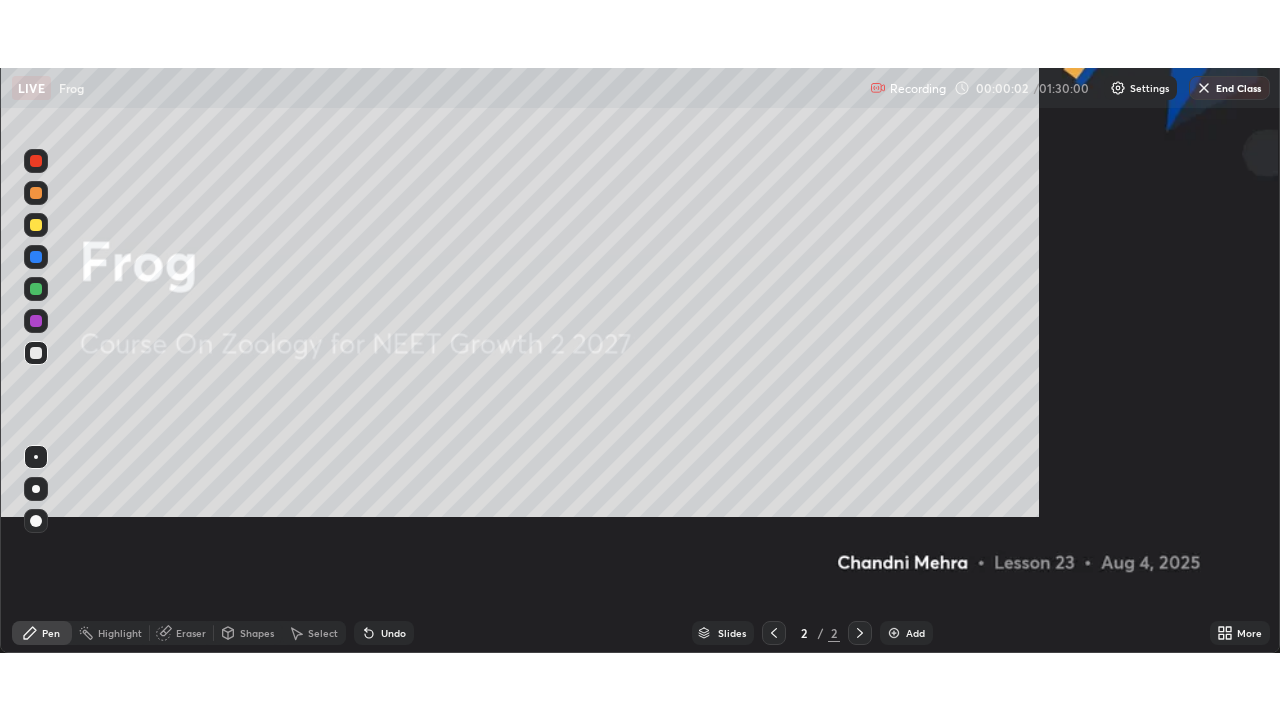 scroll, scrollTop: 99280, scrollLeft: 98720, axis: both 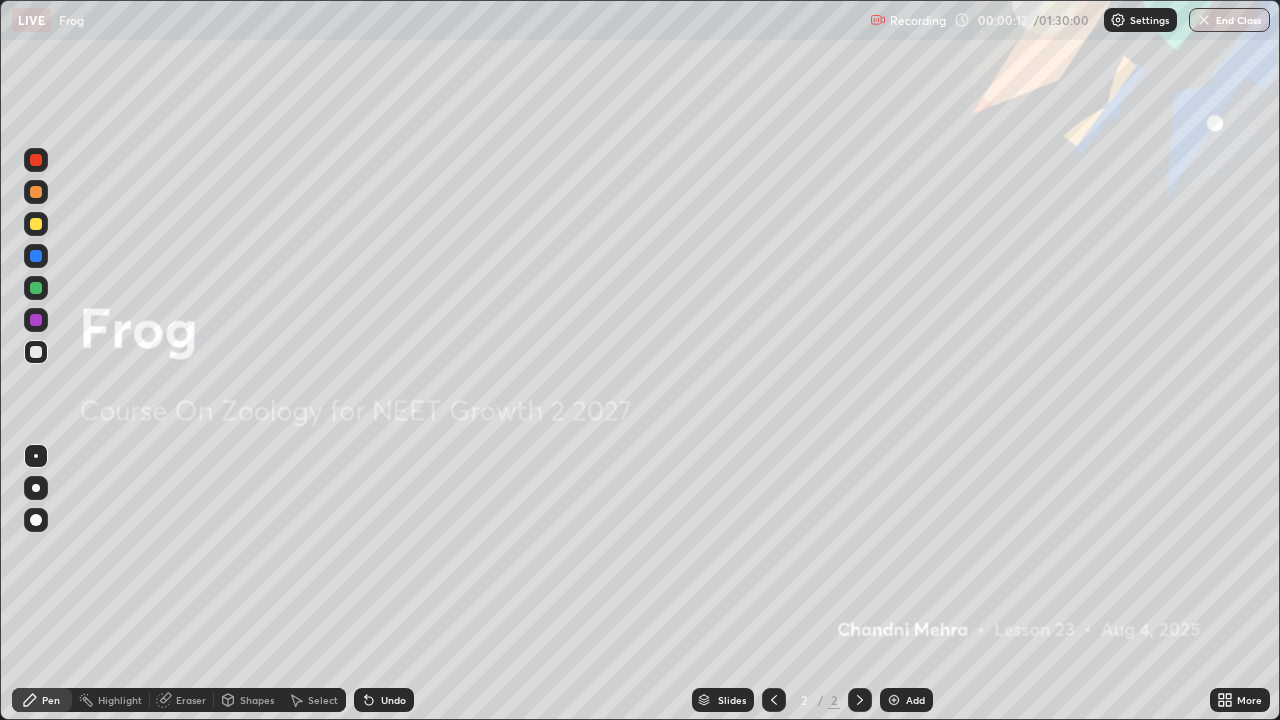 click at bounding box center (36, 488) 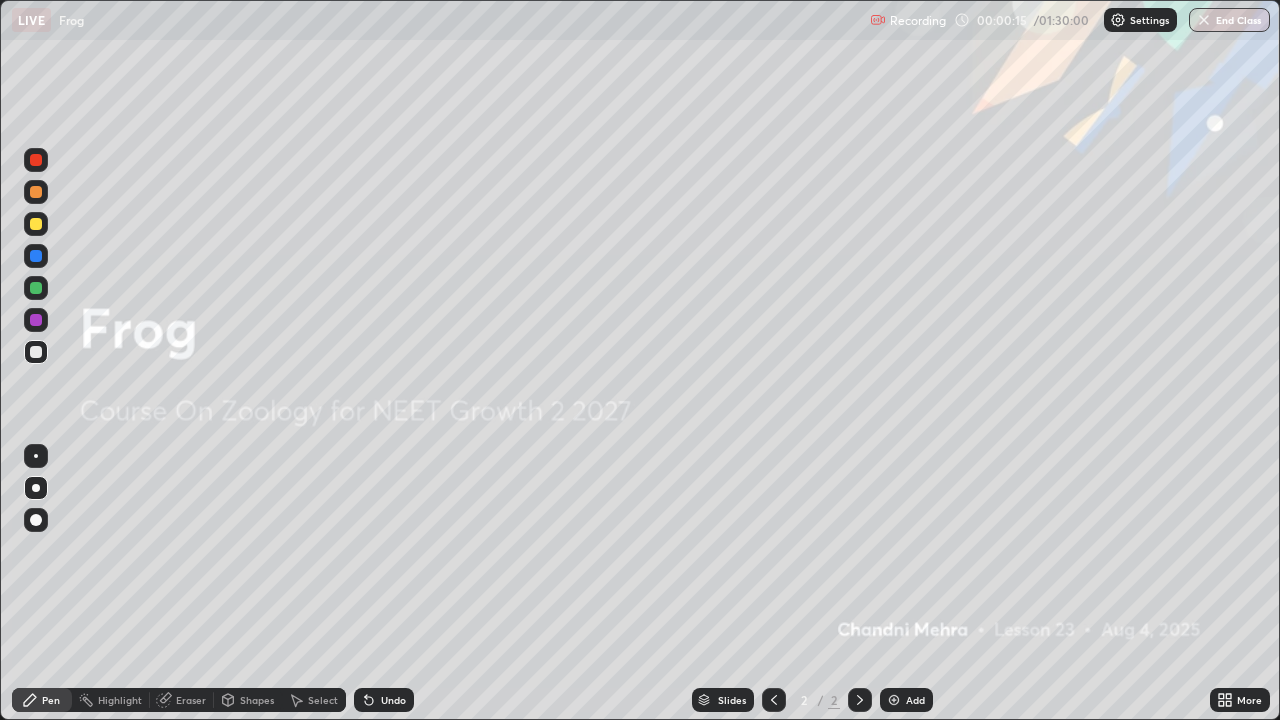 click at bounding box center (894, 700) 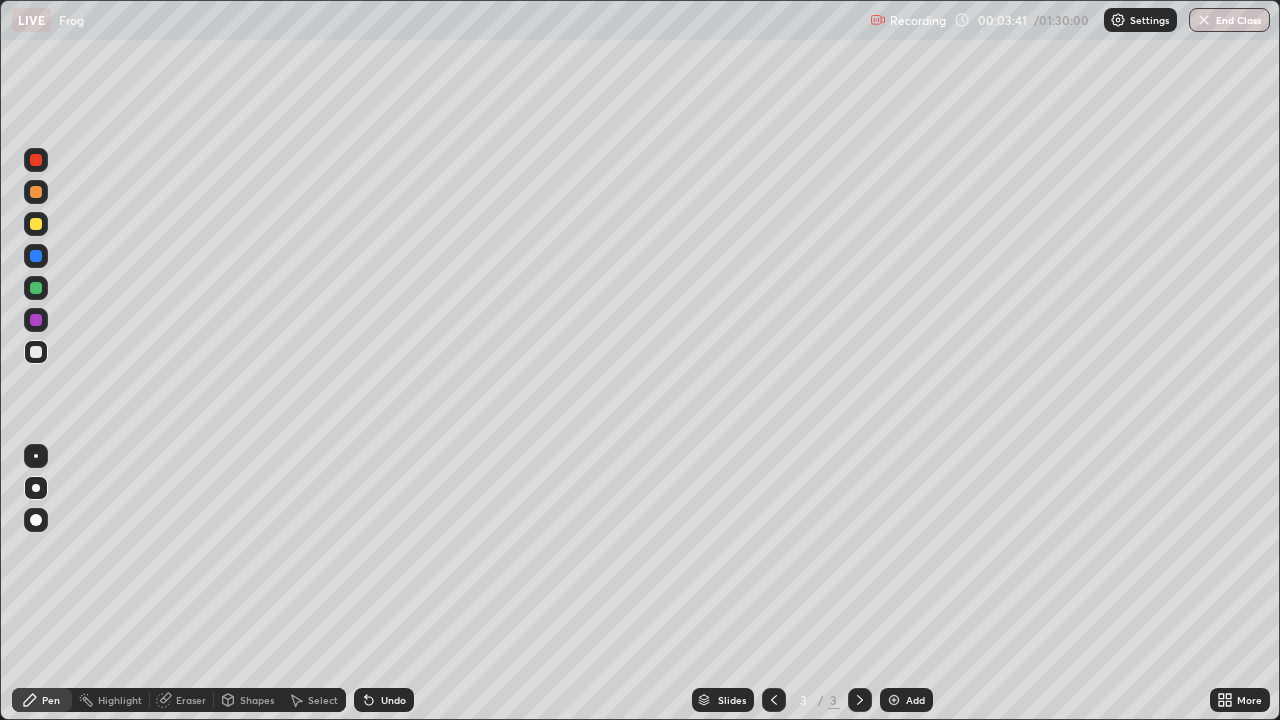 click on "Undo" at bounding box center (384, 700) 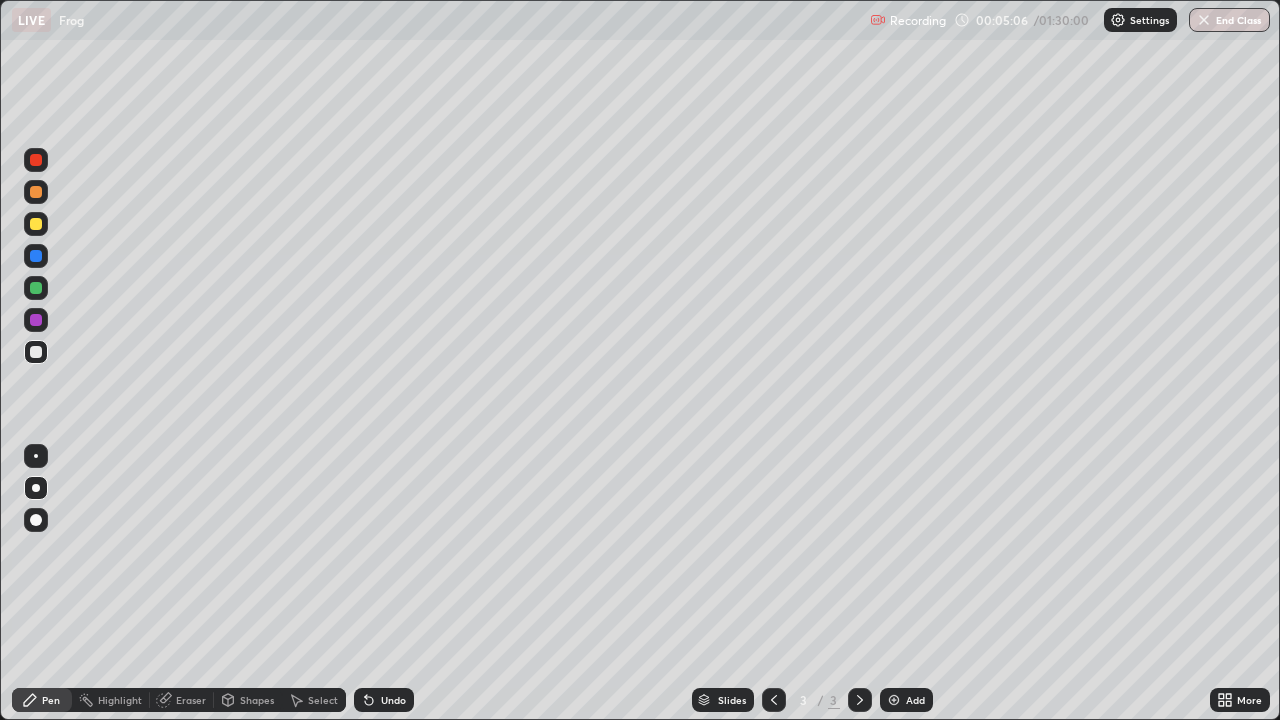 click at bounding box center [36, 224] 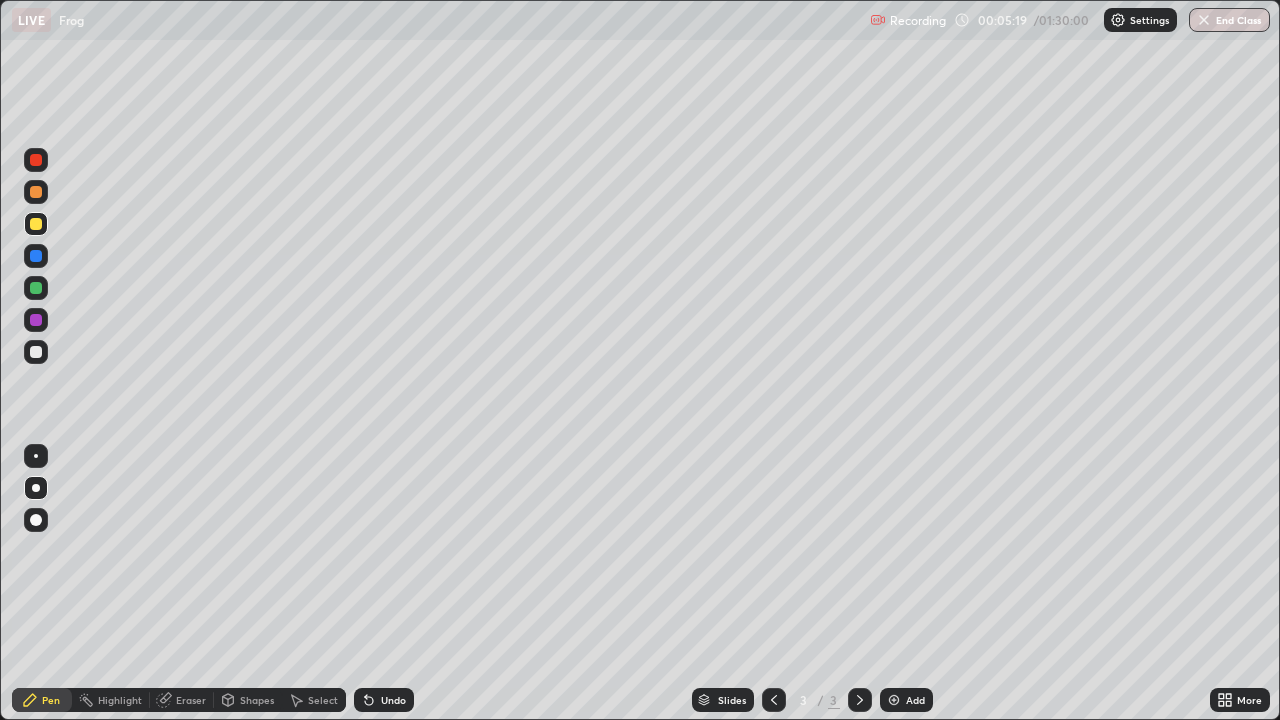 click on "Undo" at bounding box center [393, 700] 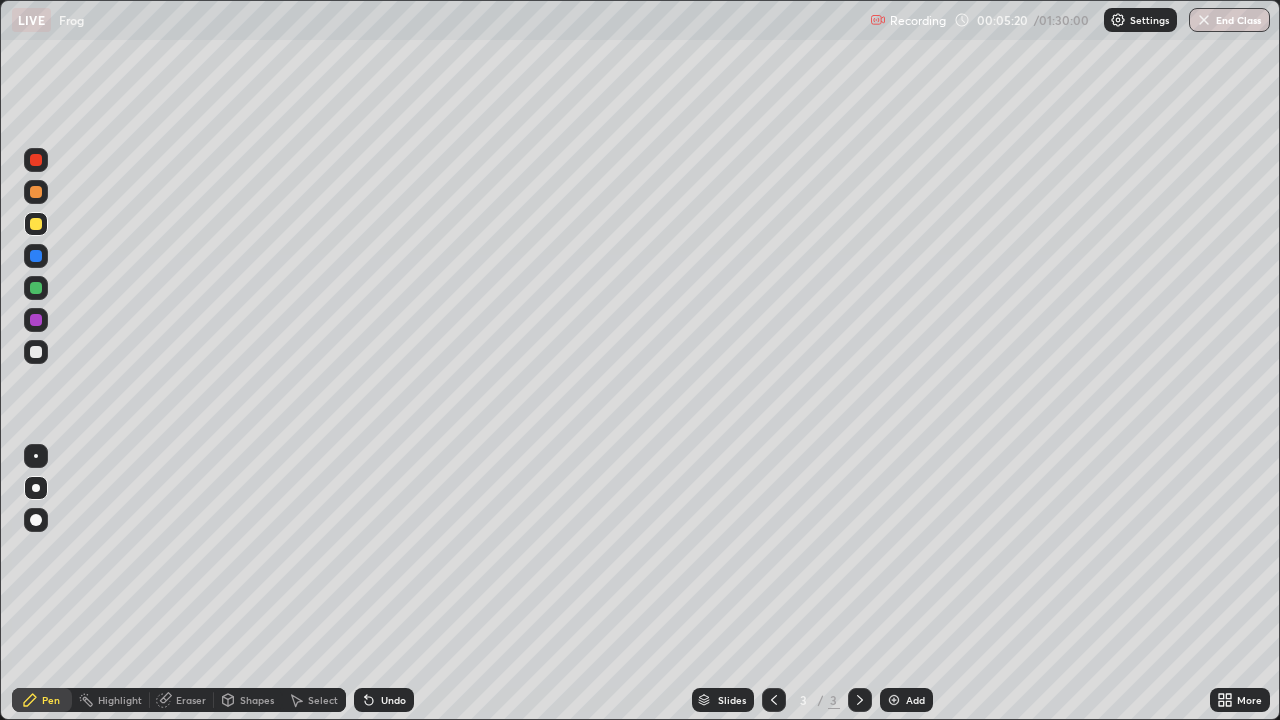 click on "Undo" at bounding box center (384, 700) 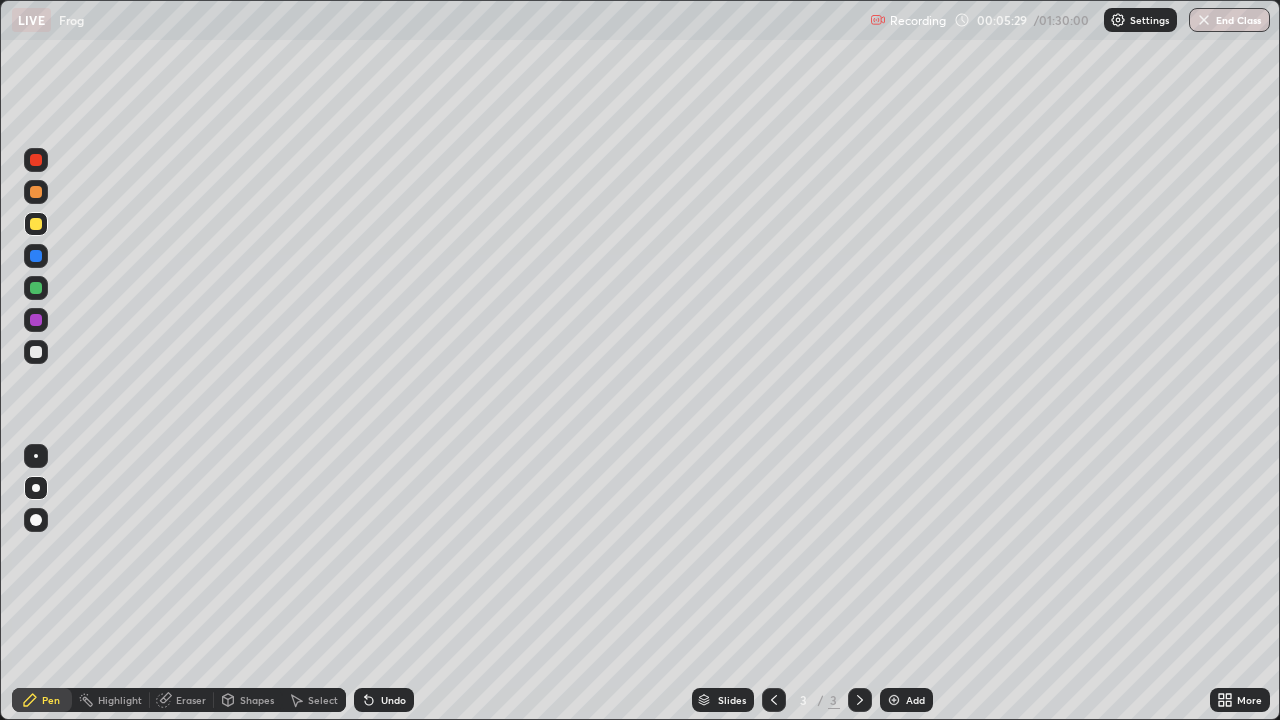 click at bounding box center [36, 320] 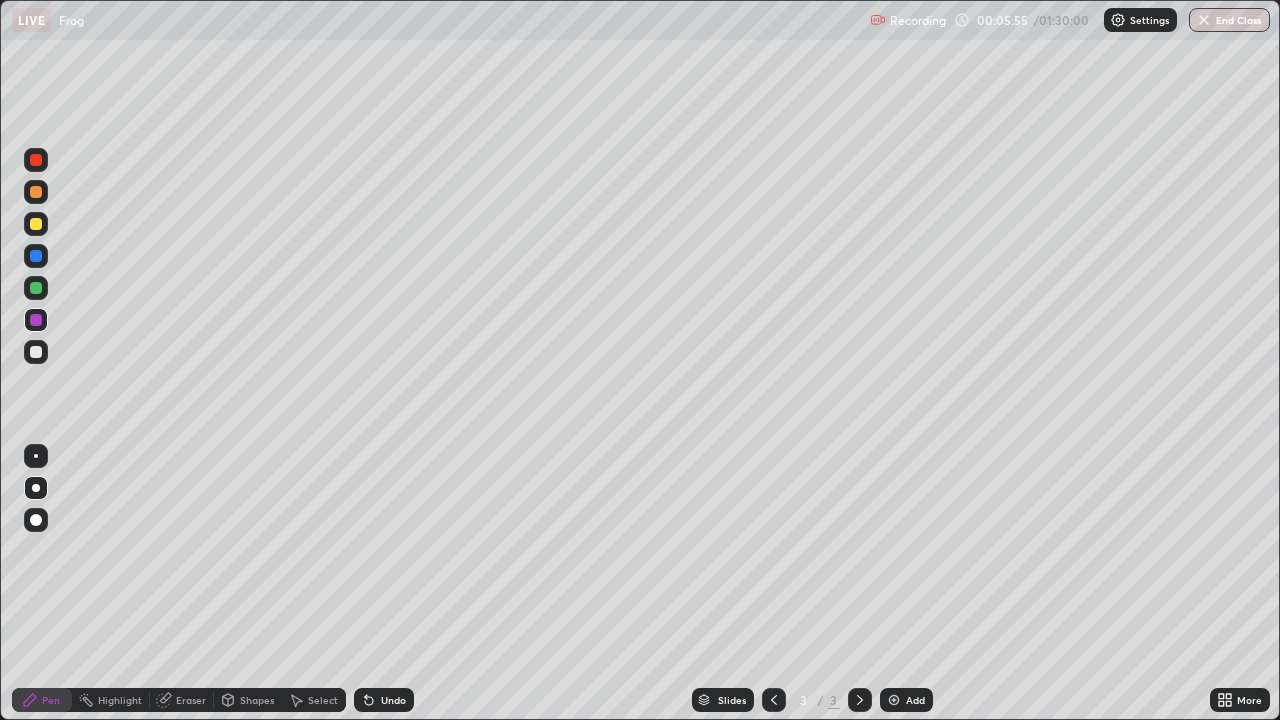 click at bounding box center [36, 352] 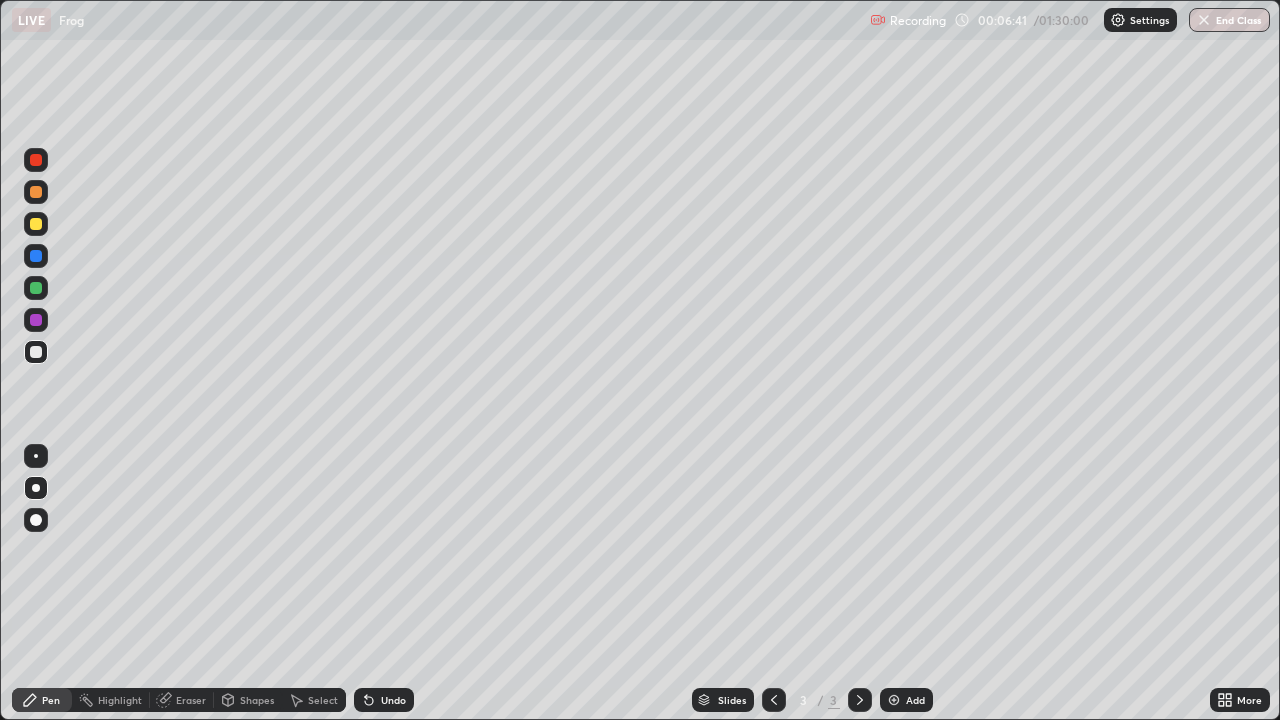 click at bounding box center (36, 224) 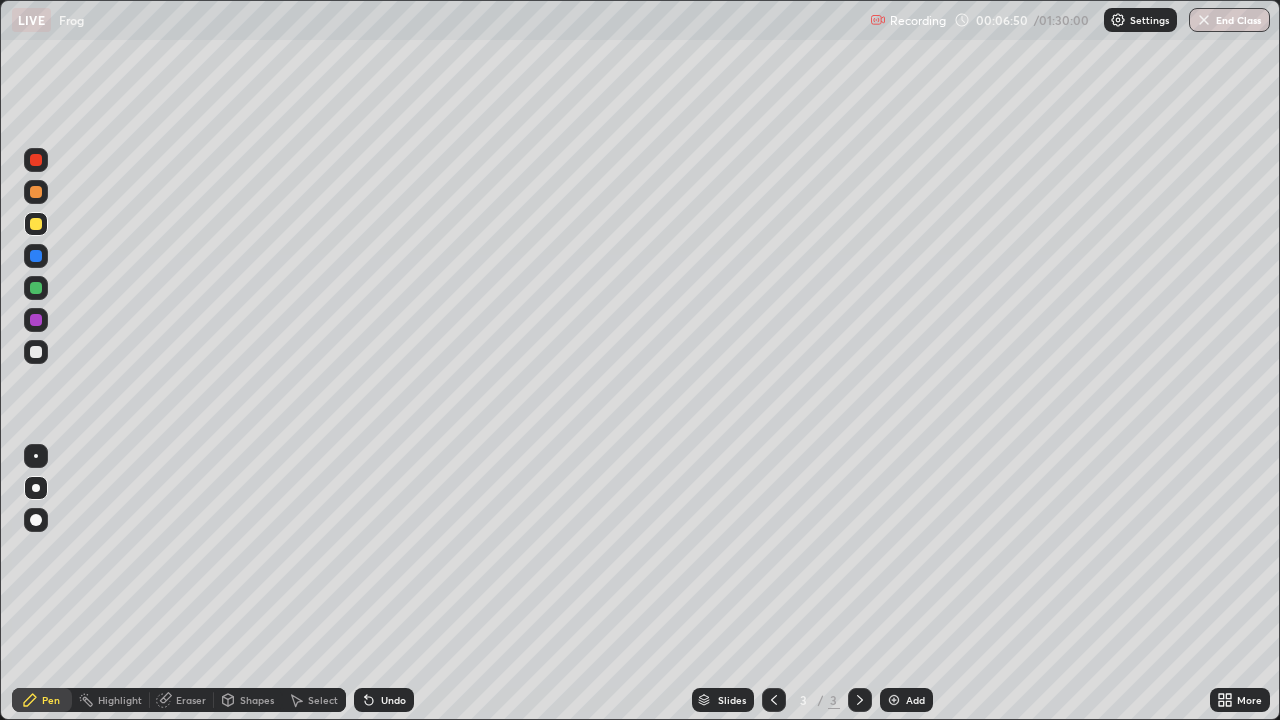 click at bounding box center [36, 192] 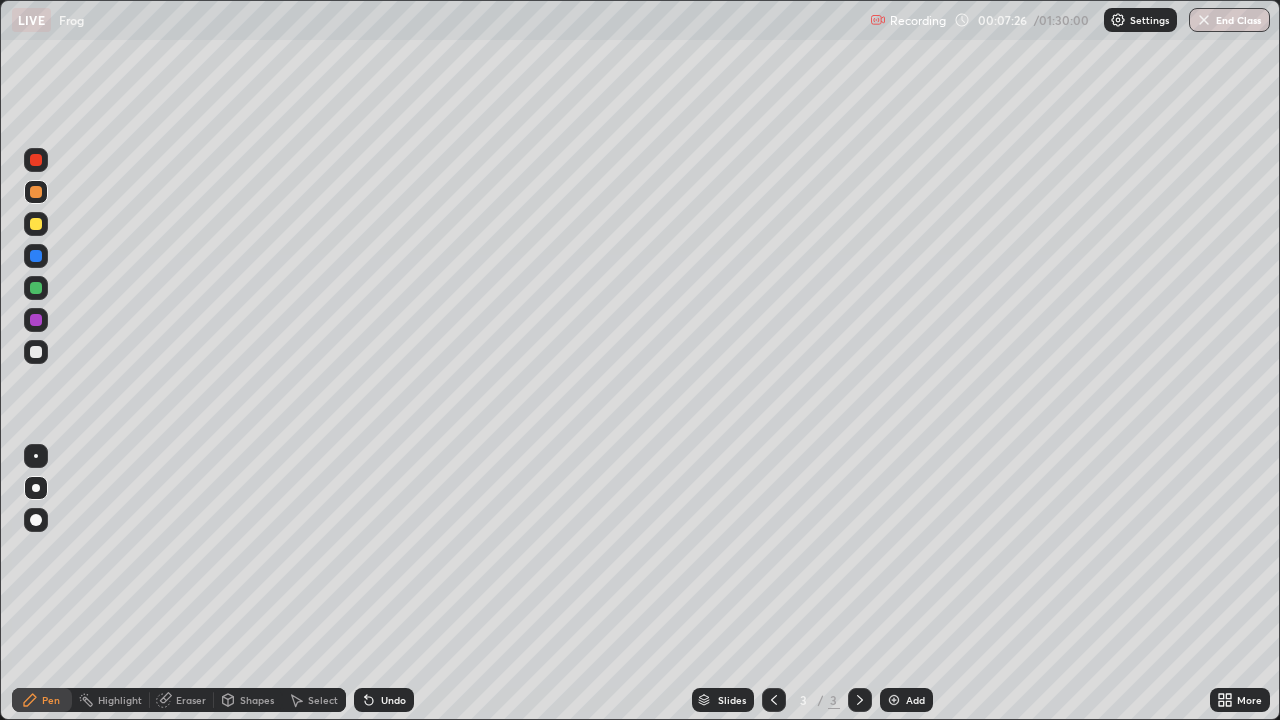 click at bounding box center (36, 224) 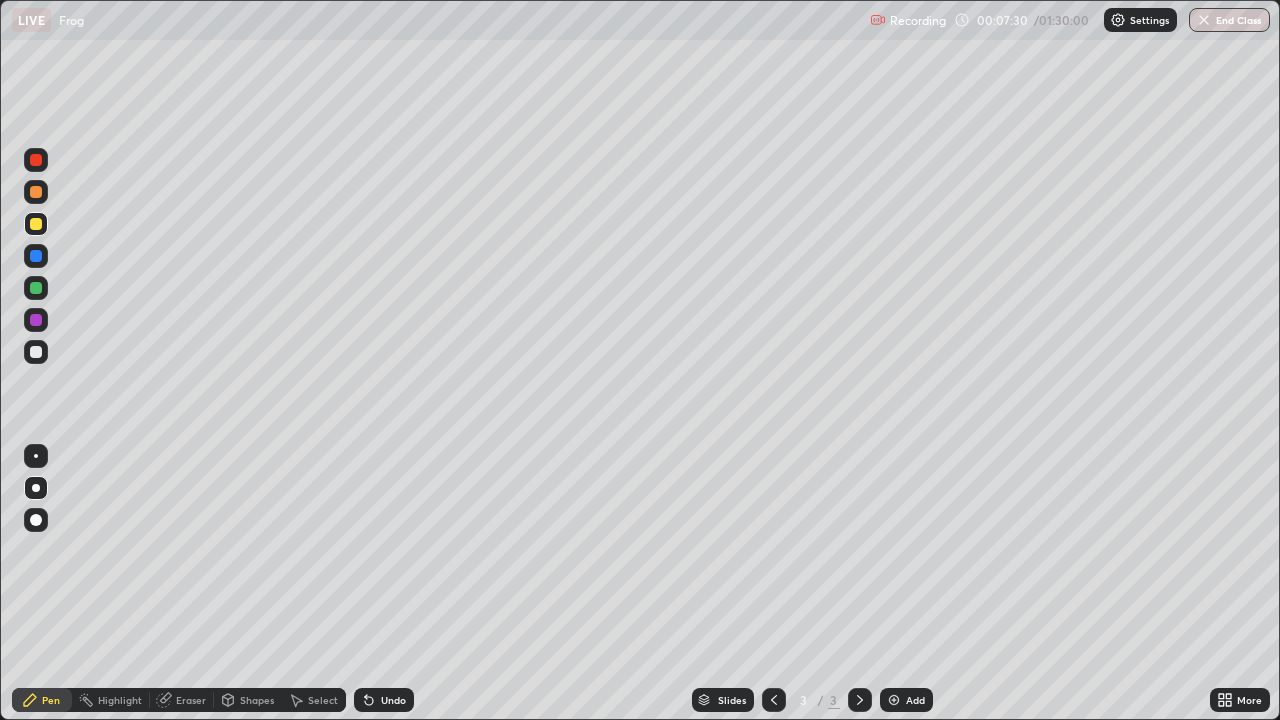 click on "Undo" at bounding box center (393, 700) 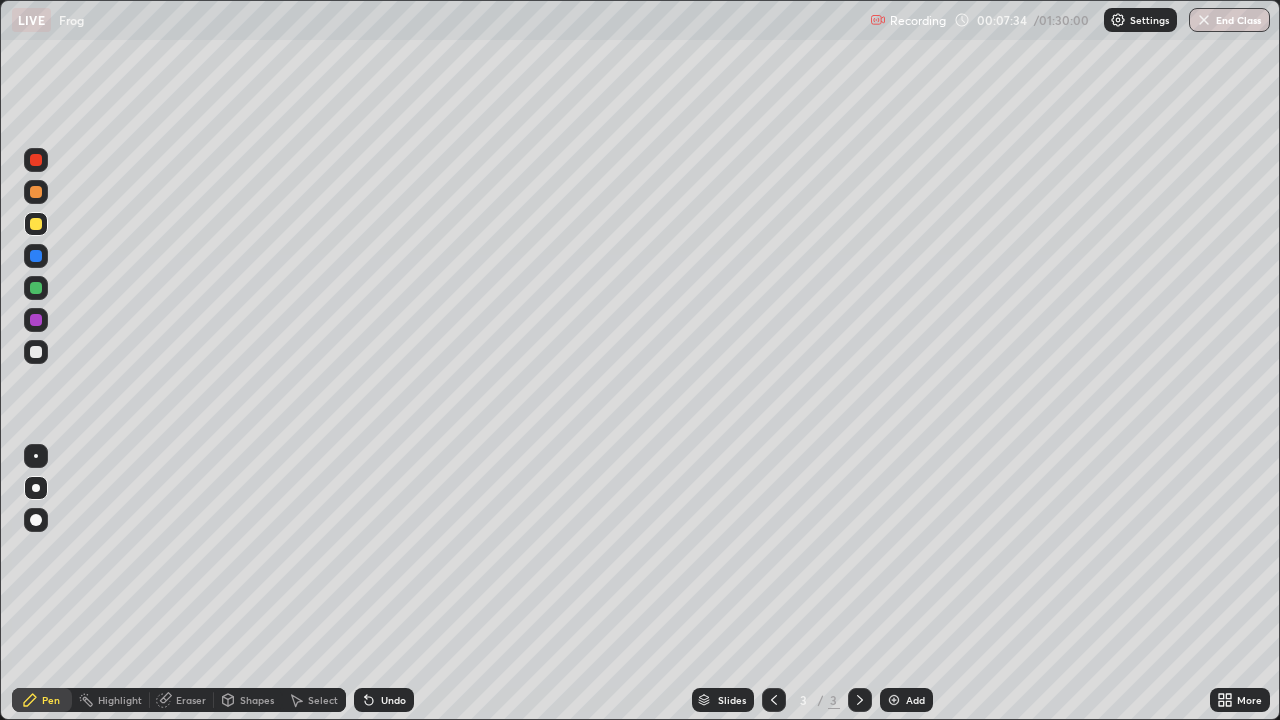 click at bounding box center [36, 192] 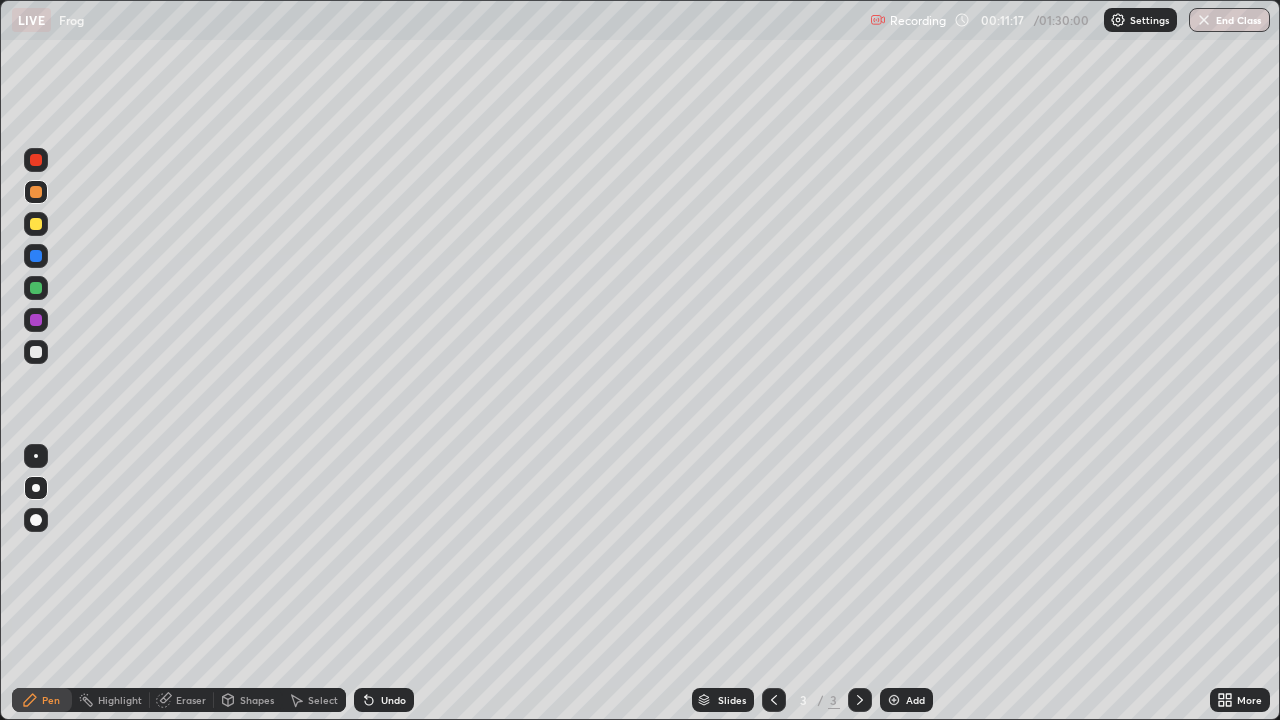click on "Add" at bounding box center (915, 700) 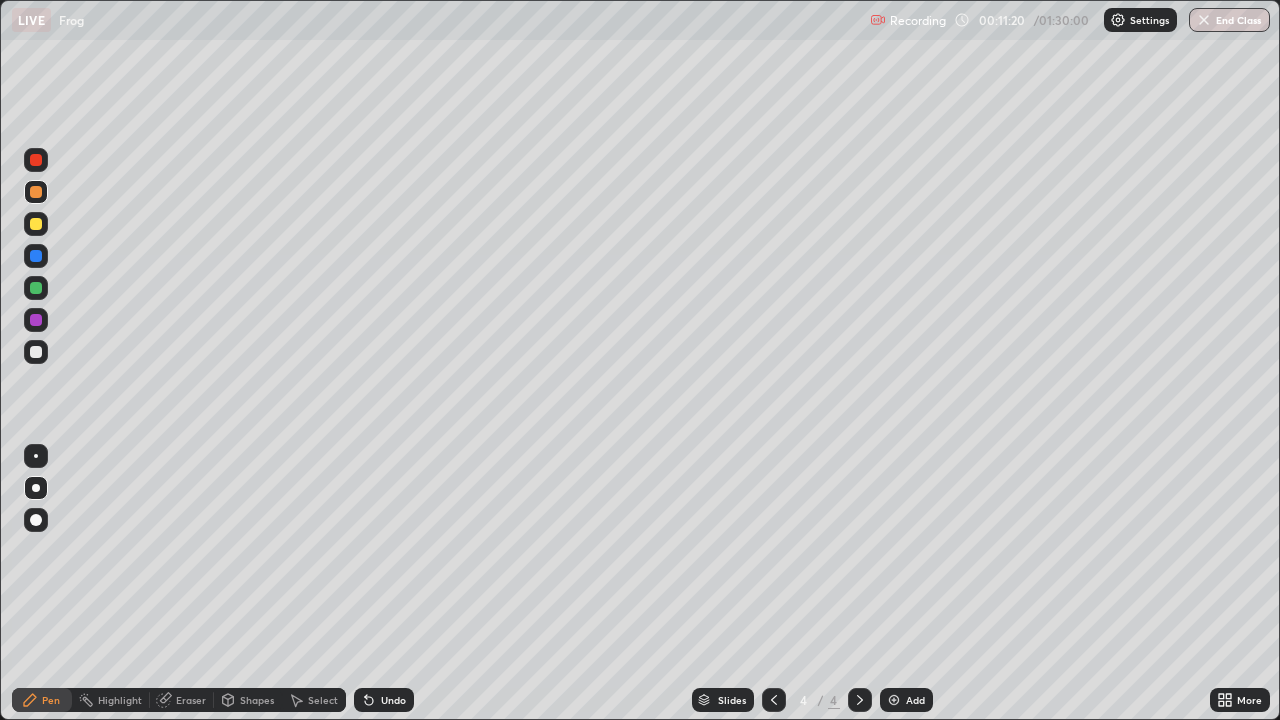 click at bounding box center [36, 352] 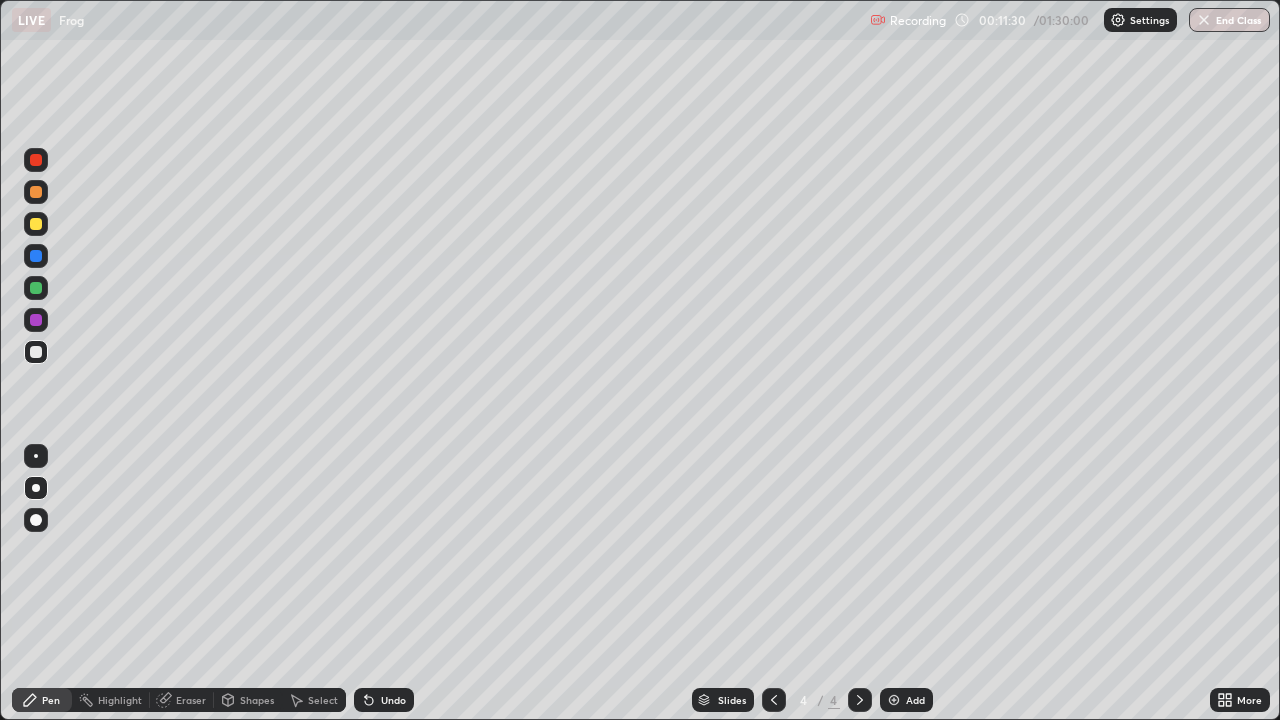 click 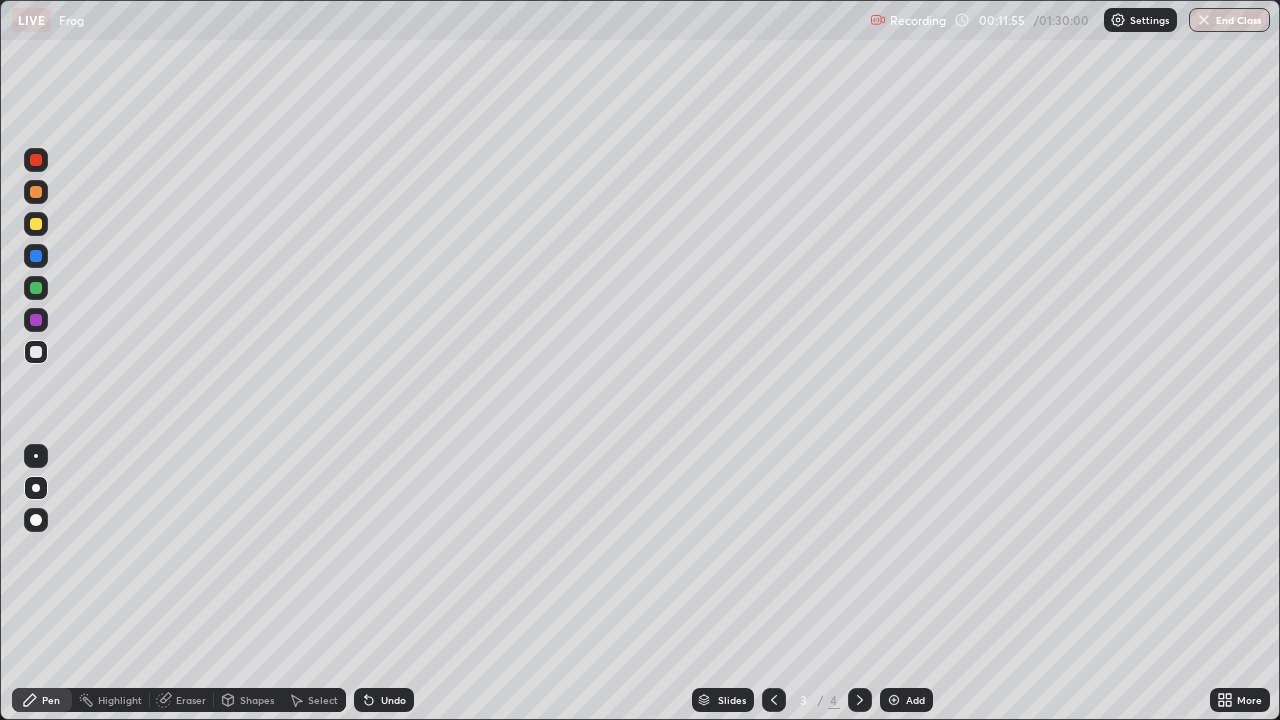 click 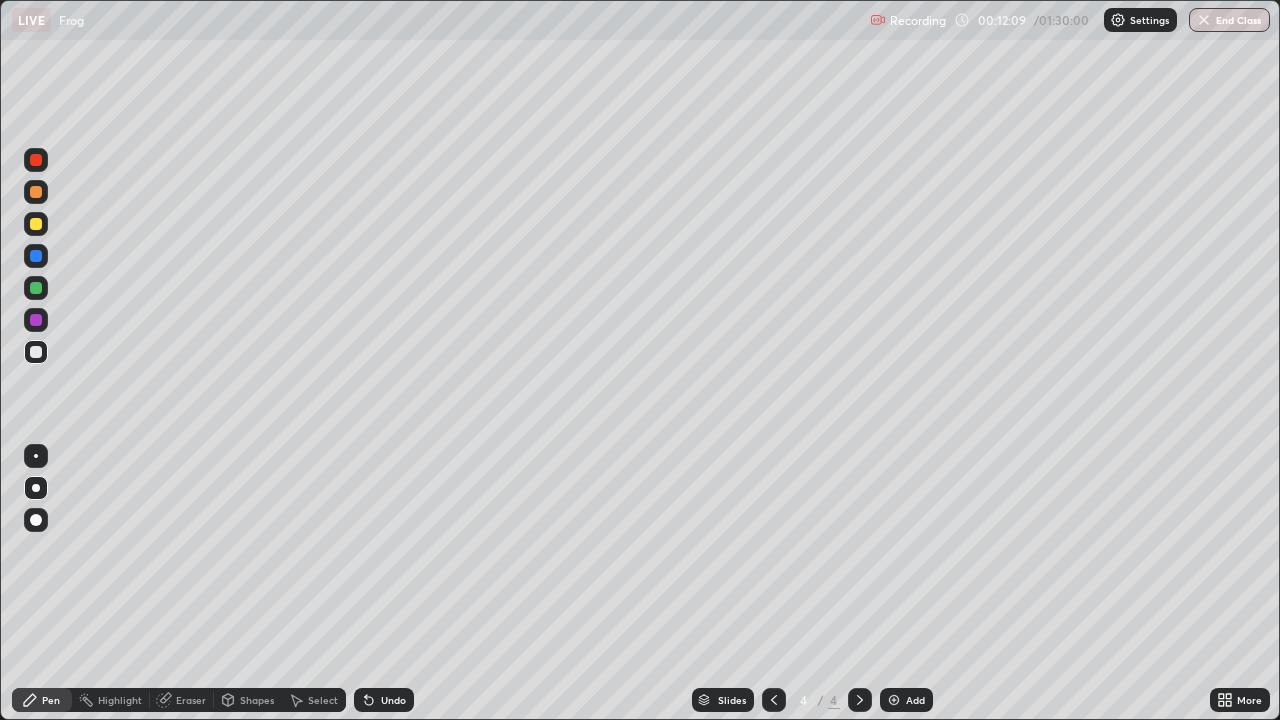click at bounding box center [36, 320] 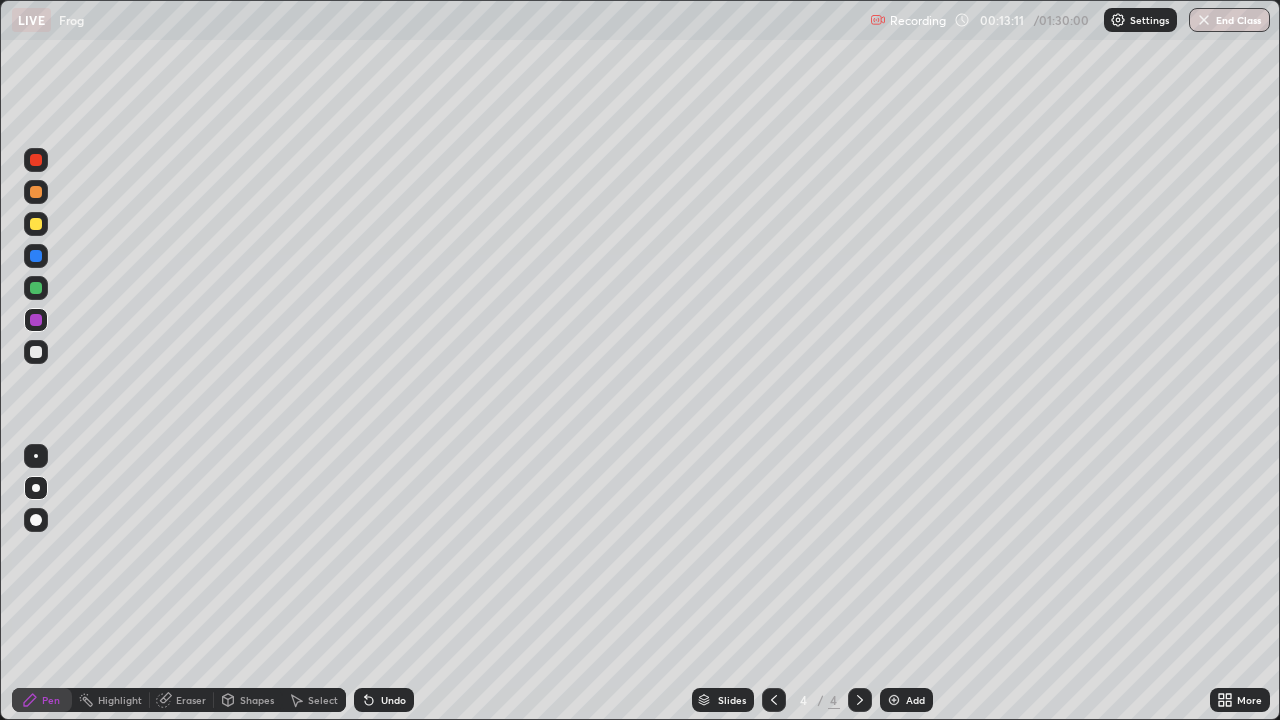 click on "Undo" at bounding box center [384, 700] 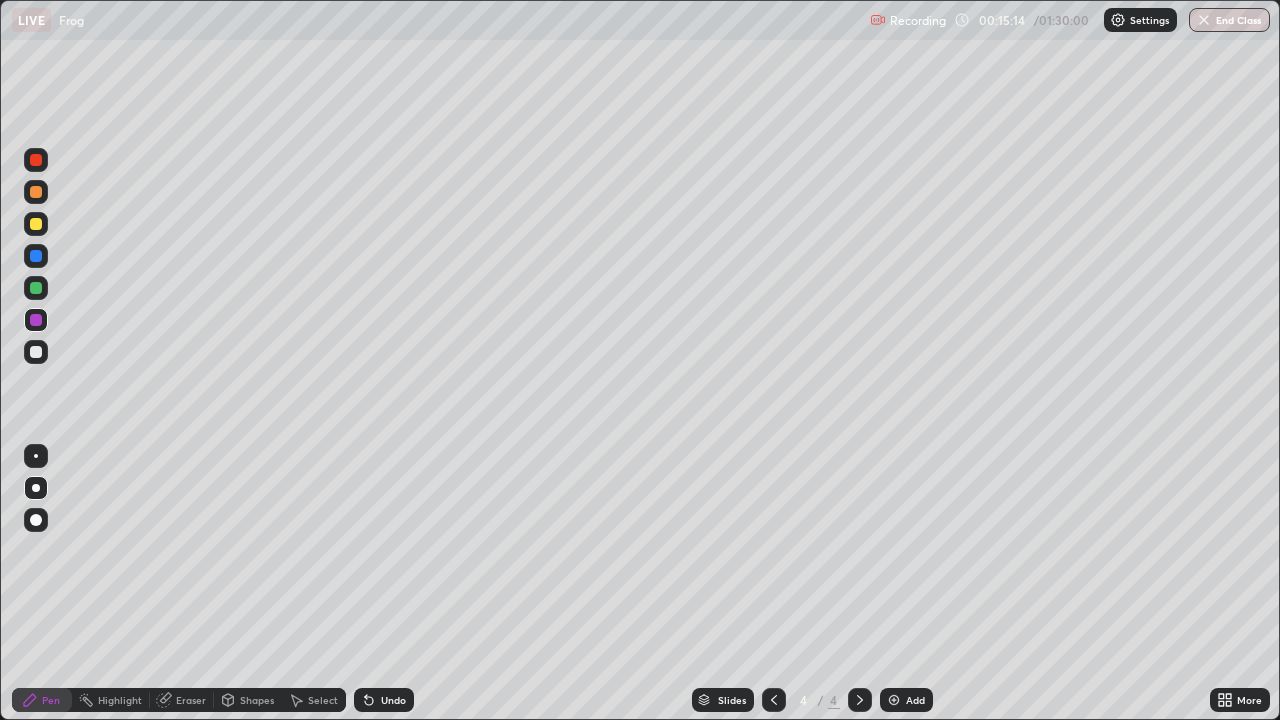 click on "Add" at bounding box center [906, 700] 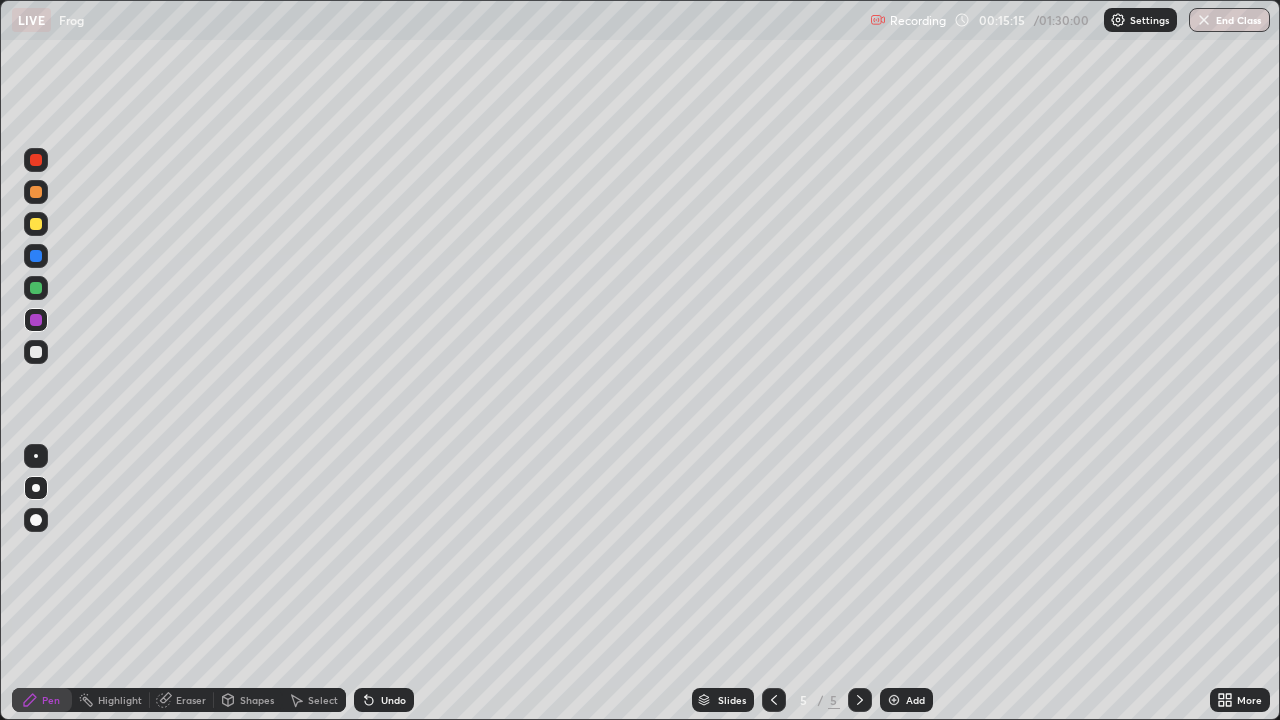 click at bounding box center [36, 352] 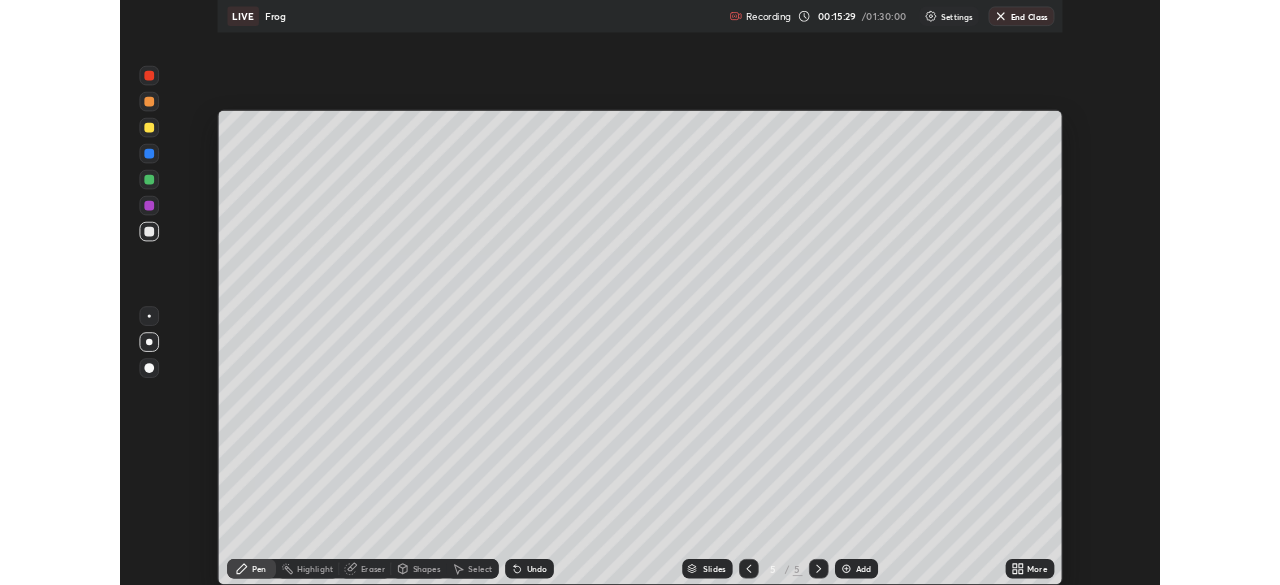 scroll, scrollTop: 585, scrollLeft: 1280, axis: both 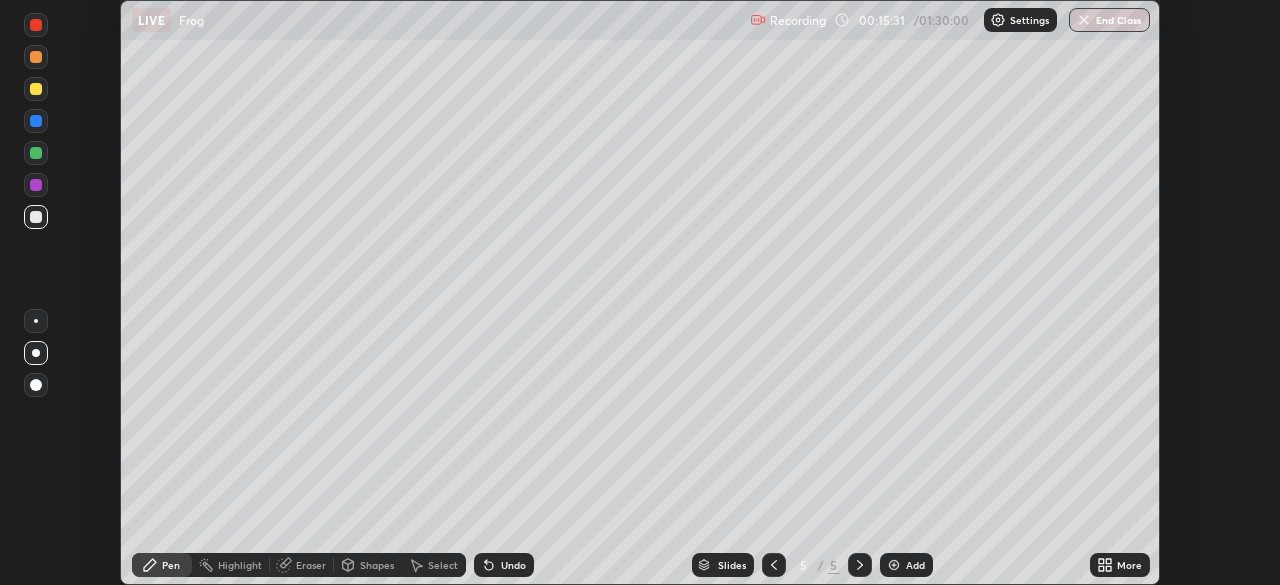 click 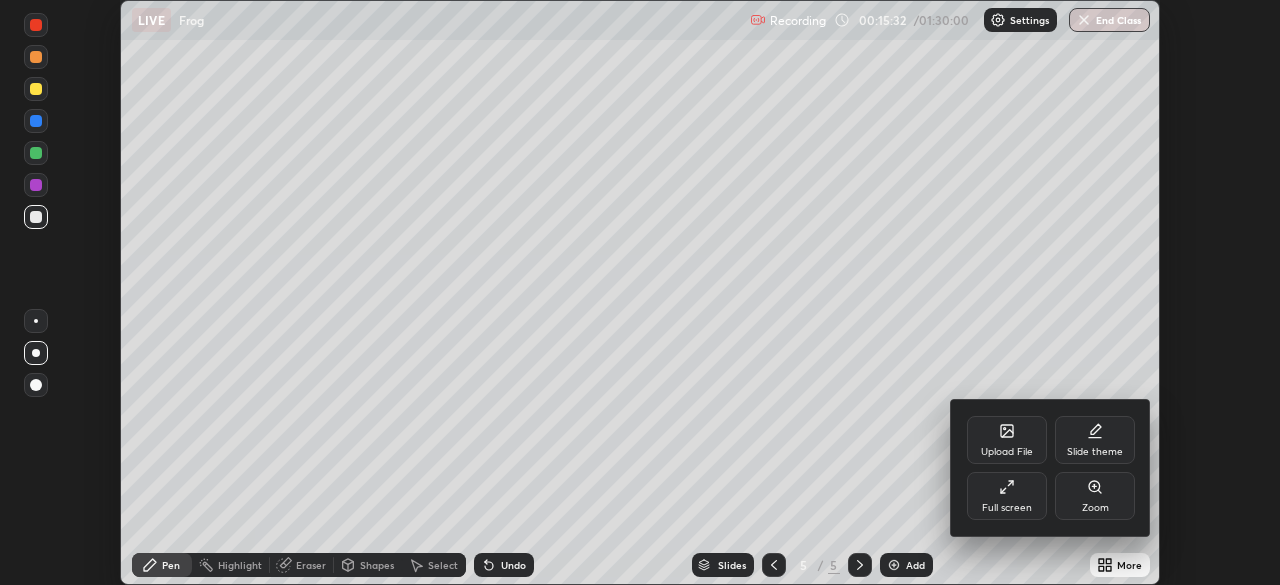 click on "Full screen" at bounding box center [1007, 496] 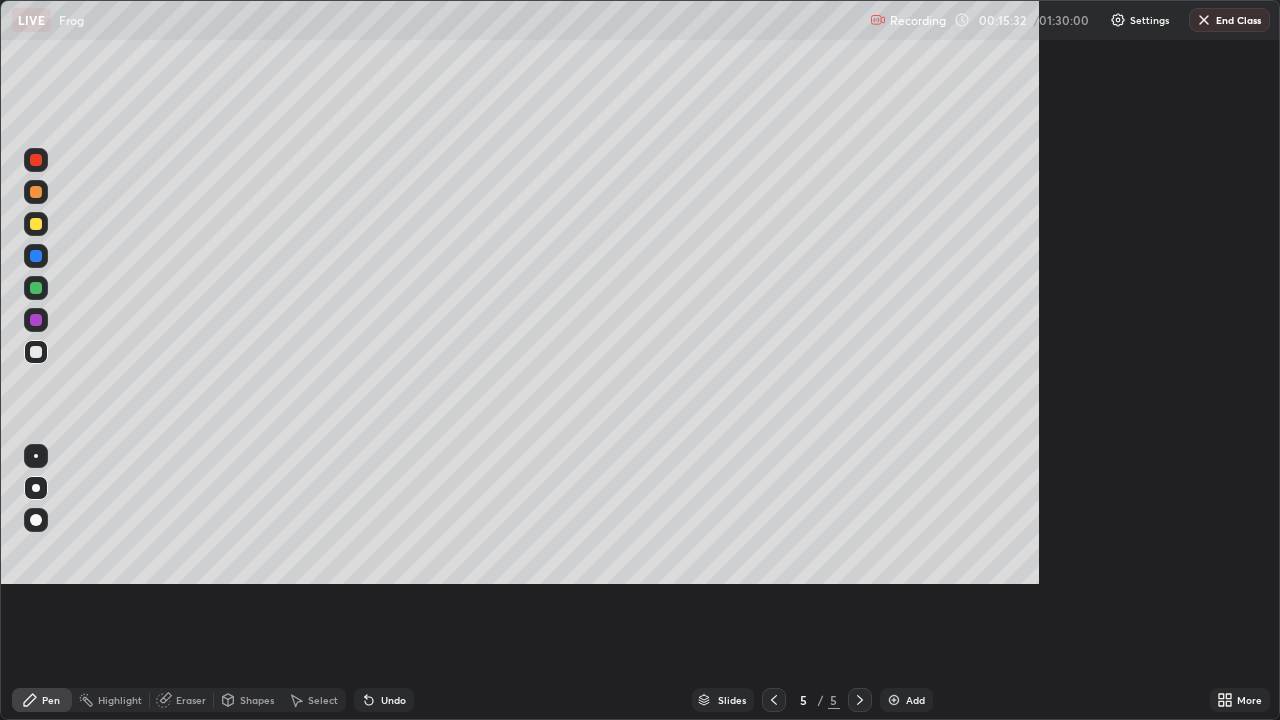 scroll, scrollTop: 99280, scrollLeft: 98720, axis: both 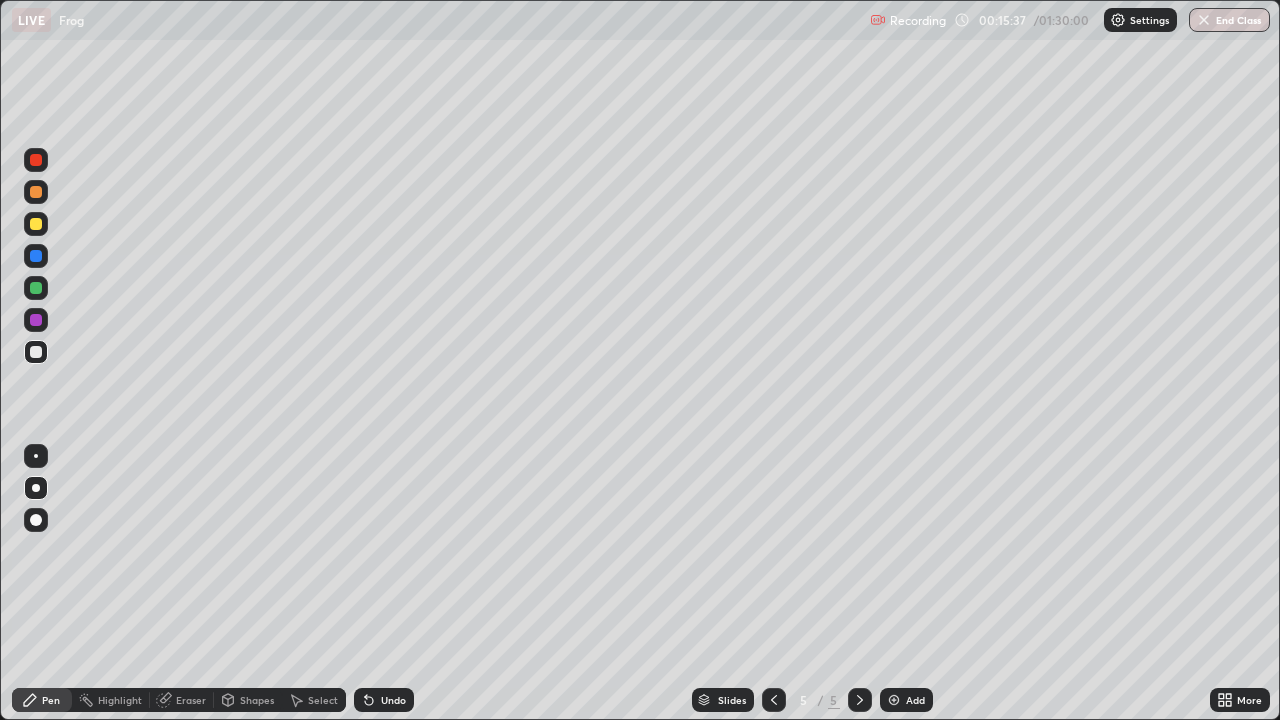 click at bounding box center [36, 320] 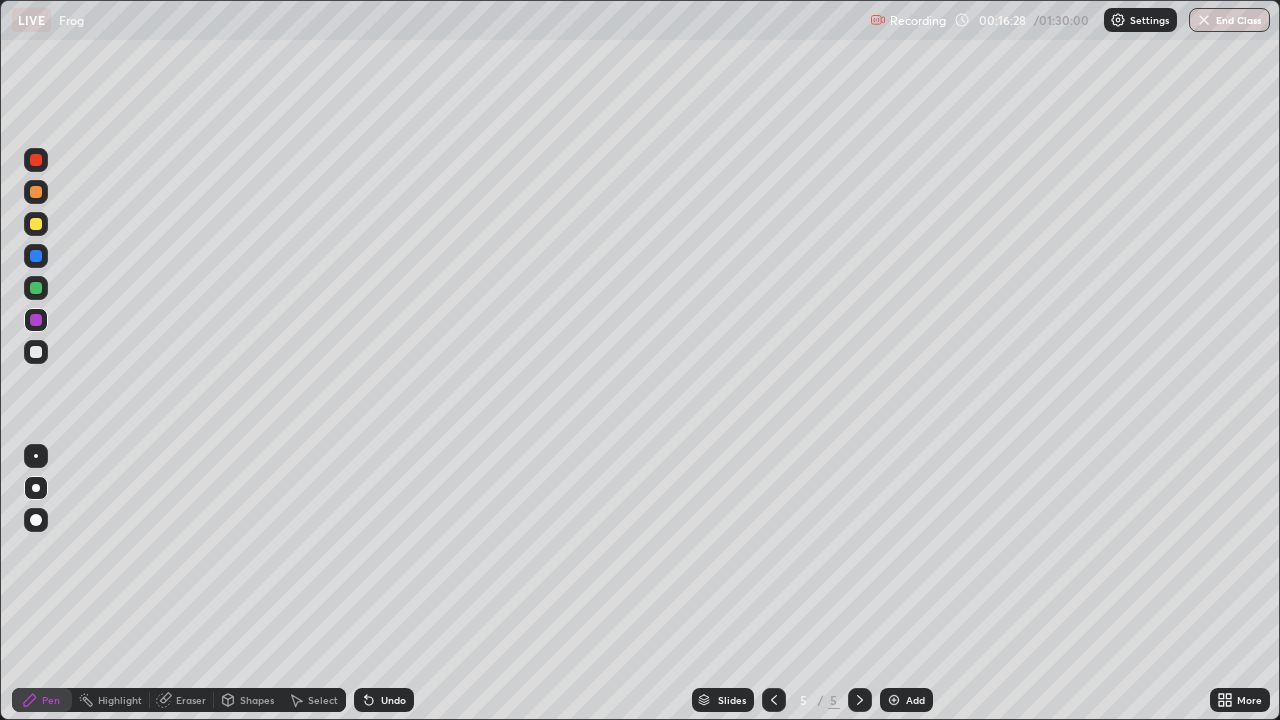 click on "Select" at bounding box center [314, 700] 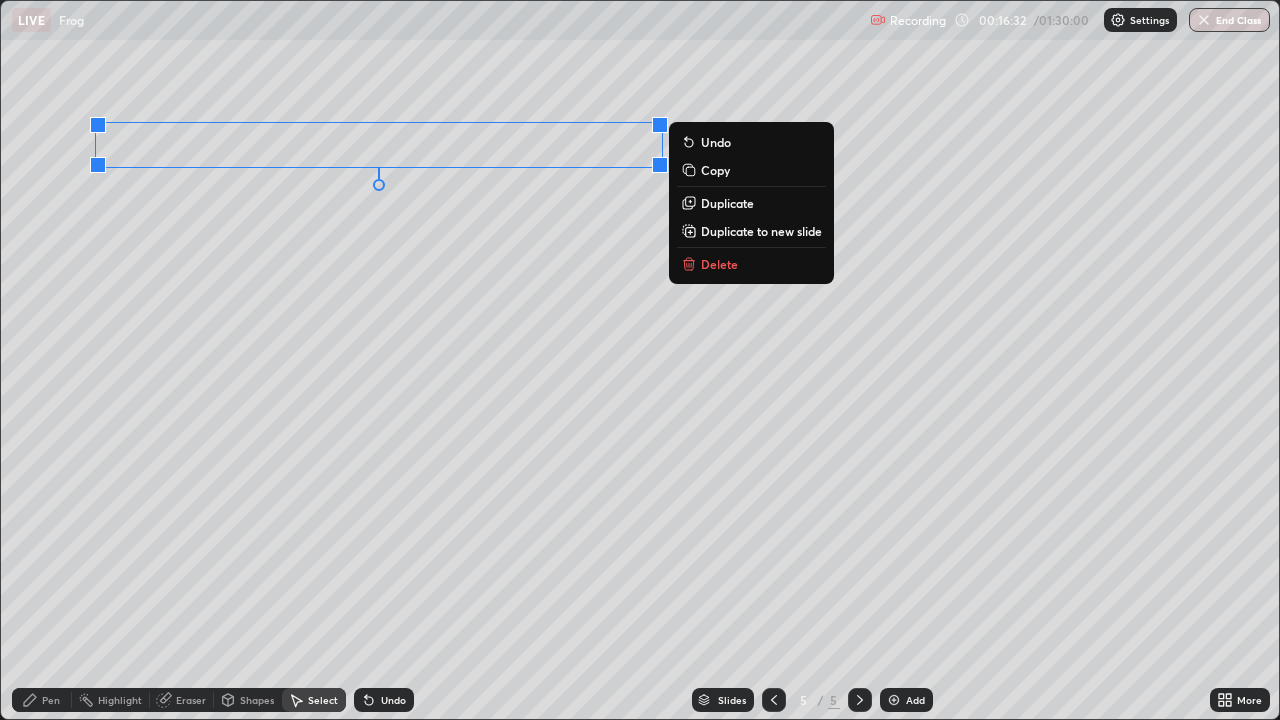 click on "0 ° Undo Copy Duplicate Duplicate to new slide Delete" at bounding box center [640, 360] 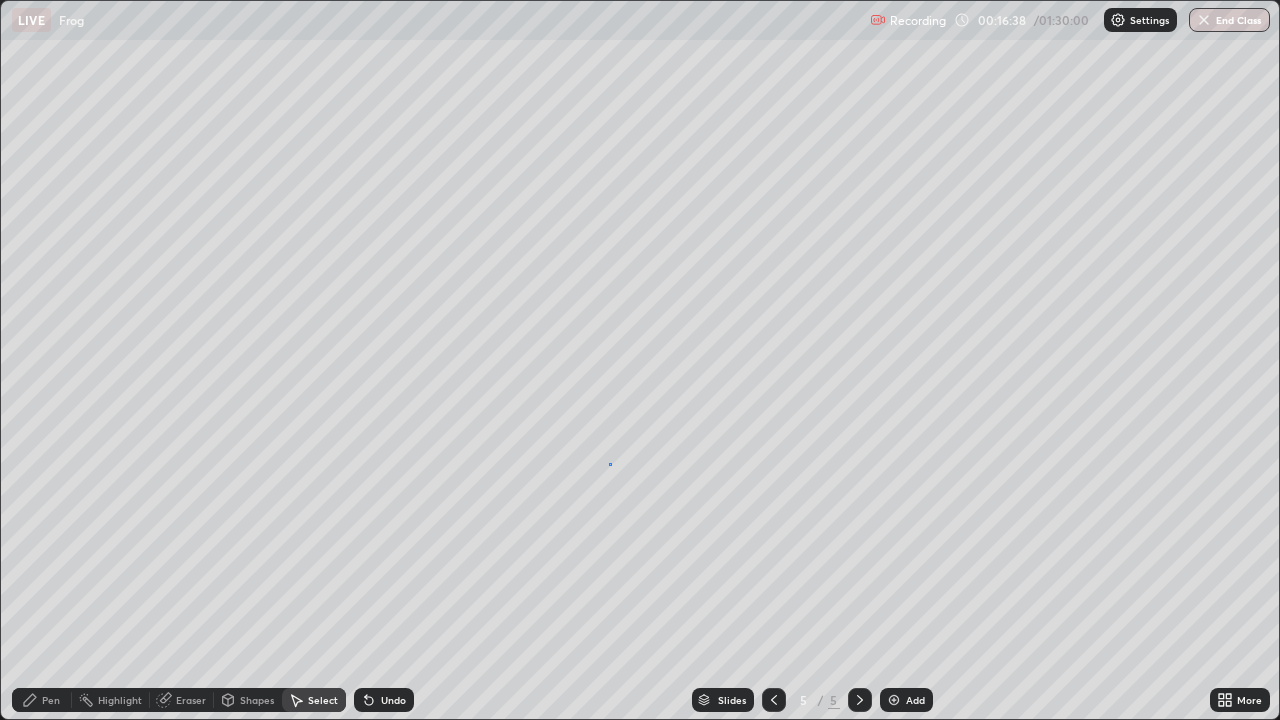click on "0 ° Undo Copy Duplicate Duplicate to new slide Delete" at bounding box center (640, 360) 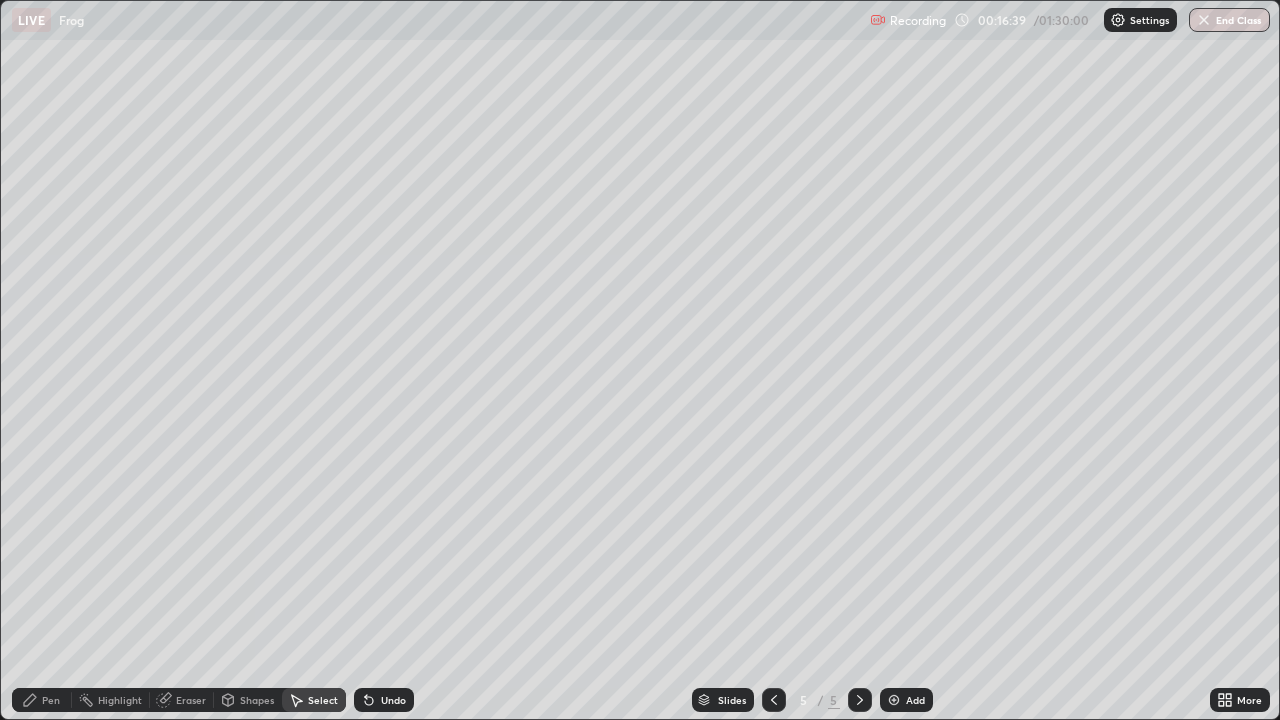 click on "Pen" at bounding box center (51, 700) 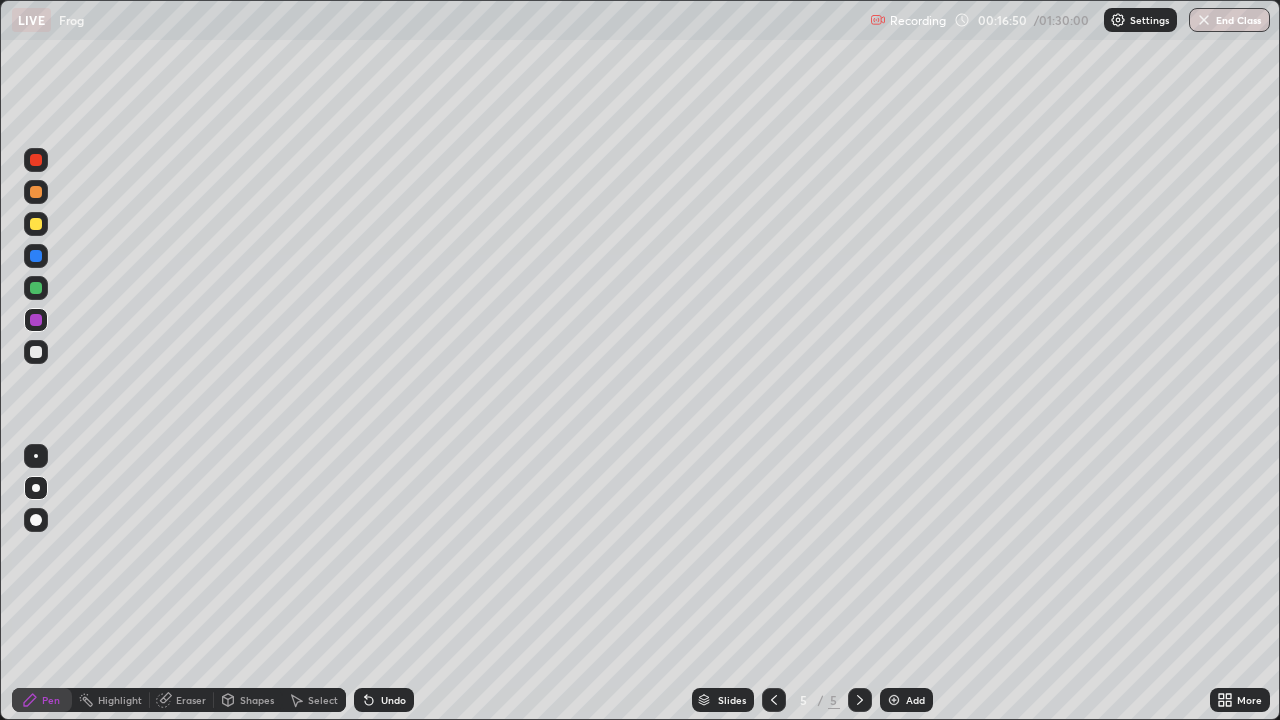 click on "Pen" at bounding box center (42, 700) 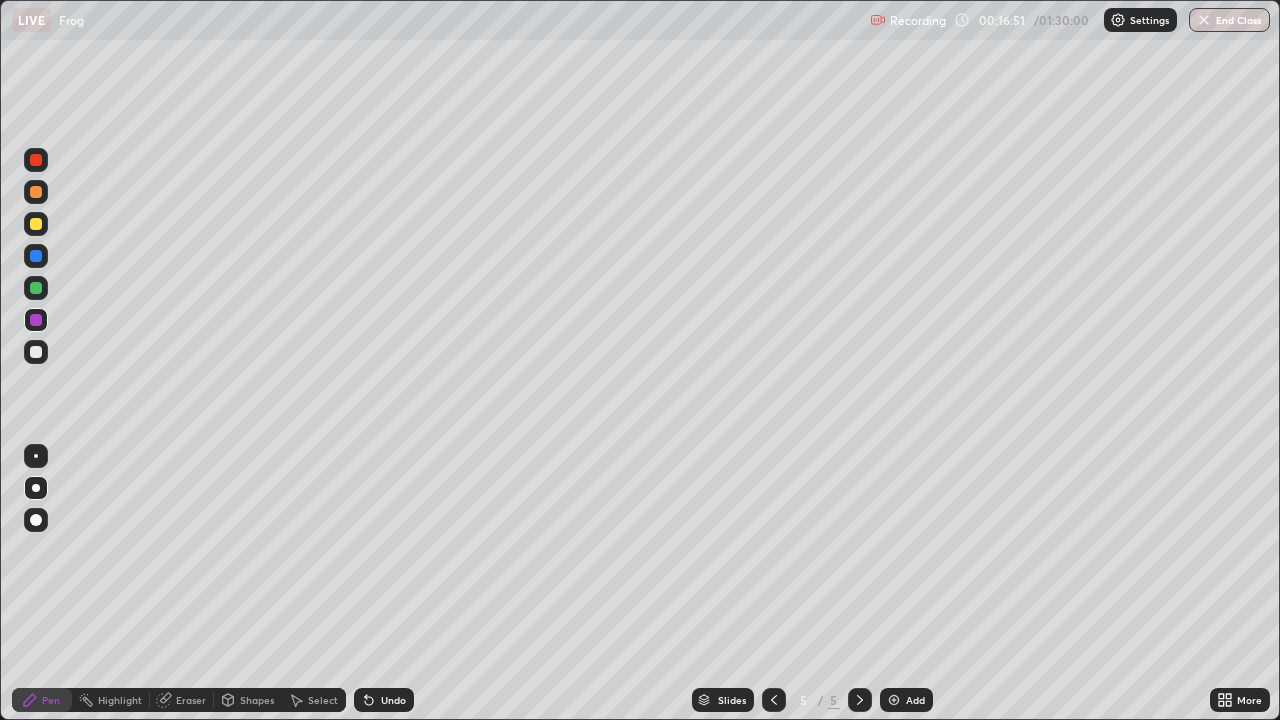 click at bounding box center (36, 352) 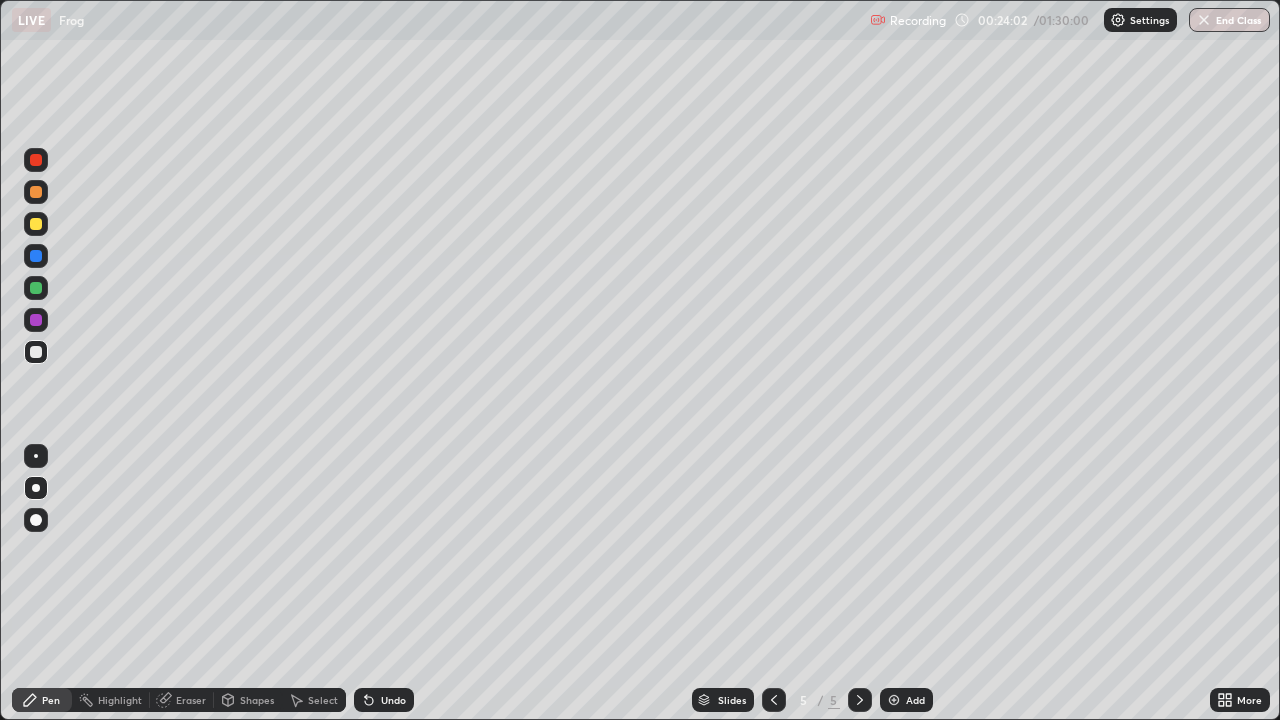 click 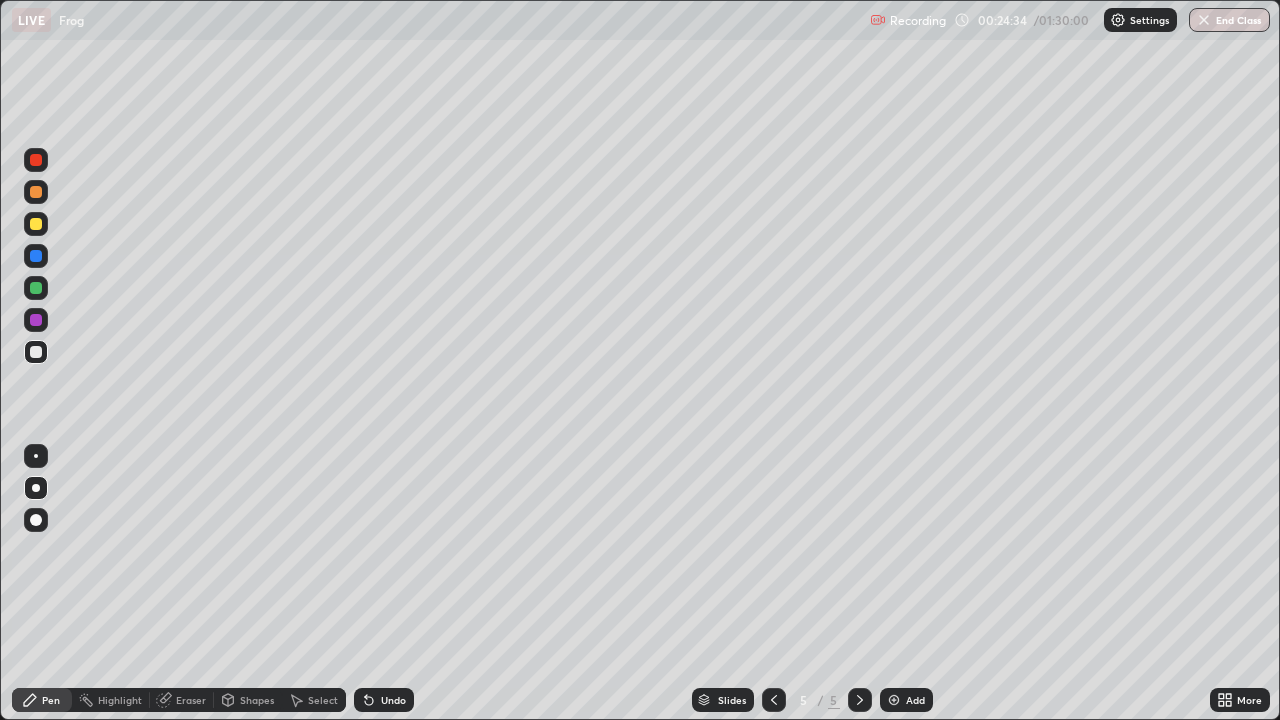 click 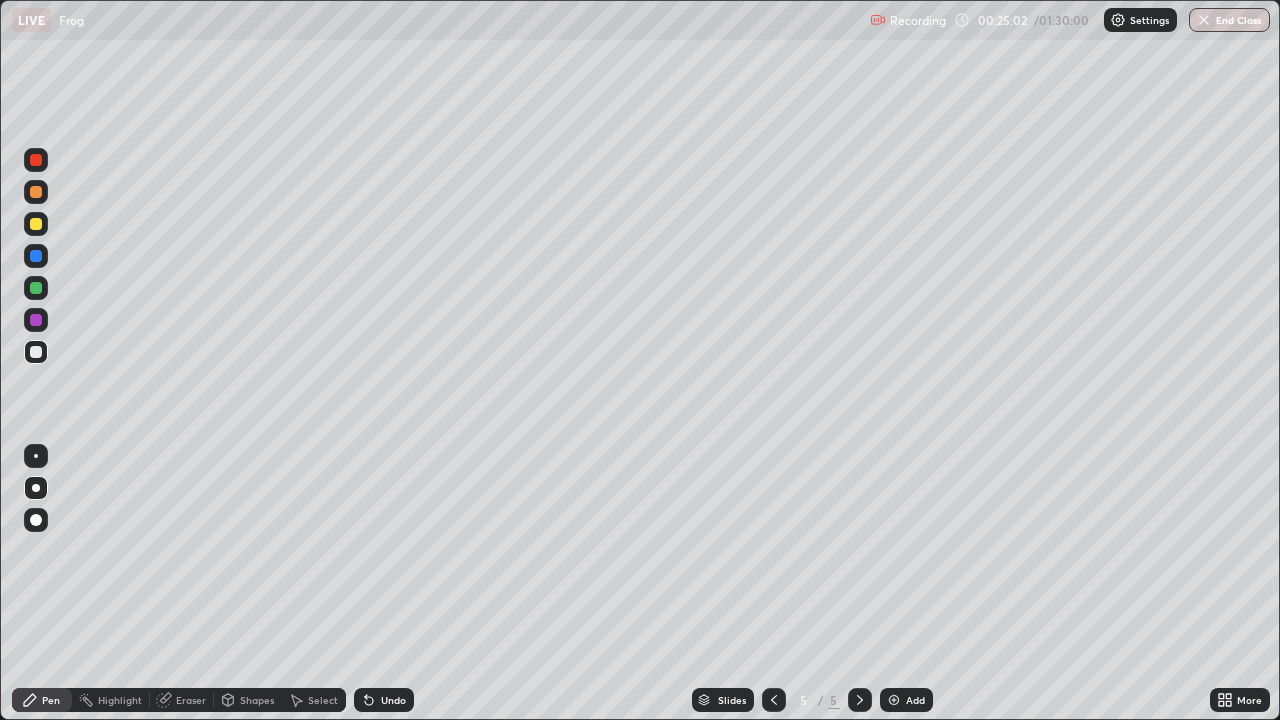 click at bounding box center (36, 224) 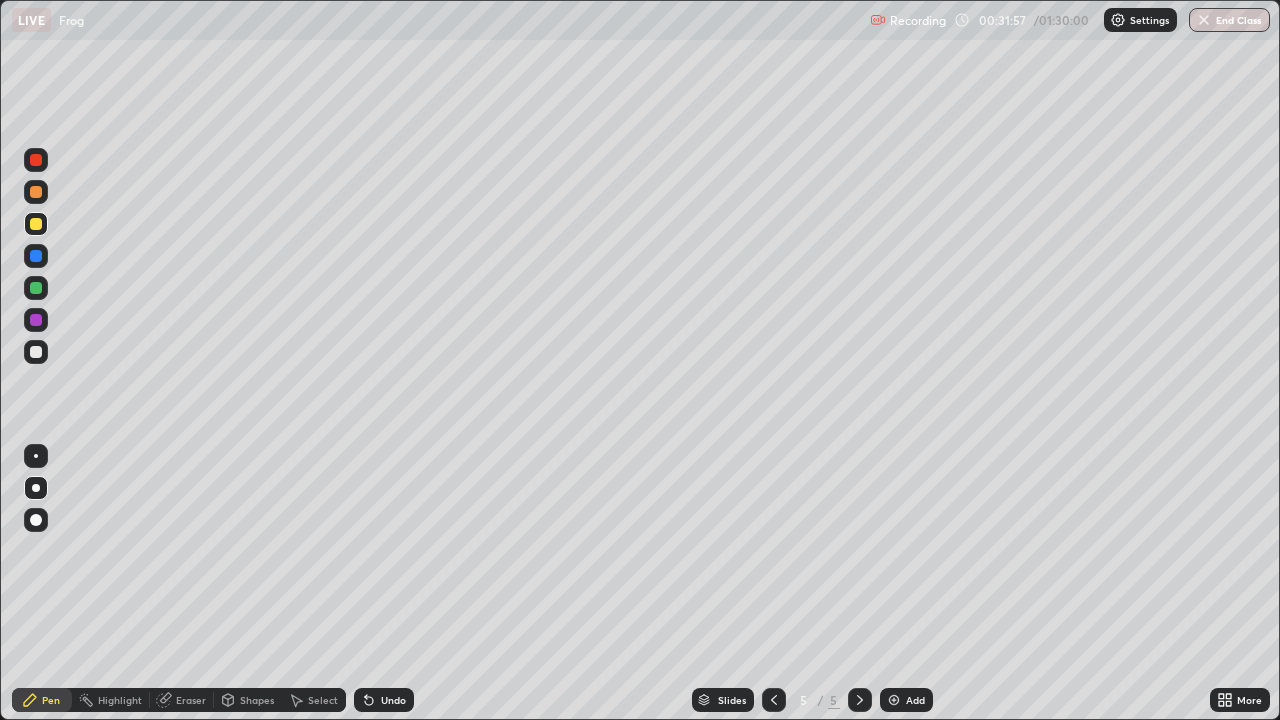 click at bounding box center [894, 700] 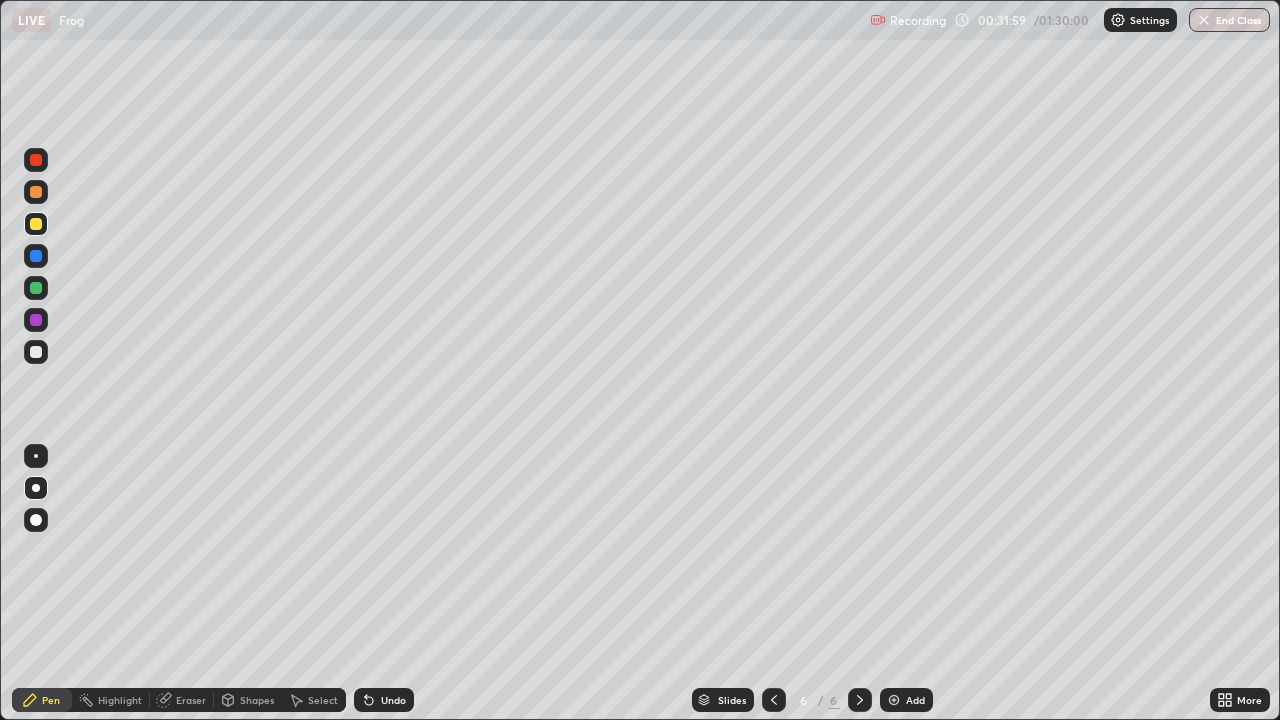 click at bounding box center (36, 352) 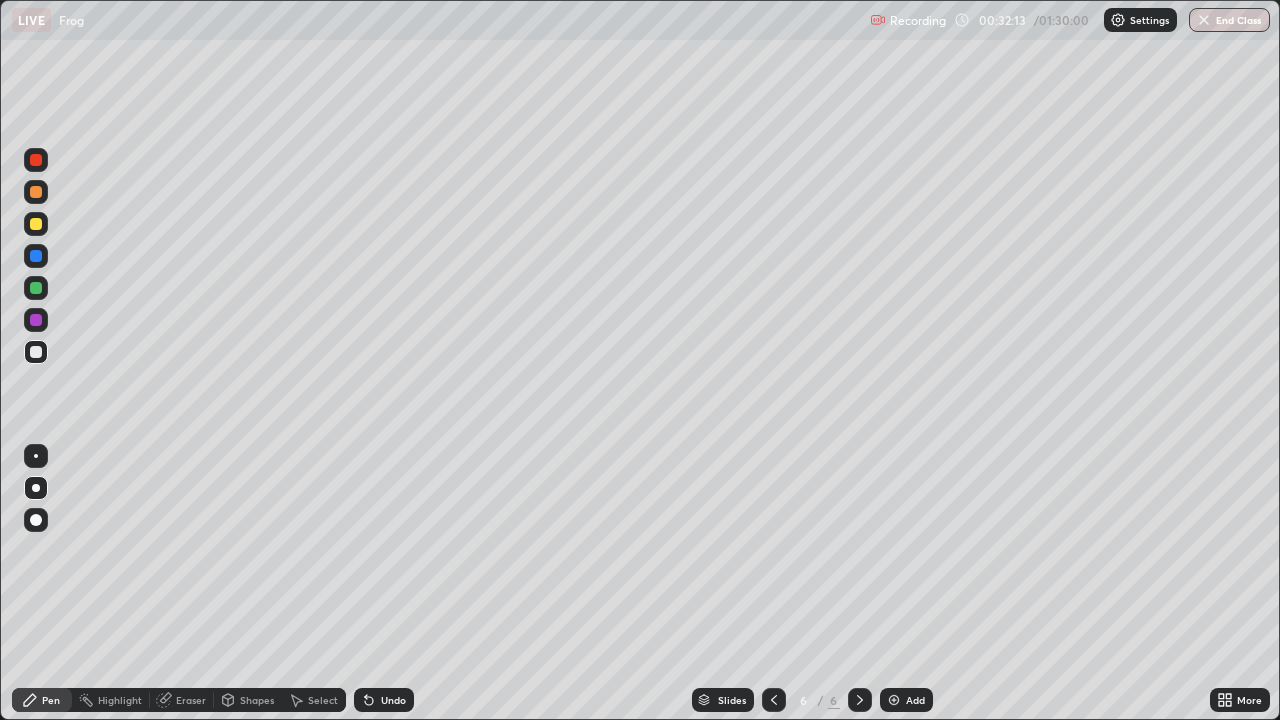 click on "Undo" at bounding box center [384, 700] 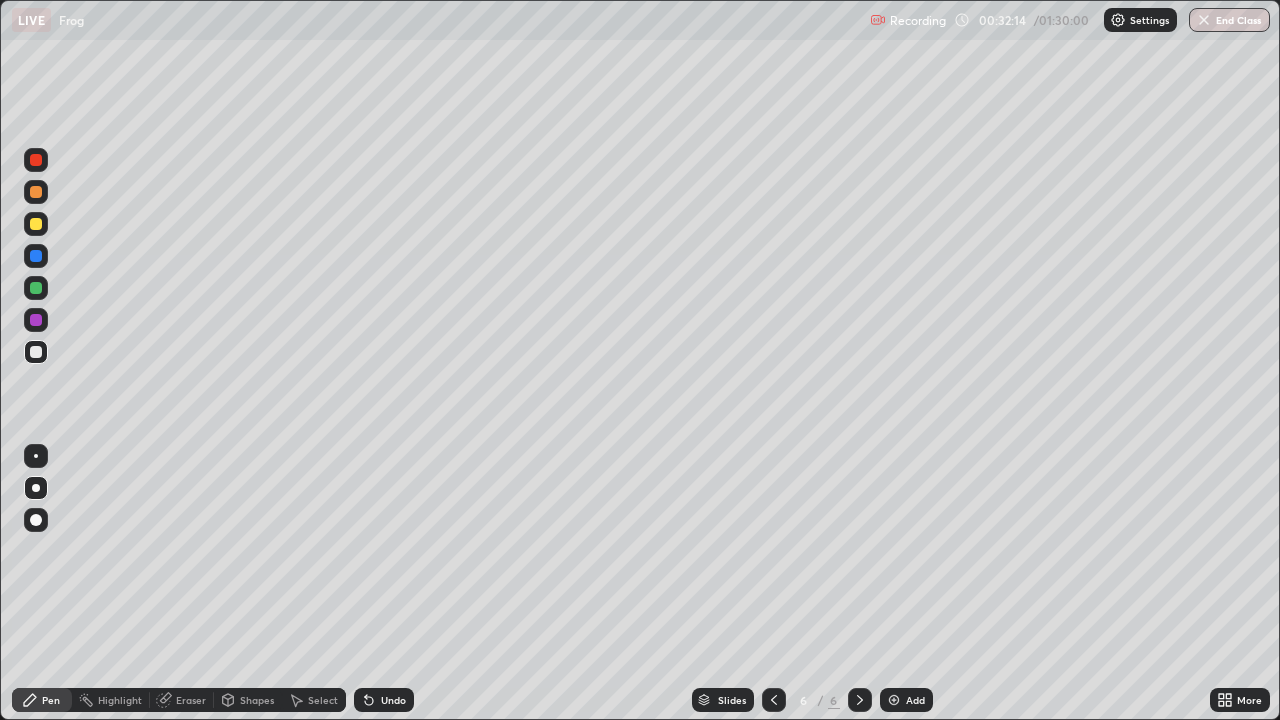 click on "Undo" at bounding box center [393, 700] 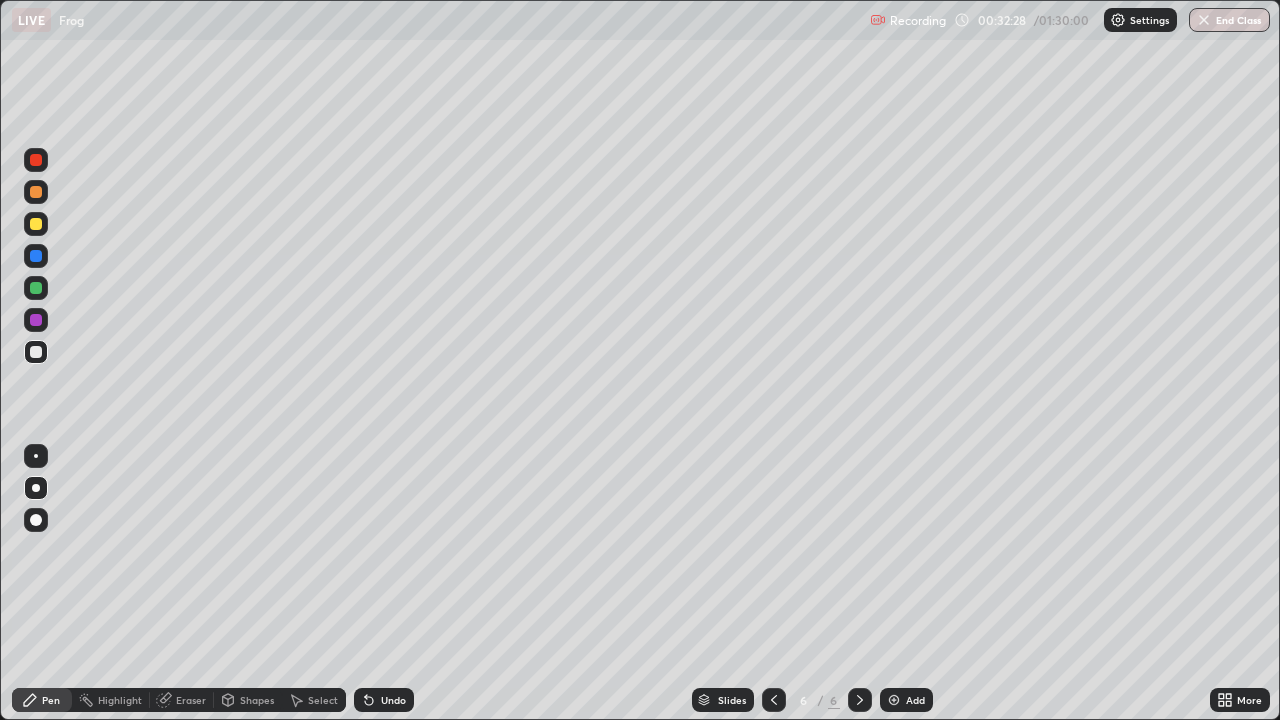 click at bounding box center (36, 320) 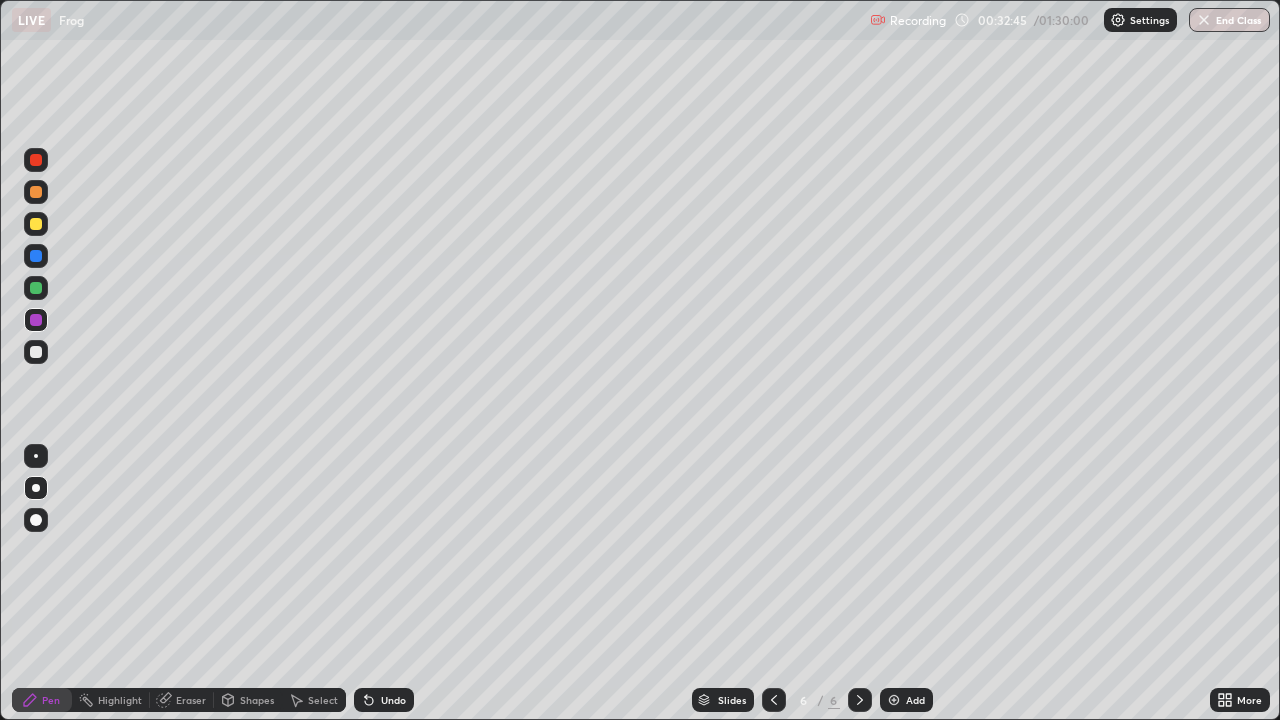 click on "Undo" at bounding box center (393, 700) 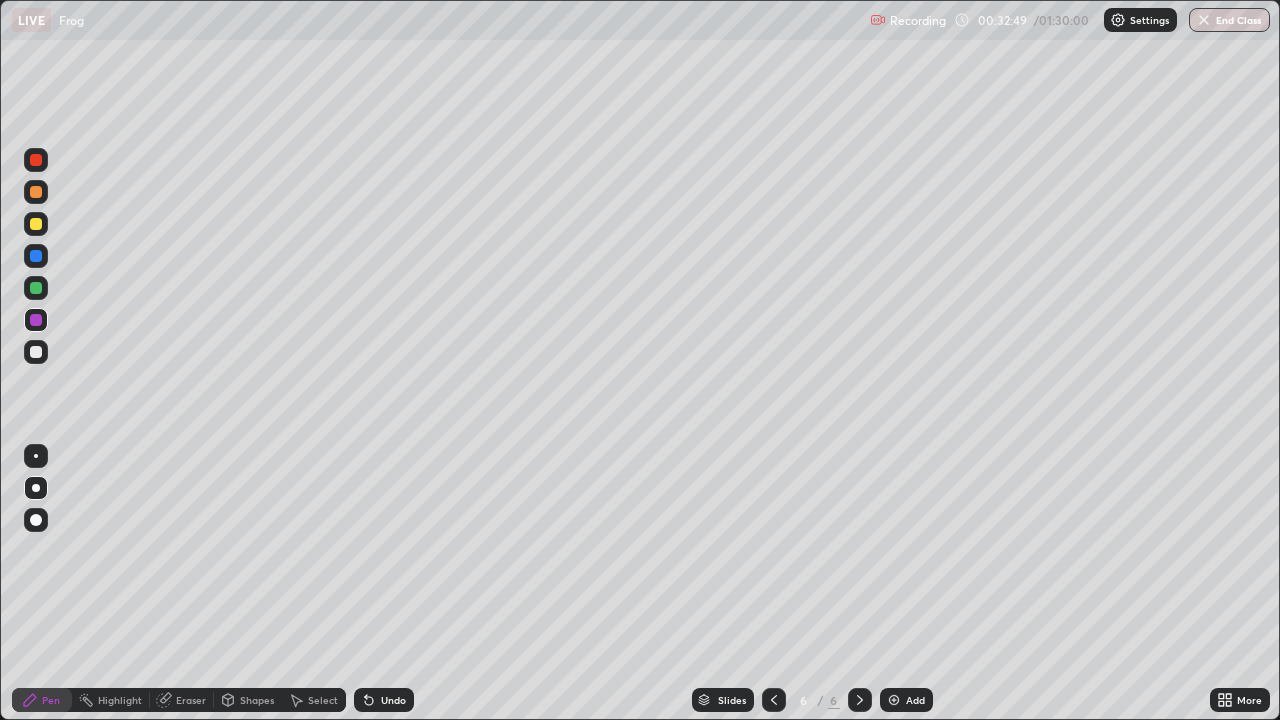 click at bounding box center (36, 352) 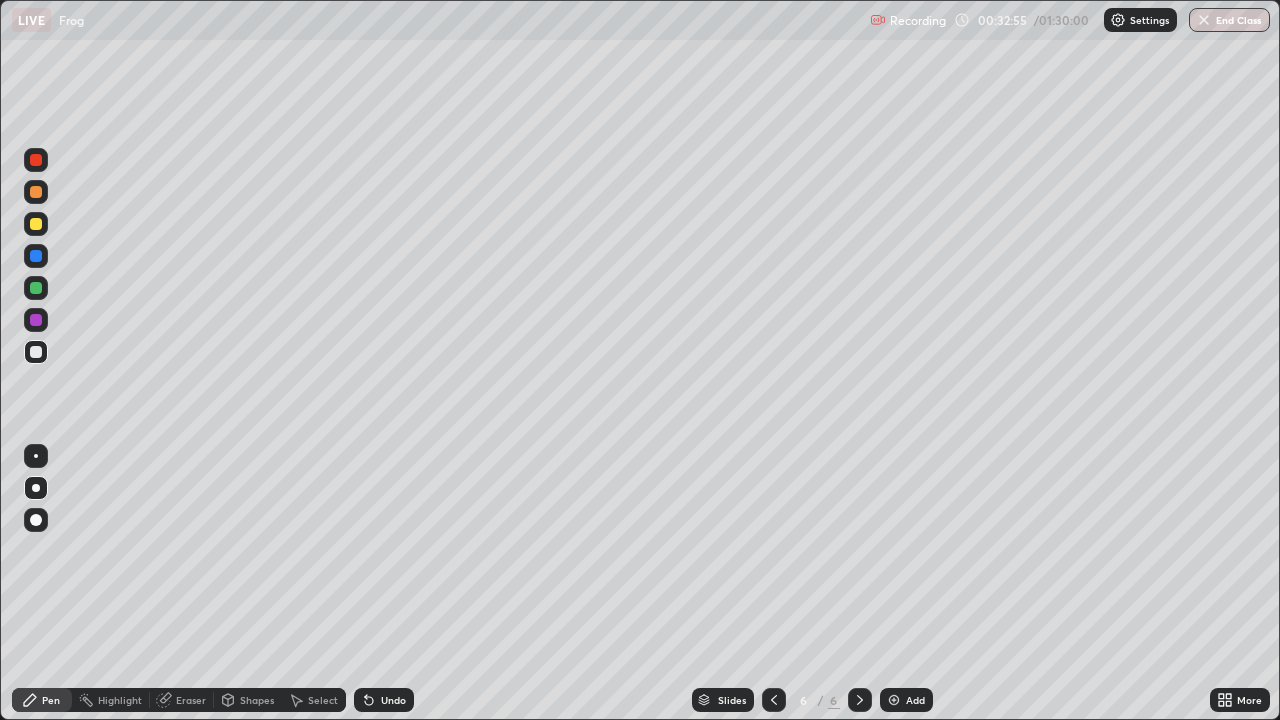 click on "Undo" at bounding box center (384, 700) 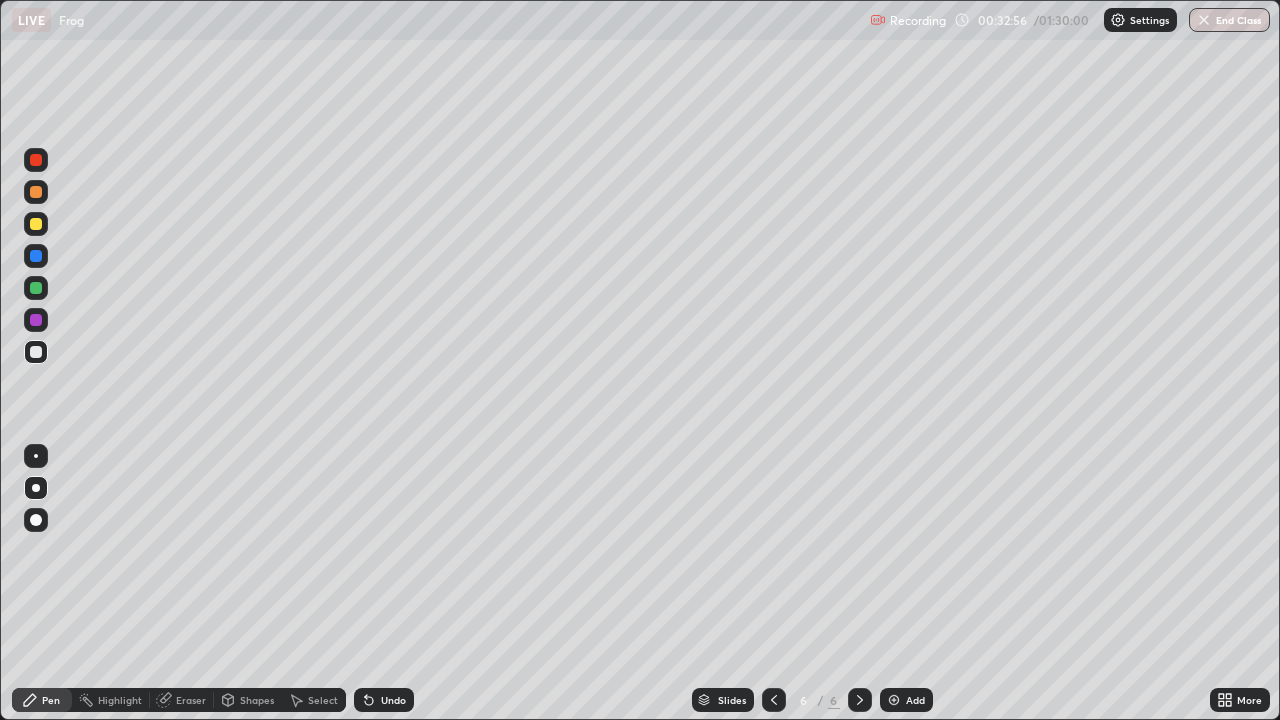 click on "Undo" at bounding box center [384, 700] 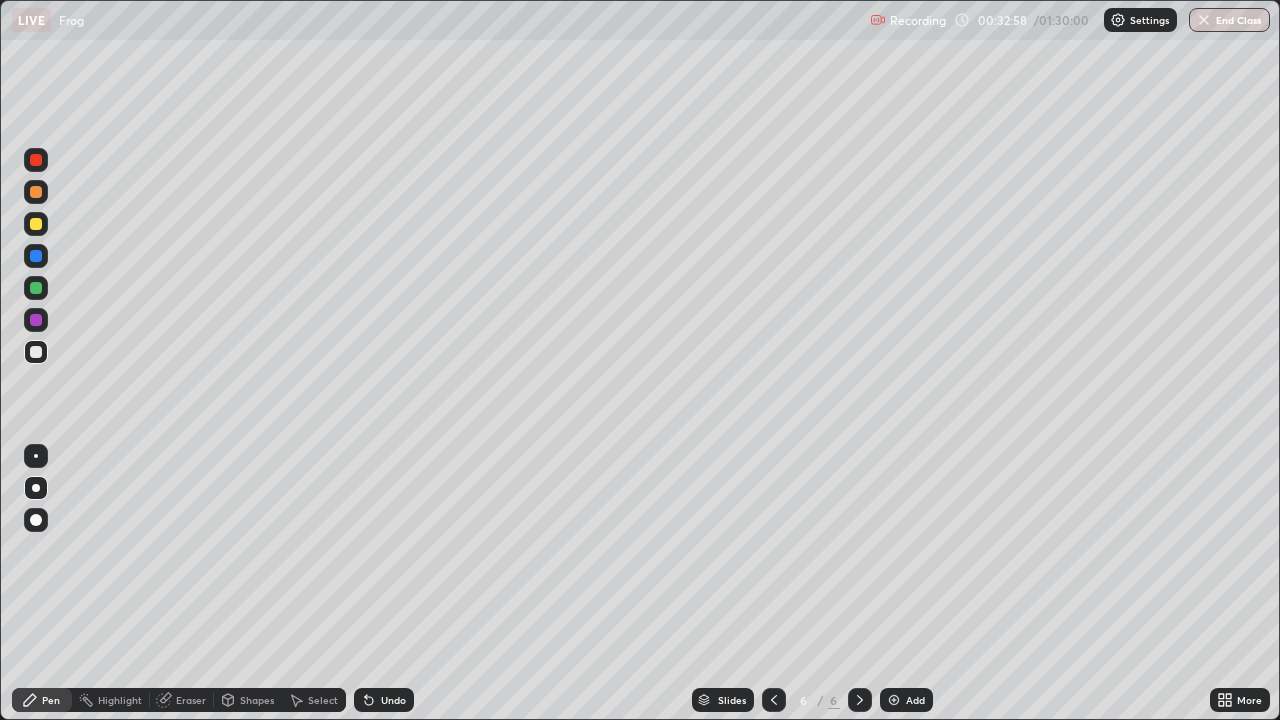 click 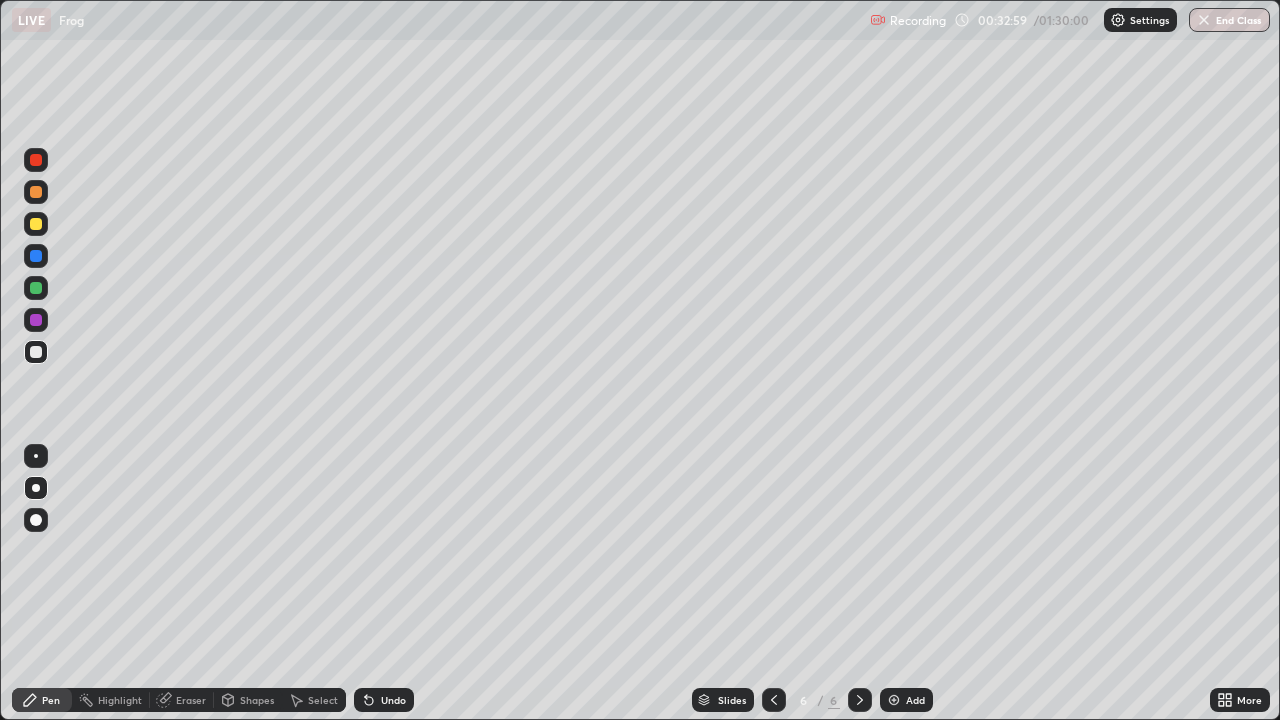 click 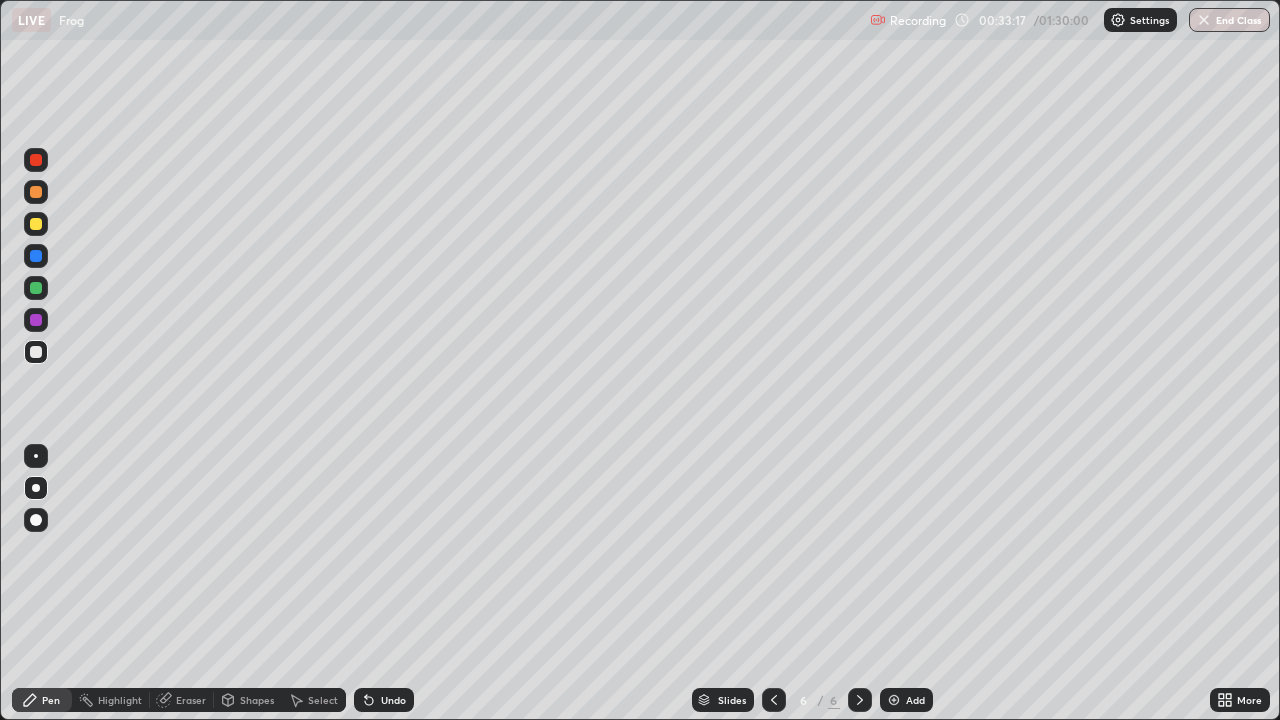 click at bounding box center [36, 320] 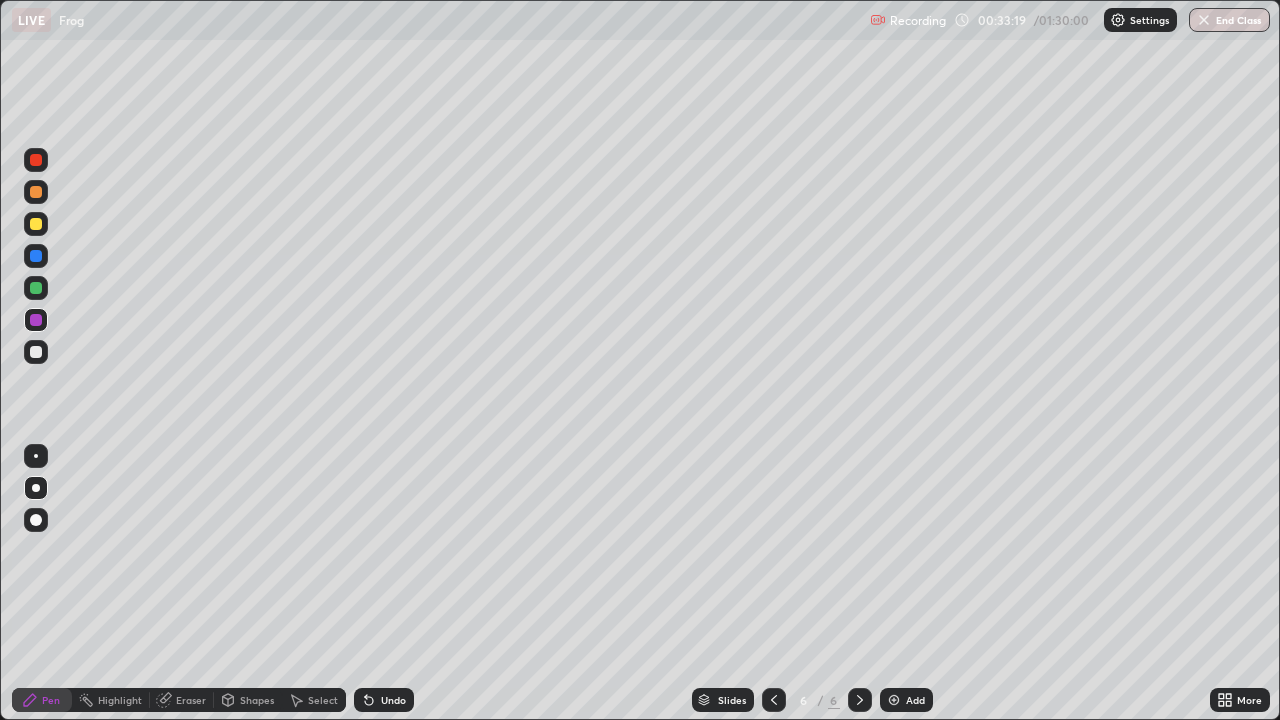 click at bounding box center [36, 288] 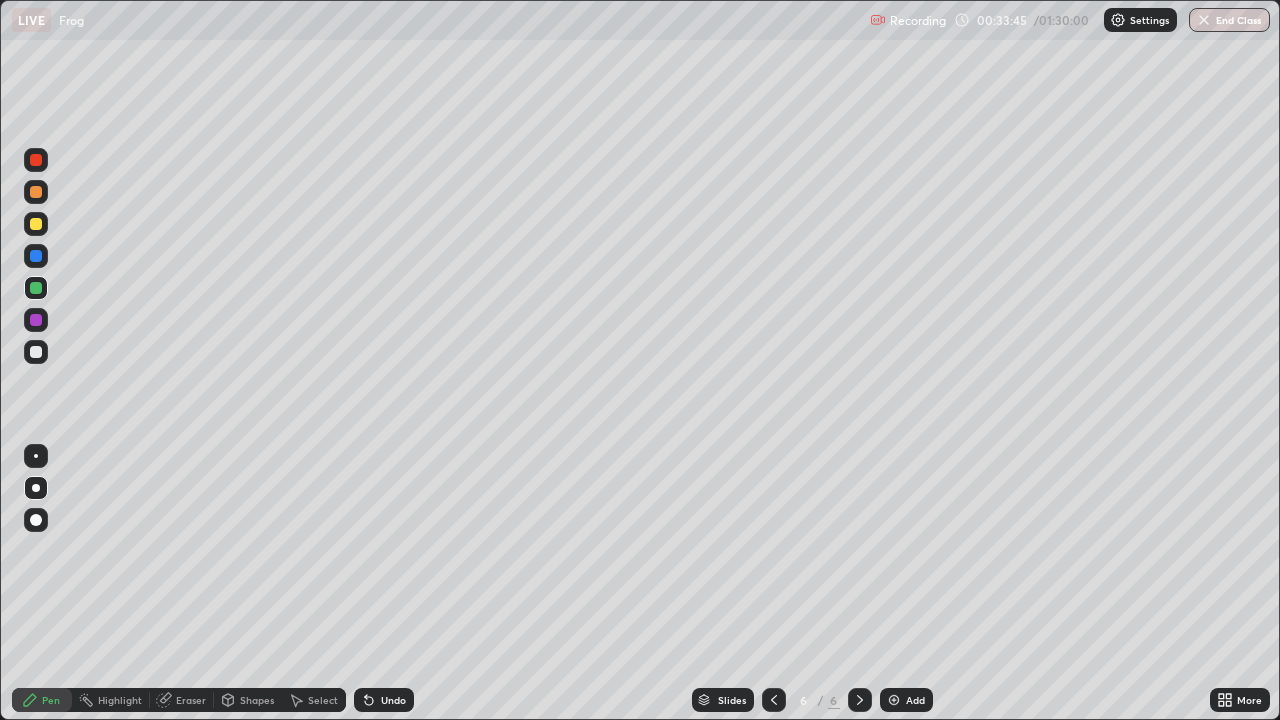 click at bounding box center [36, 352] 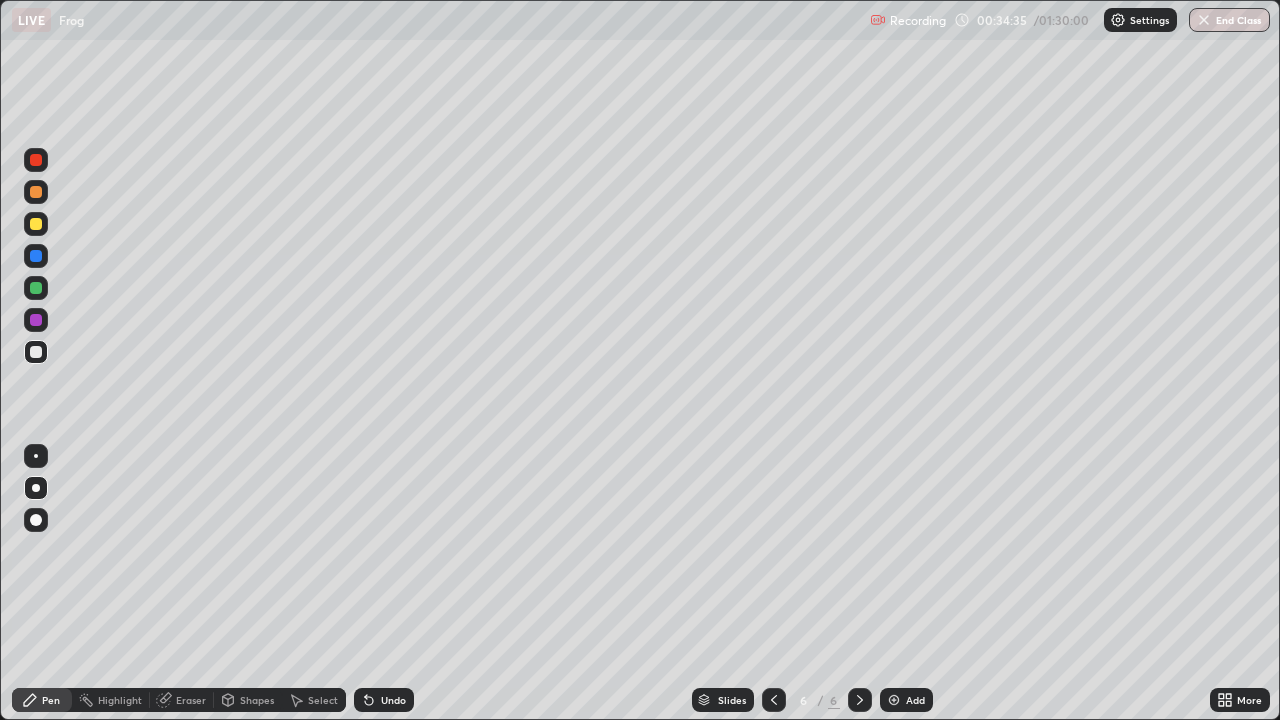 click at bounding box center (36, 320) 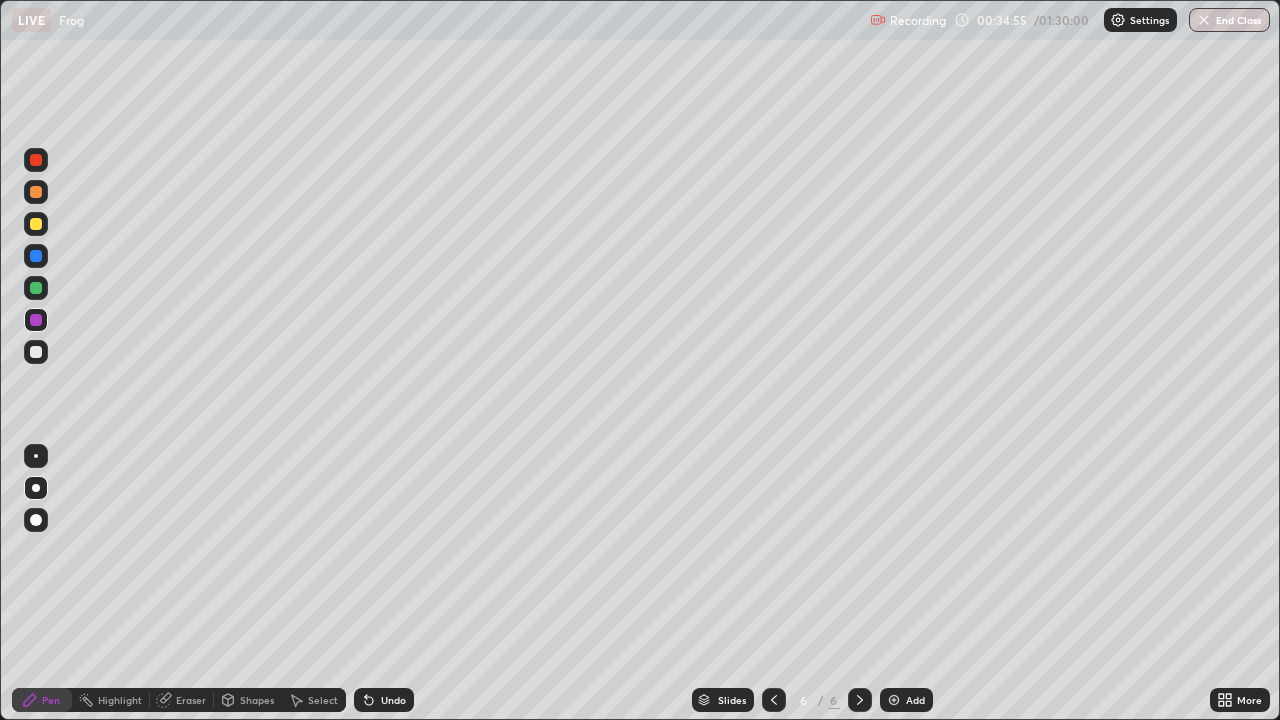 click at bounding box center [36, 224] 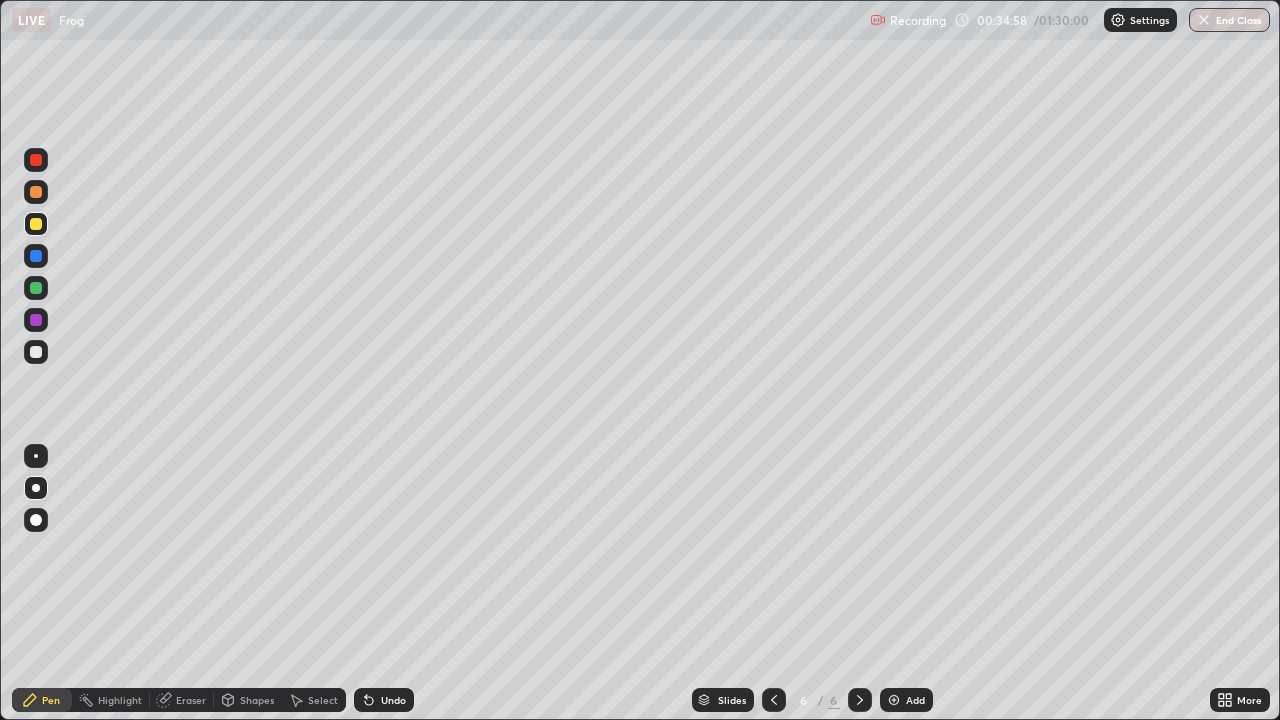 click on "Undo" at bounding box center (393, 700) 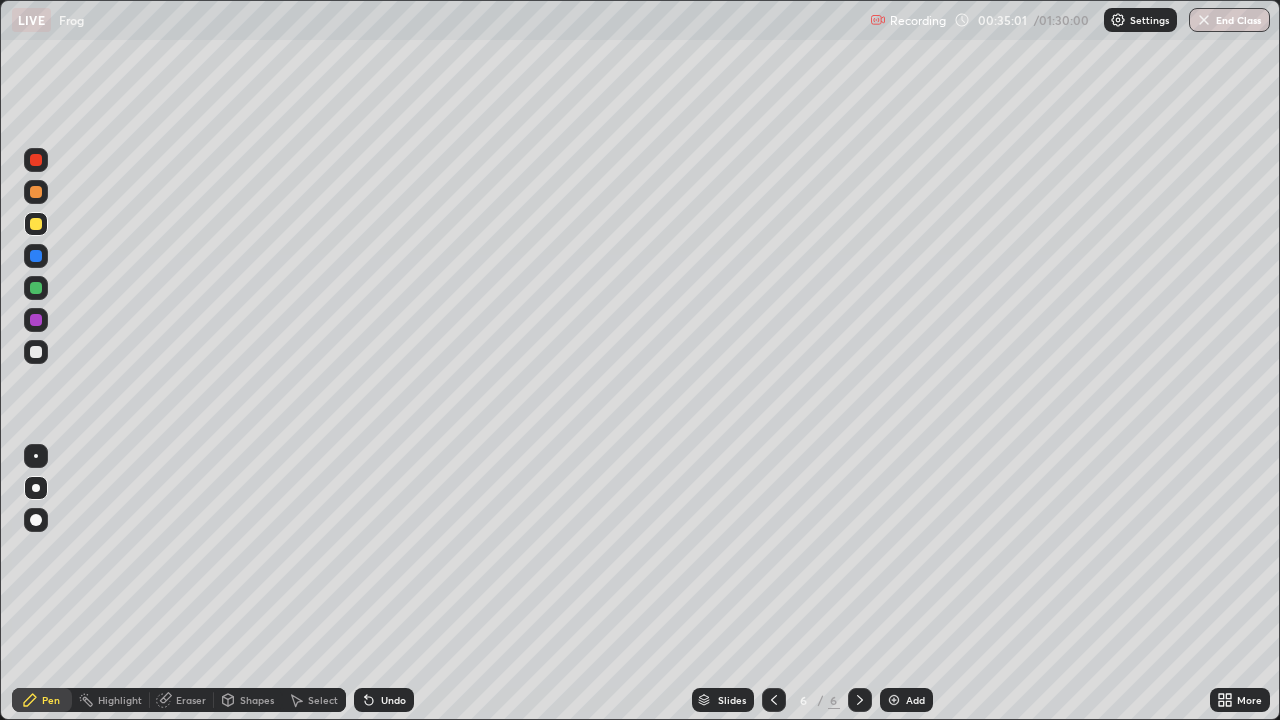 click on "Undo" at bounding box center (393, 700) 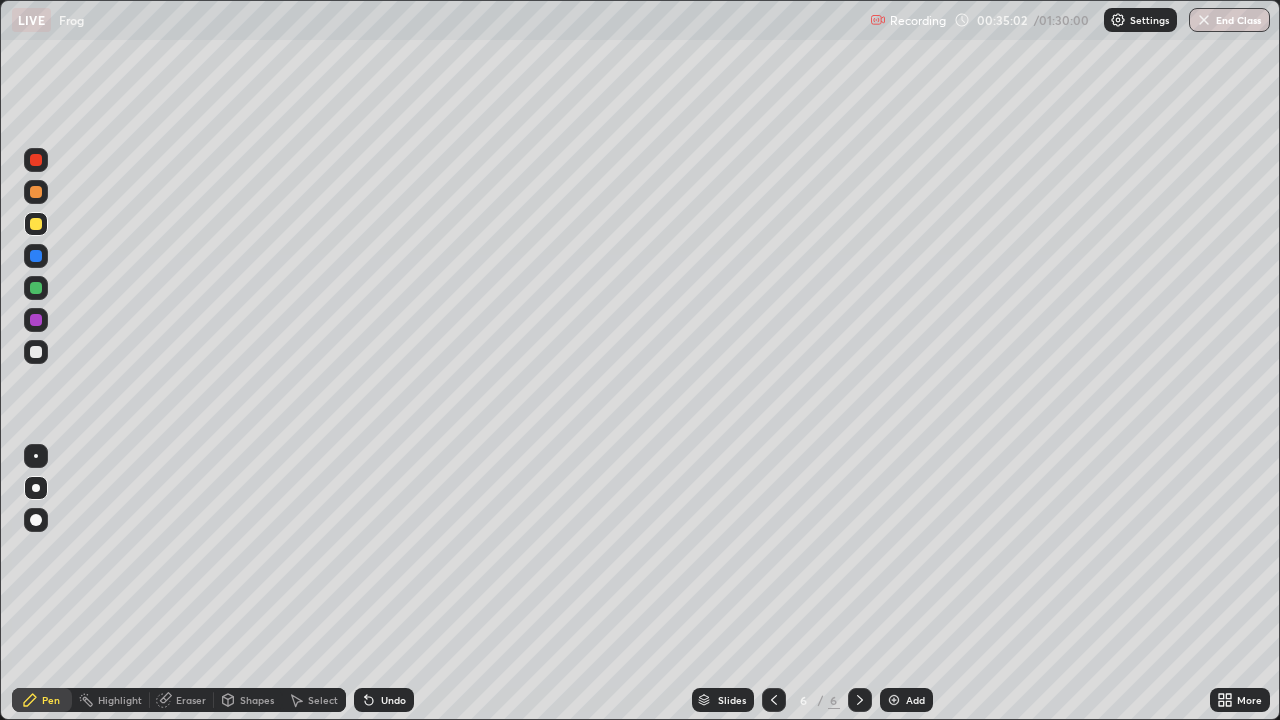 click at bounding box center [36, 352] 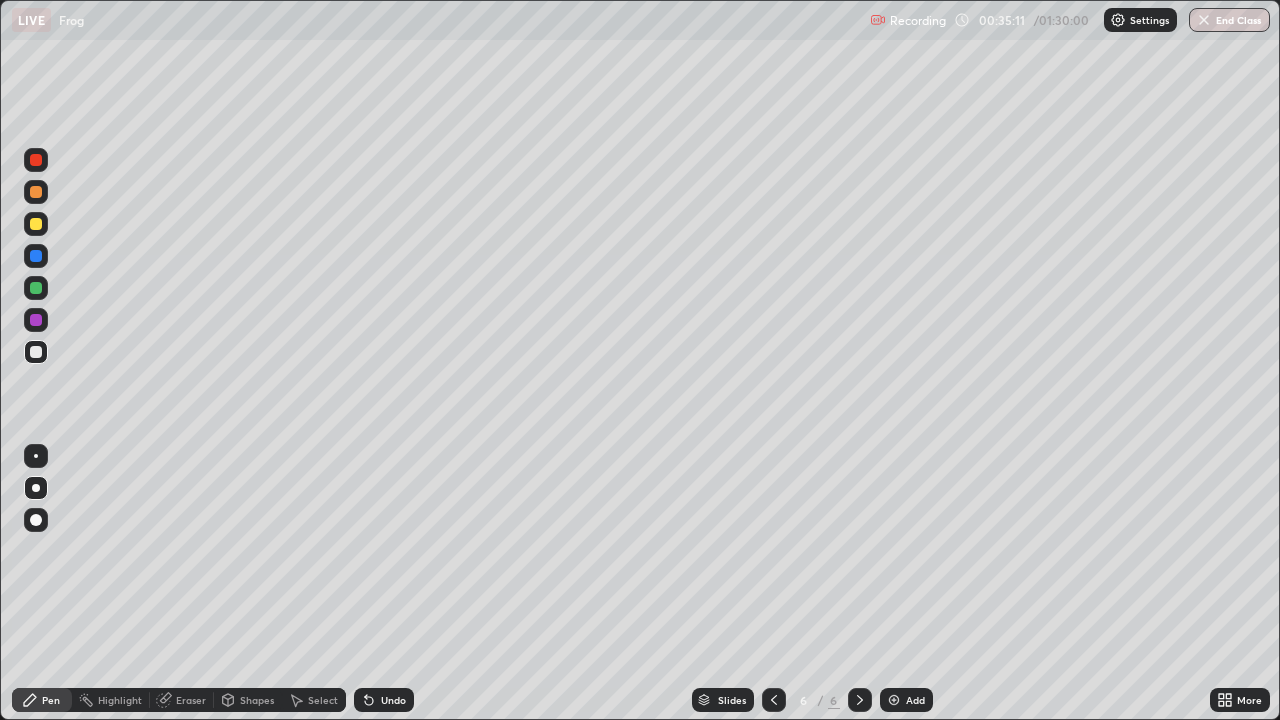 click at bounding box center (36, 320) 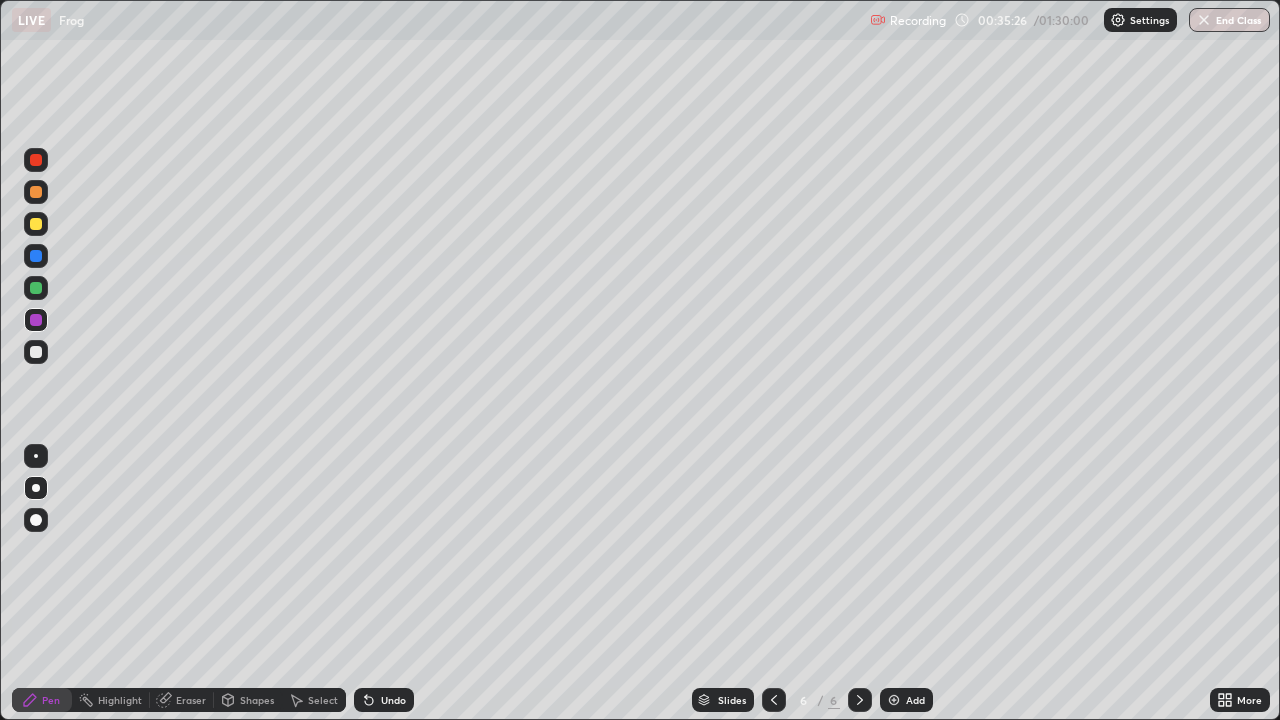click on "Select" at bounding box center [323, 700] 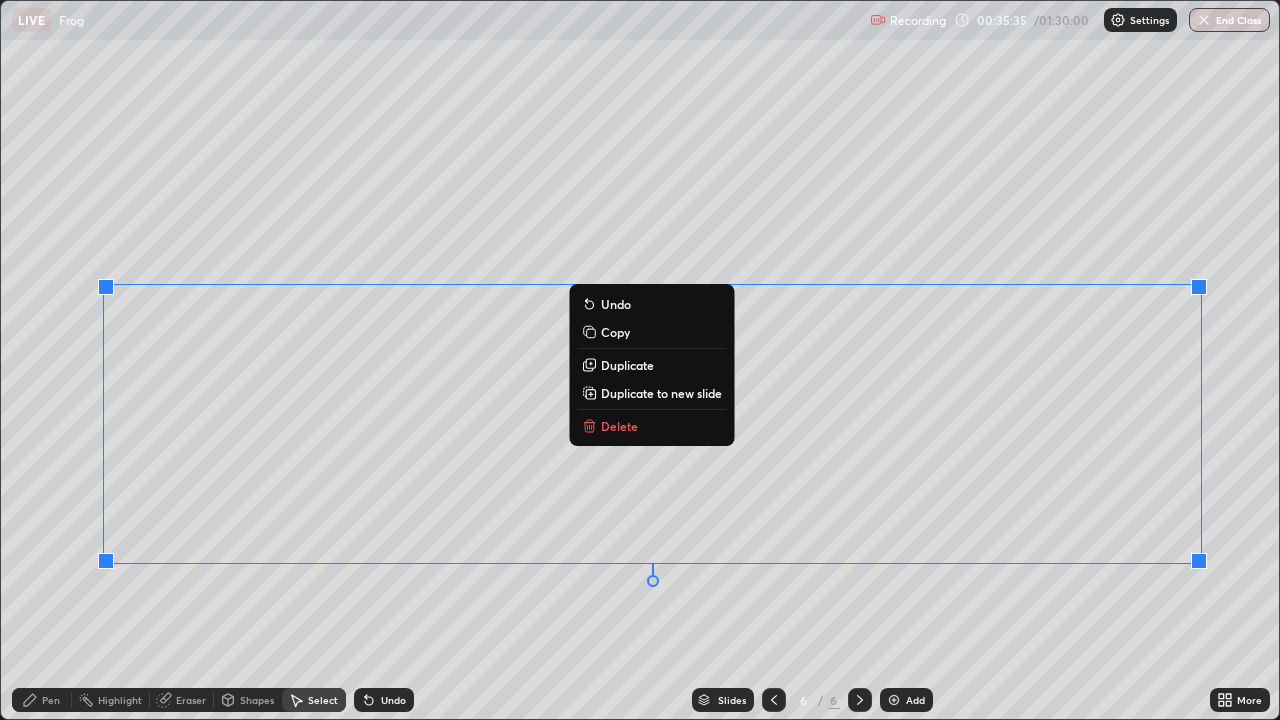 click on "0 ° Undo Copy Duplicate Duplicate to new slide Delete" at bounding box center [640, 360] 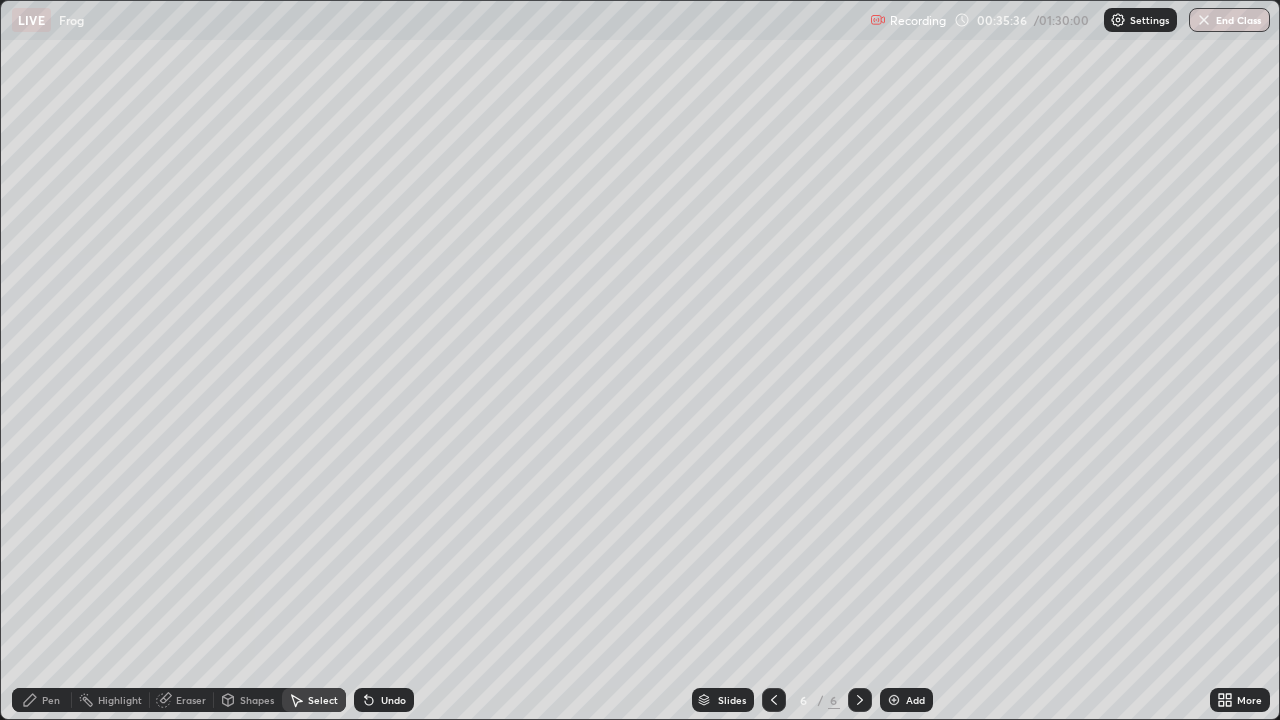 click 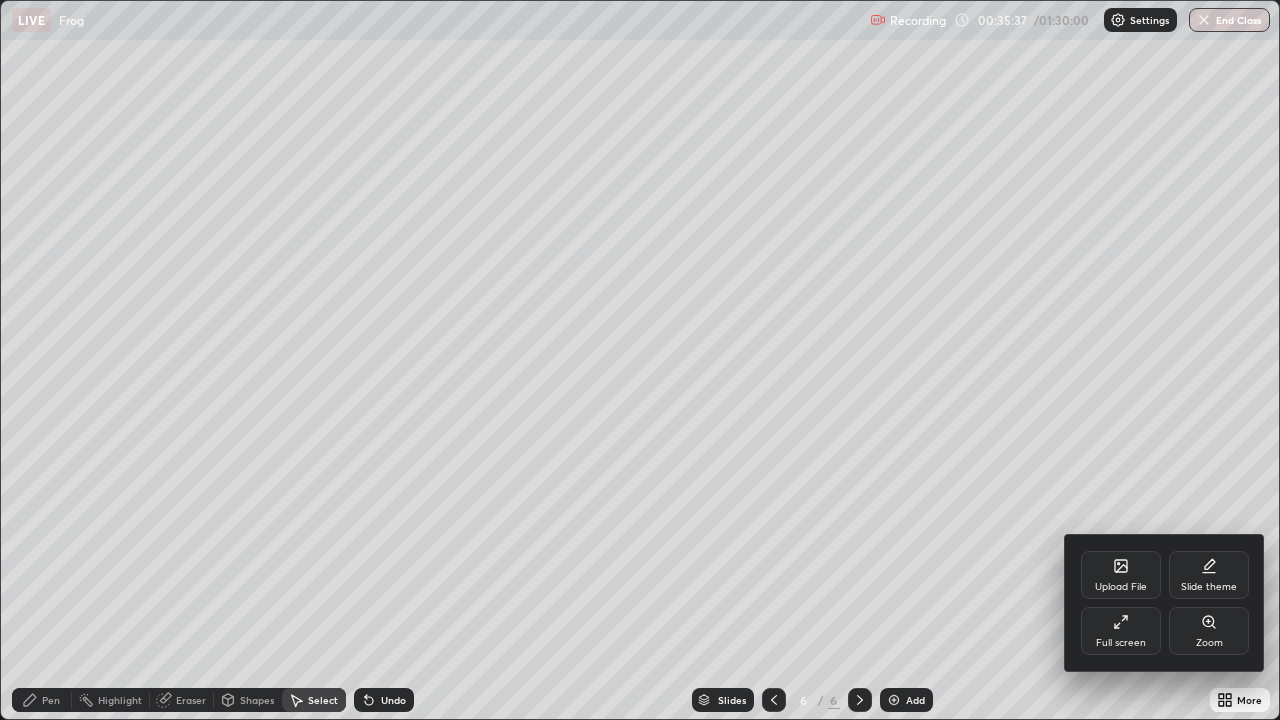 click 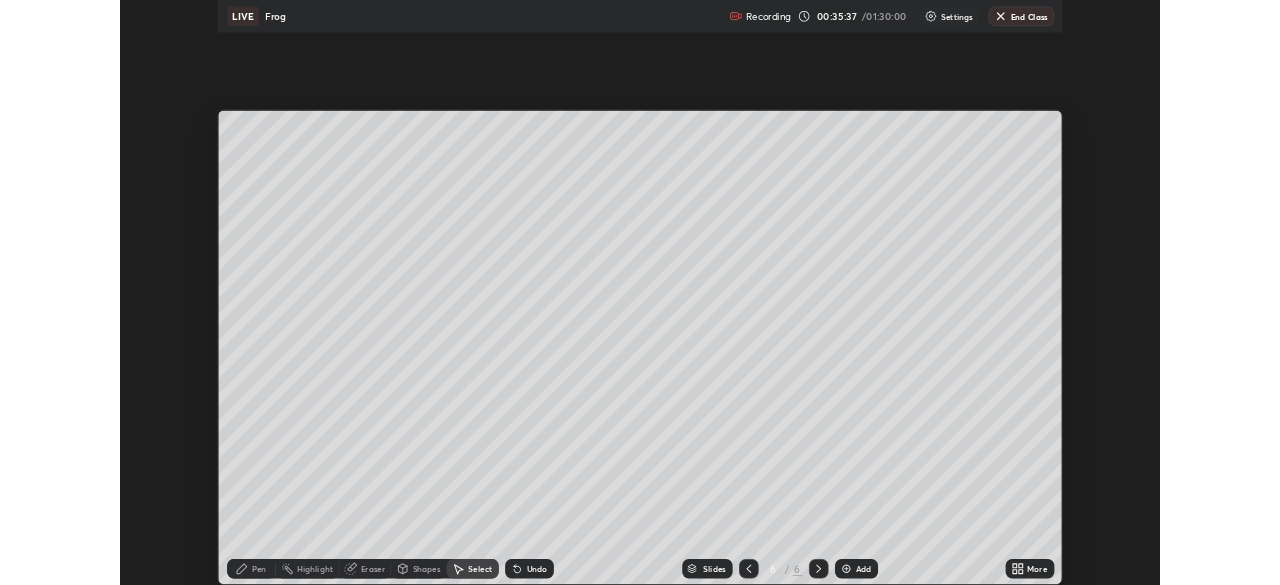 scroll, scrollTop: 585, scrollLeft: 1280, axis: both 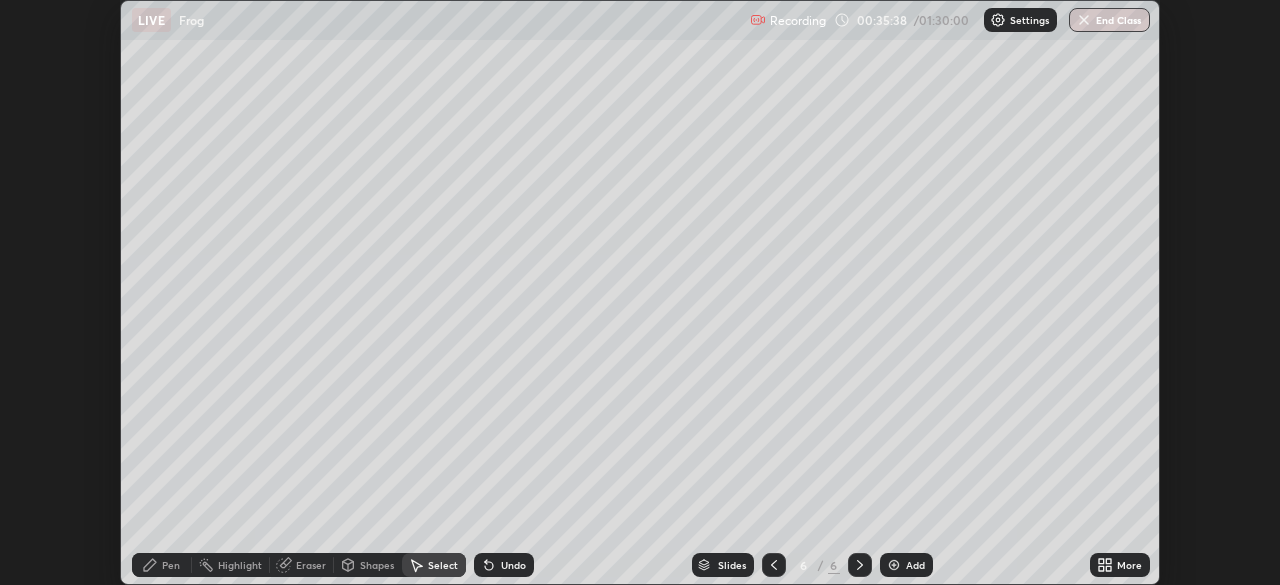 click on "More" at bounding box center (1129, 565) 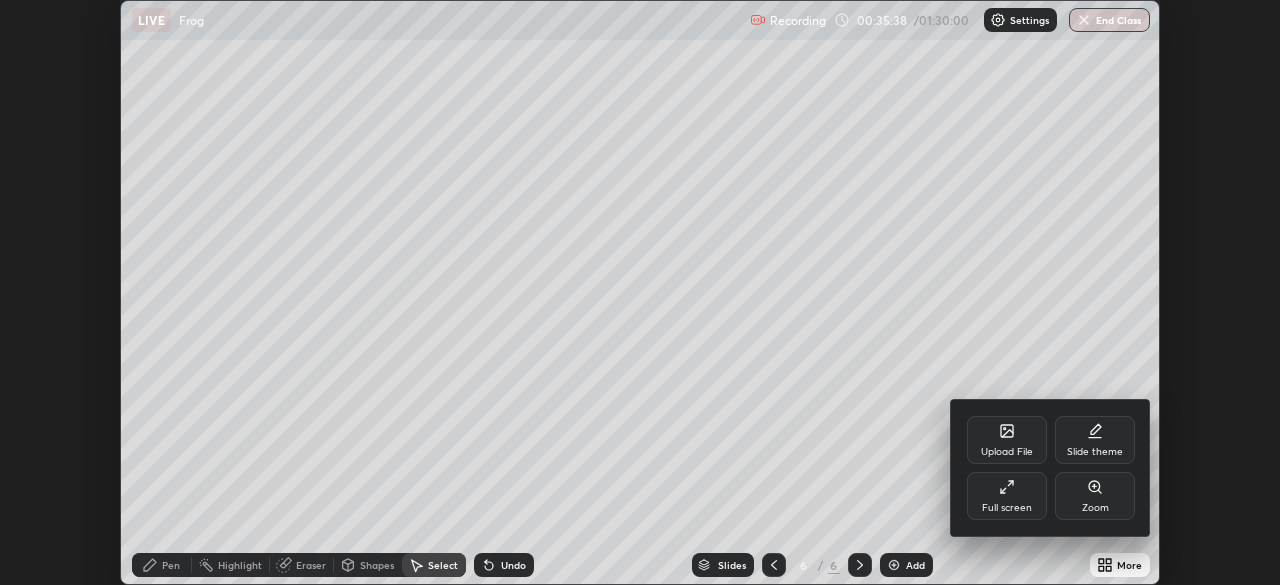 click on "Full screen" at bounding box center (1007, 496) 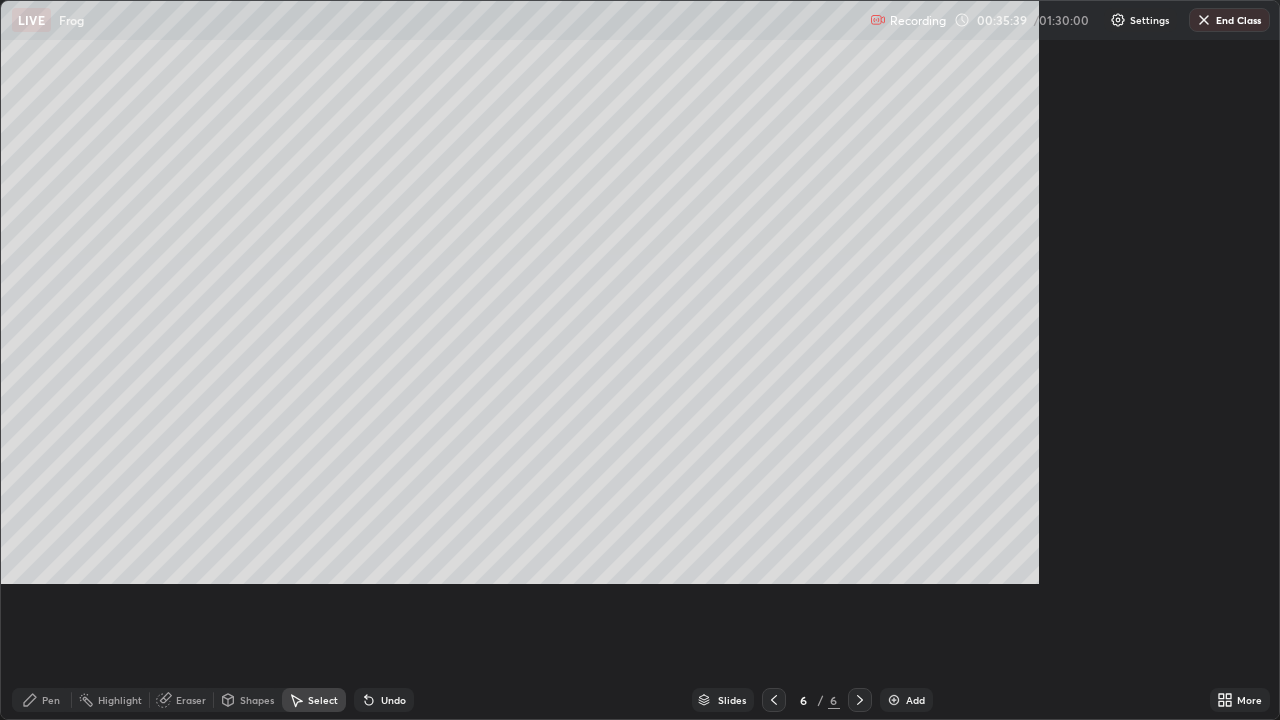 scroll, scrollTop: 99280, scrollLeft: 98720, axis: both 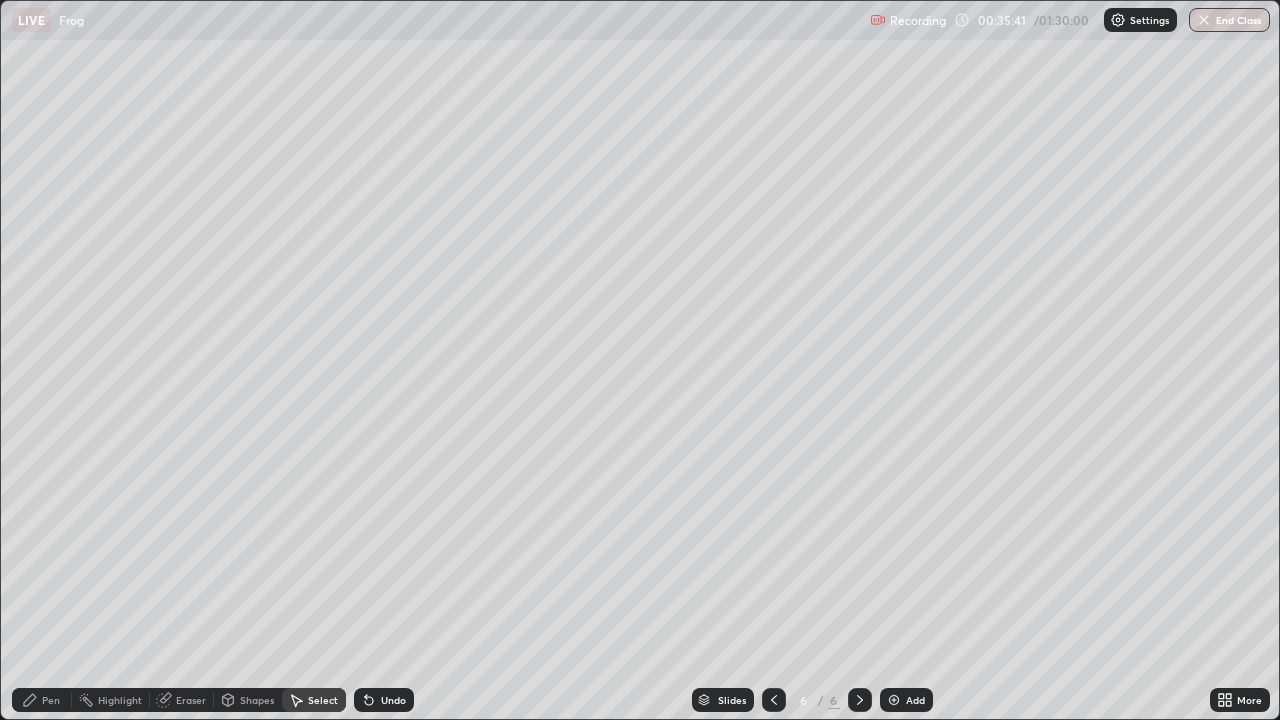 click on "Pen" at bounding box center [51, 700] 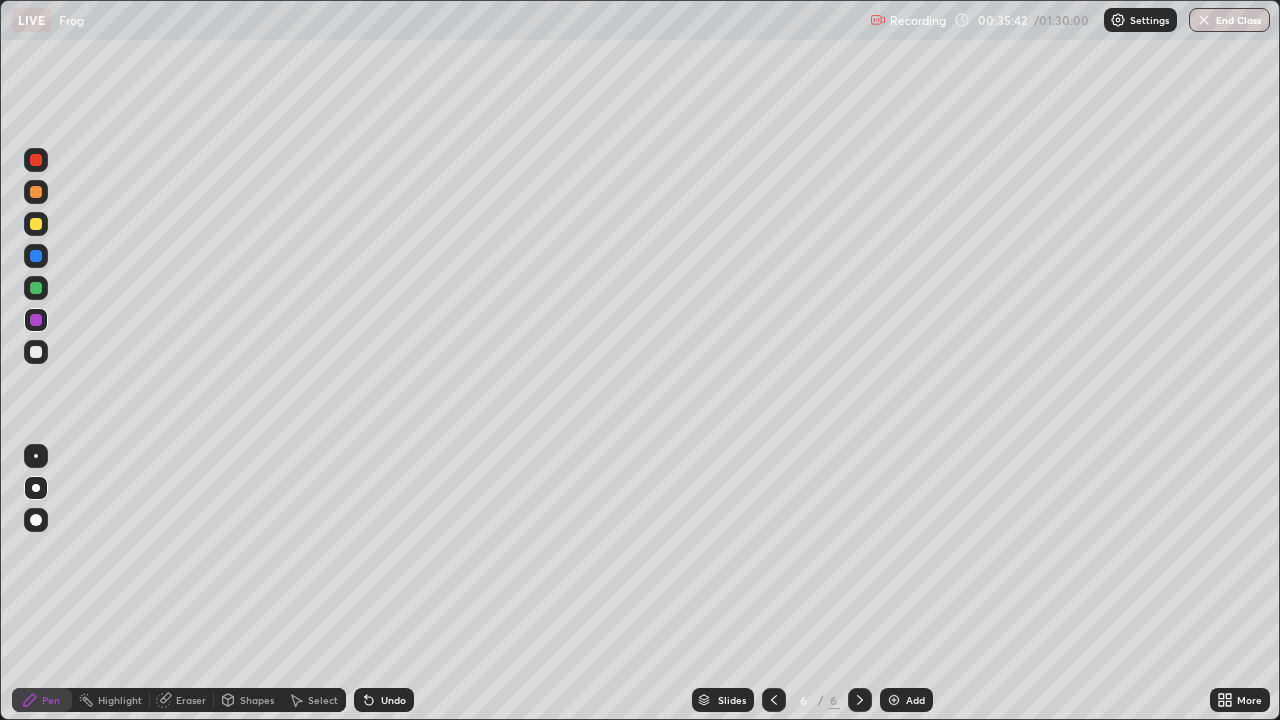 click at bounding box center [36, 352] 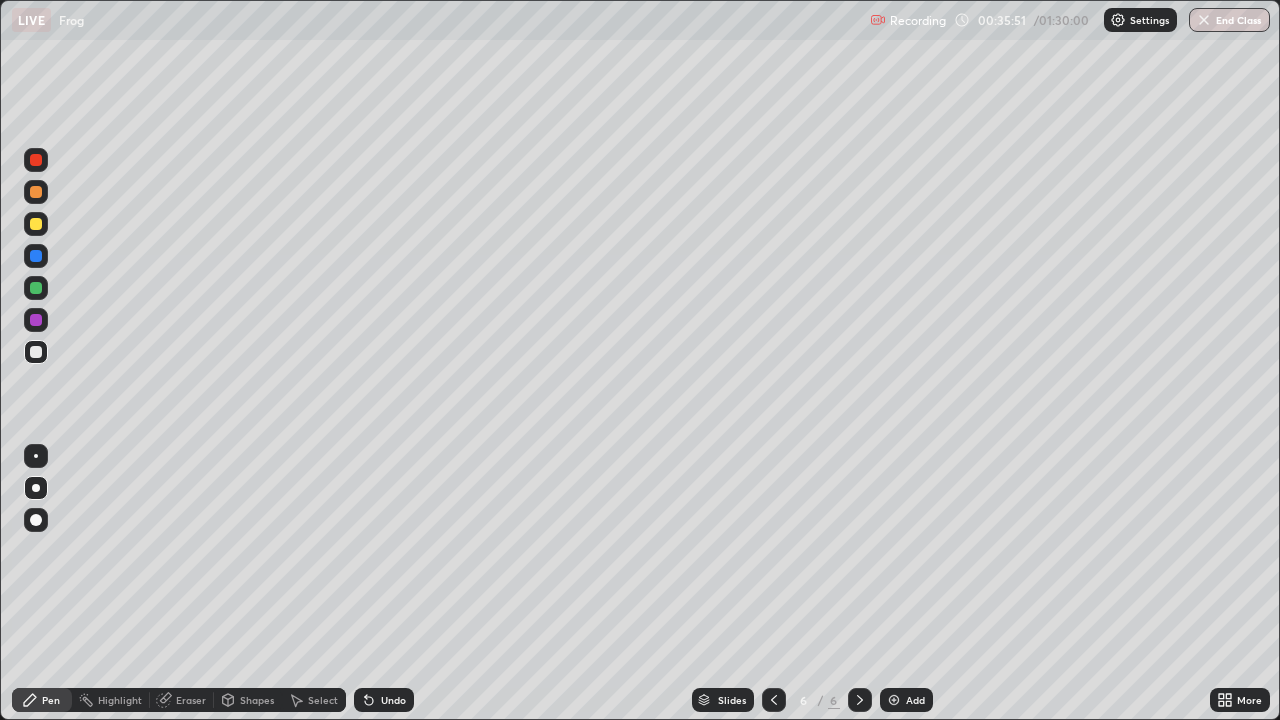 click on "Undo" at bounding box center (393, 700) 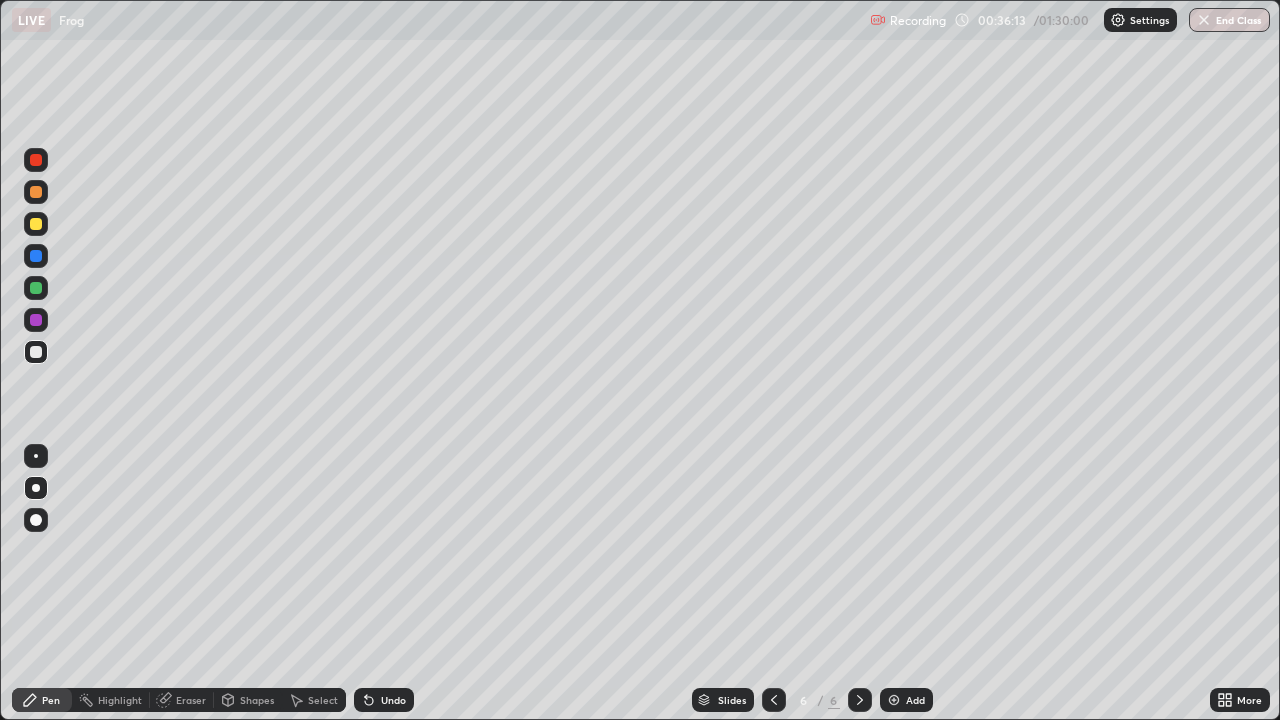 click on "Undo" at bounding box center [393, 700] 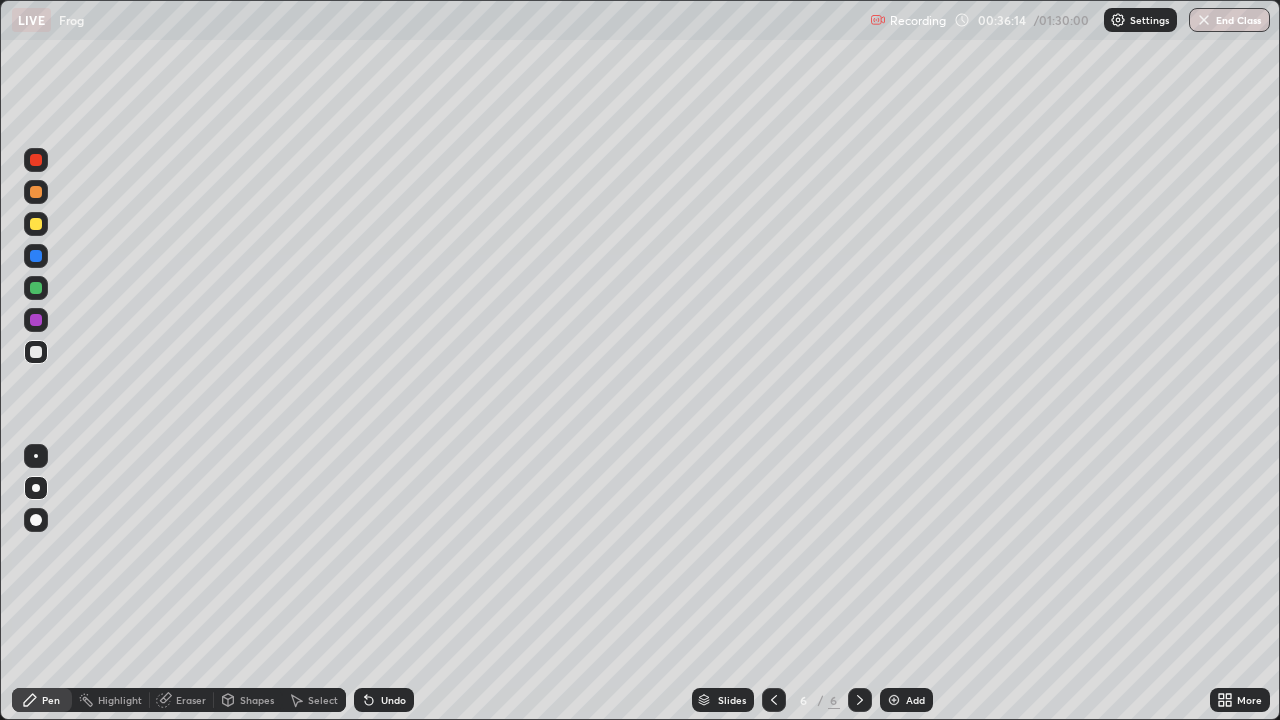click on "Undo" at bounding box center (393, 700) 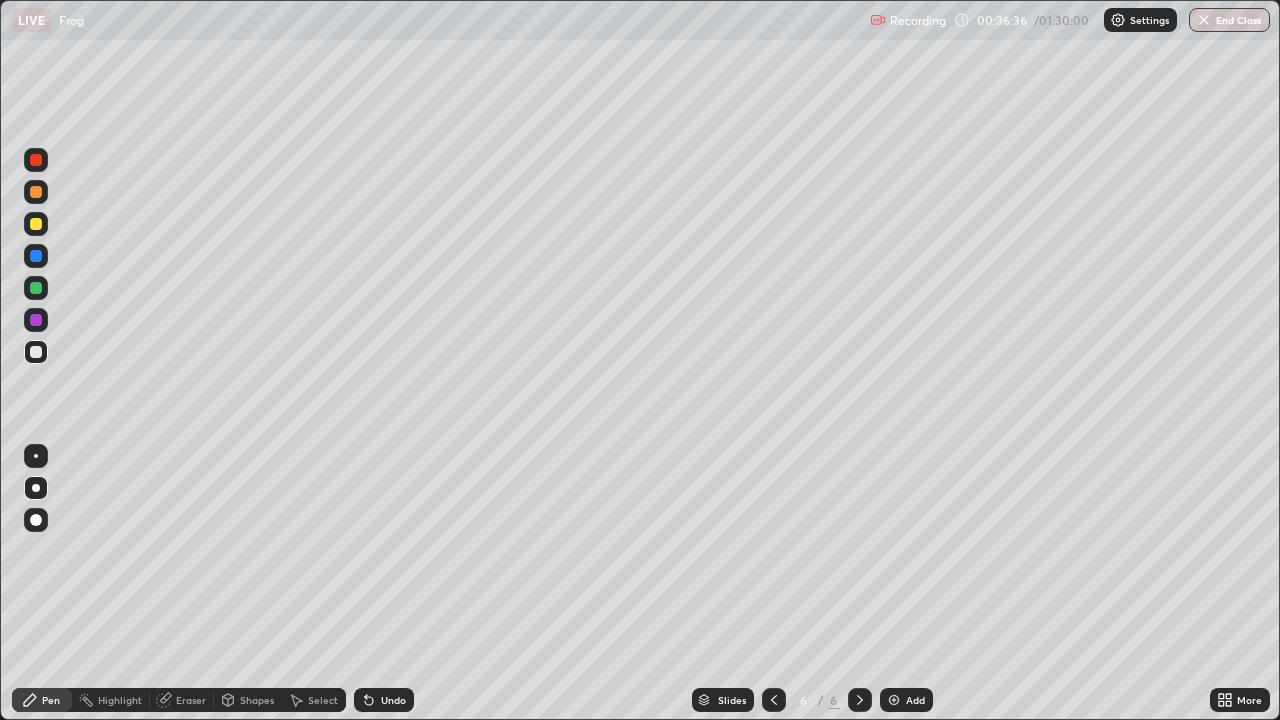 click on "Eraser" at bounding box center (191, 700) 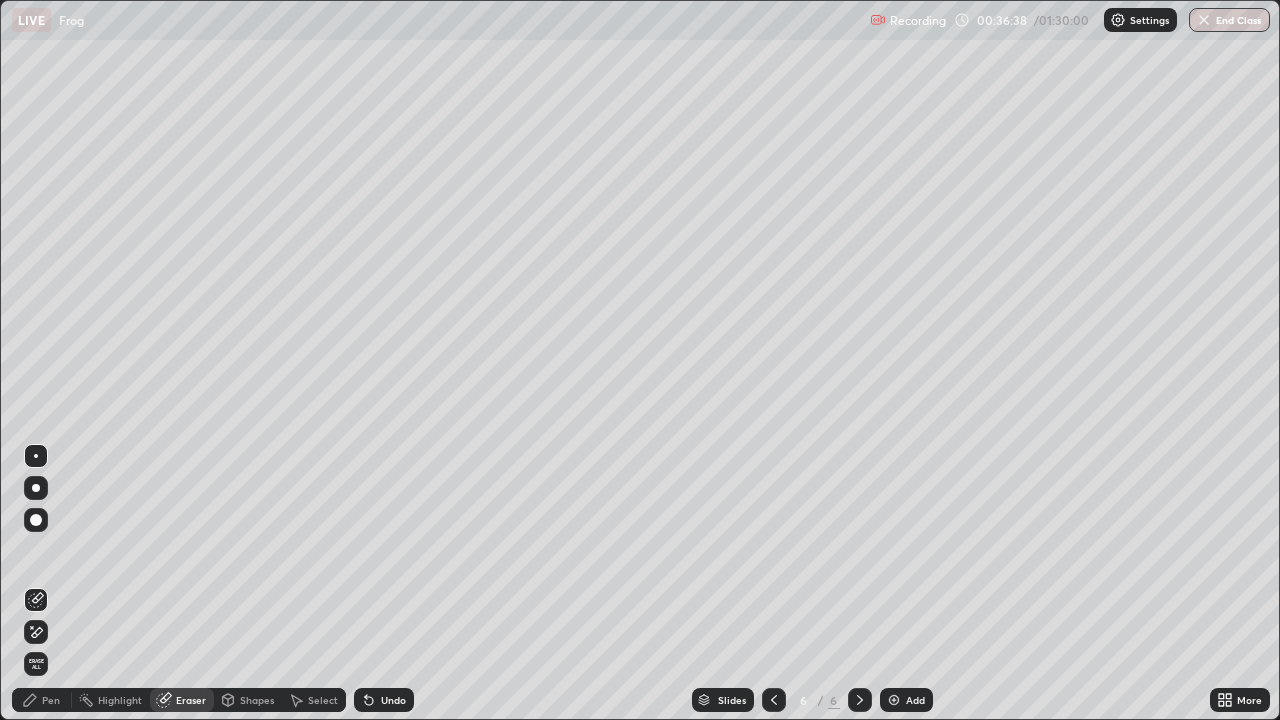 click on "Pen" at bounding box center (51, 700) 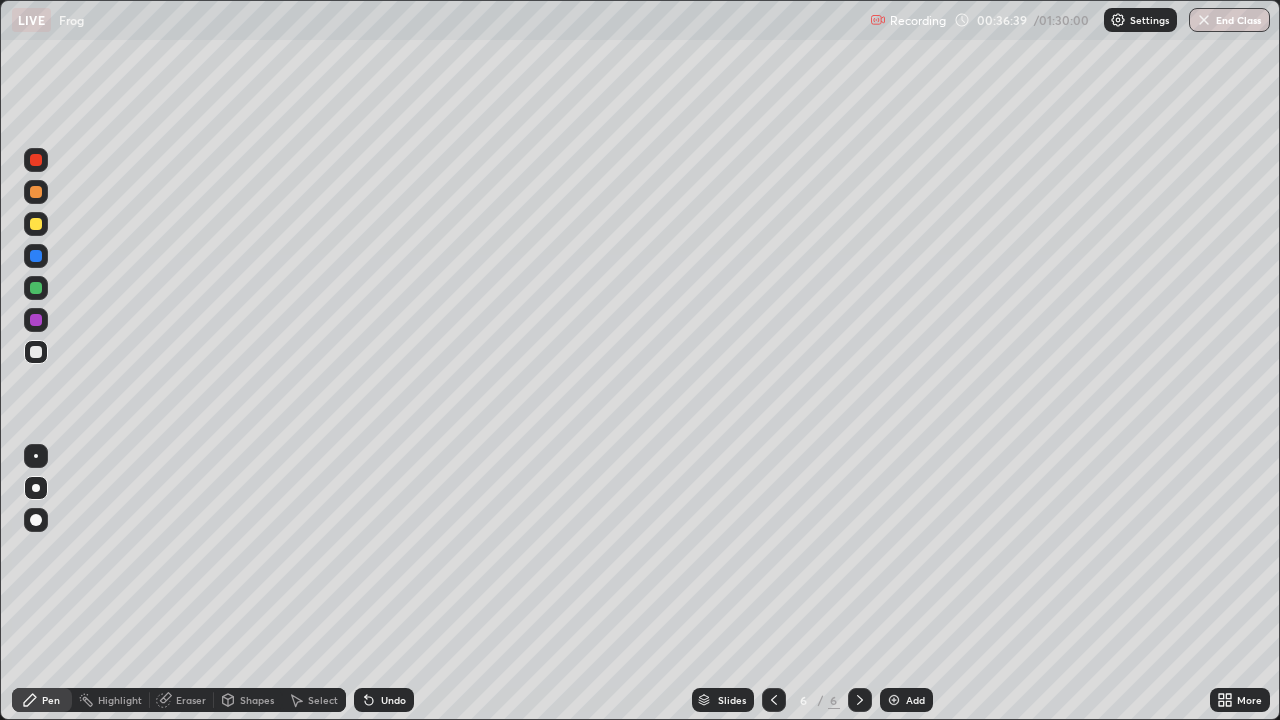 click at bounding box center (36, 320) 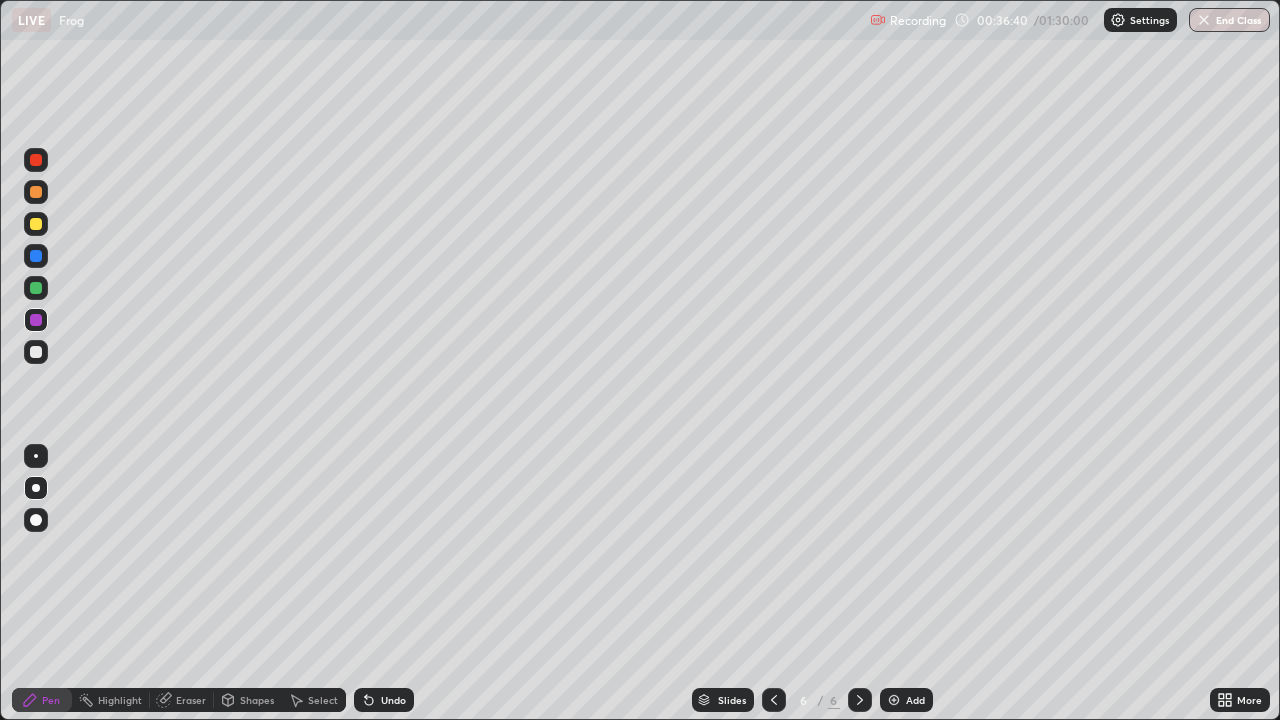 click at bounding box center (36, 320) 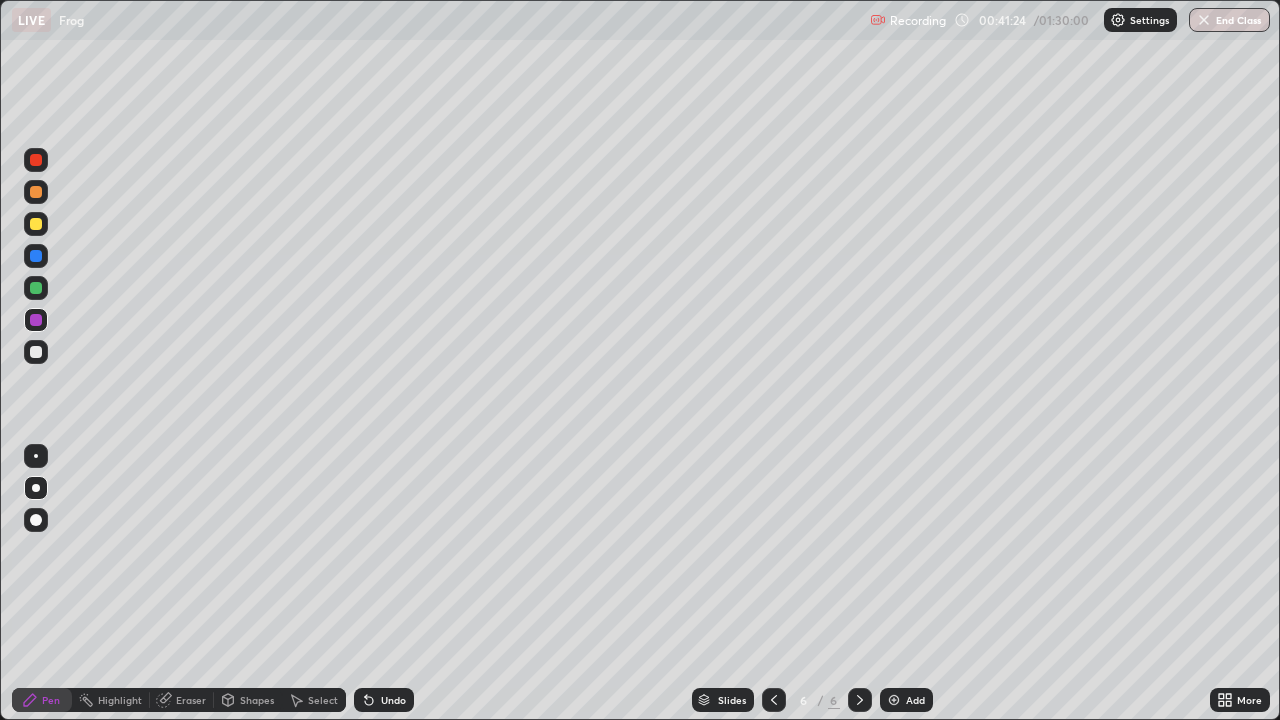 click on "Add" at bounding box center [906, 700] 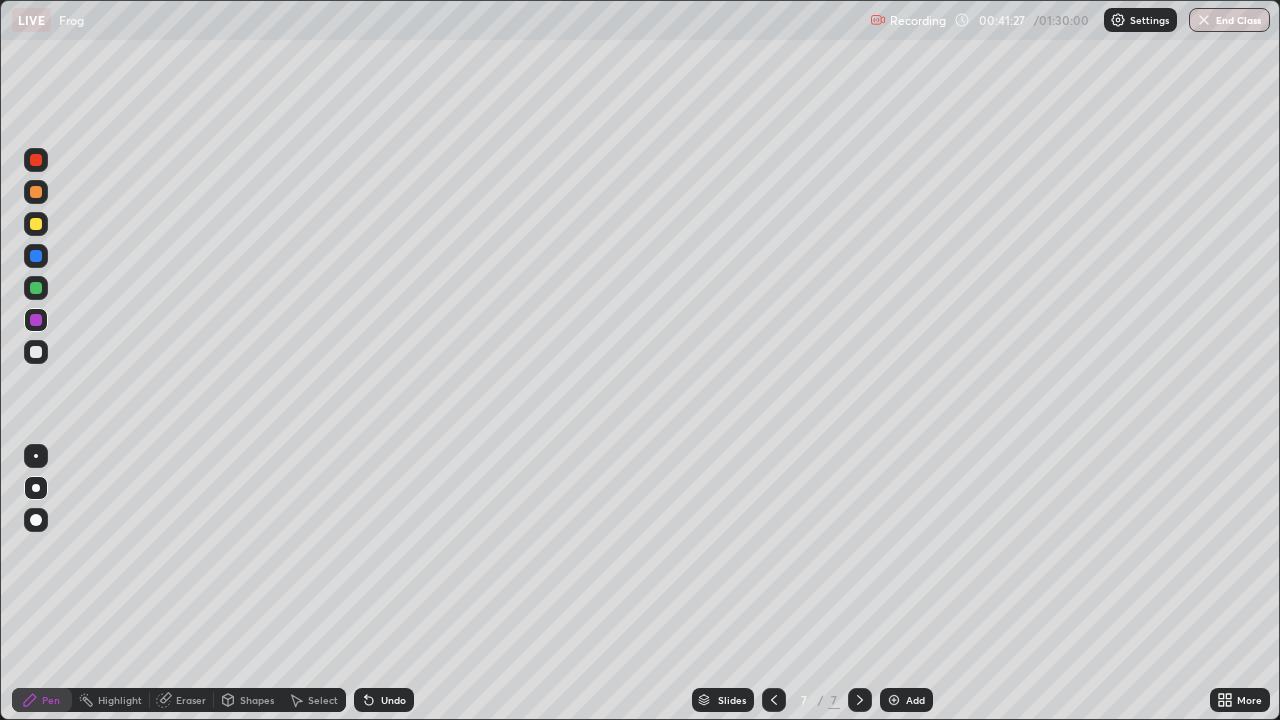 click at bounding box center [36, 224] 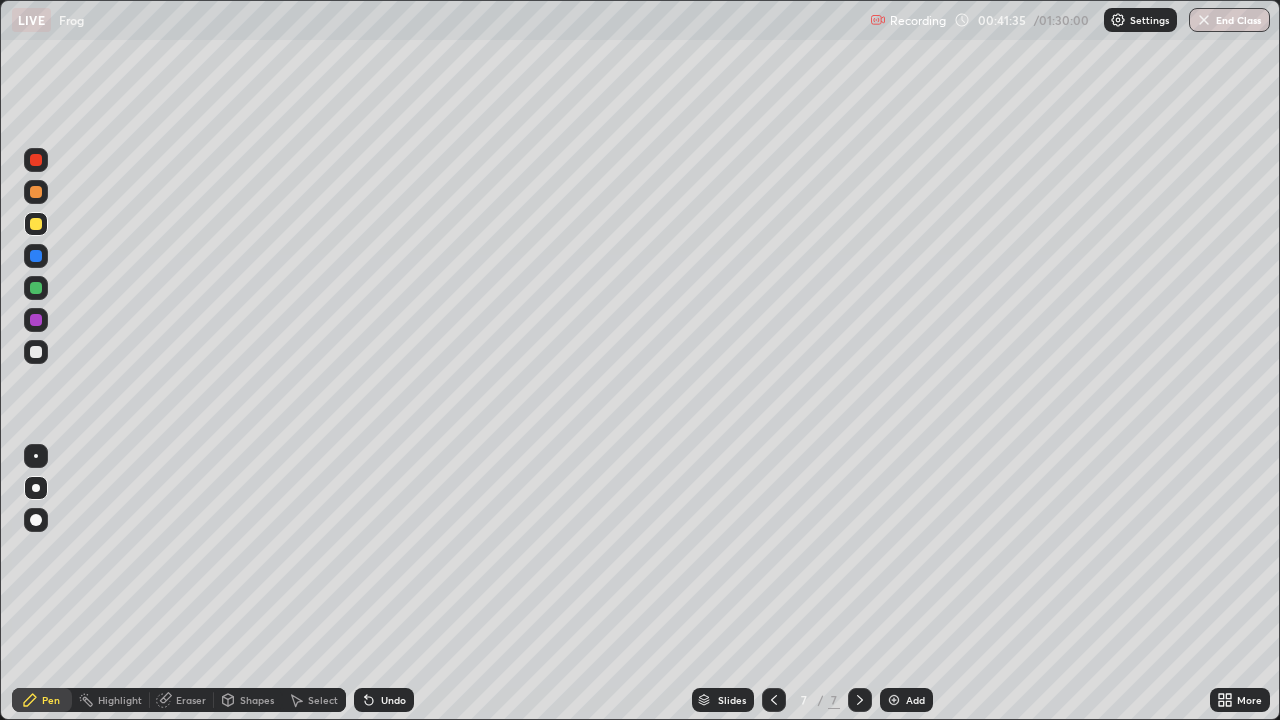click at bounding box center (36, 352) 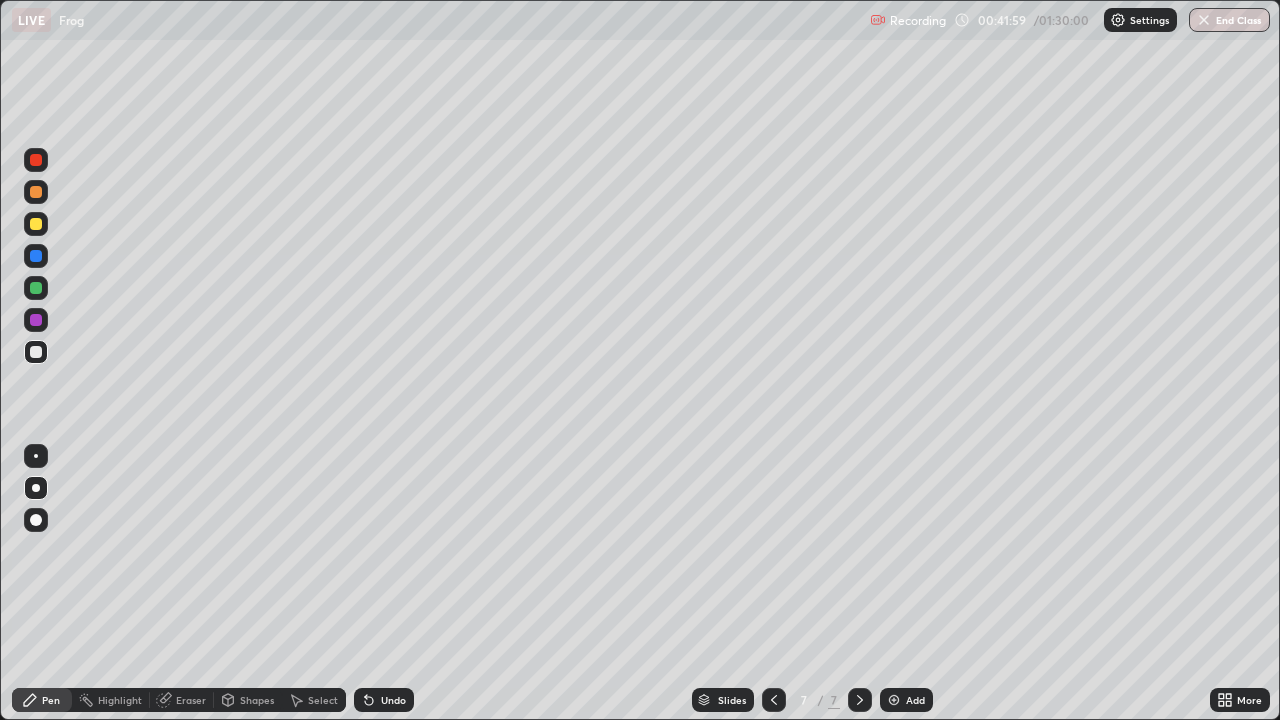 click 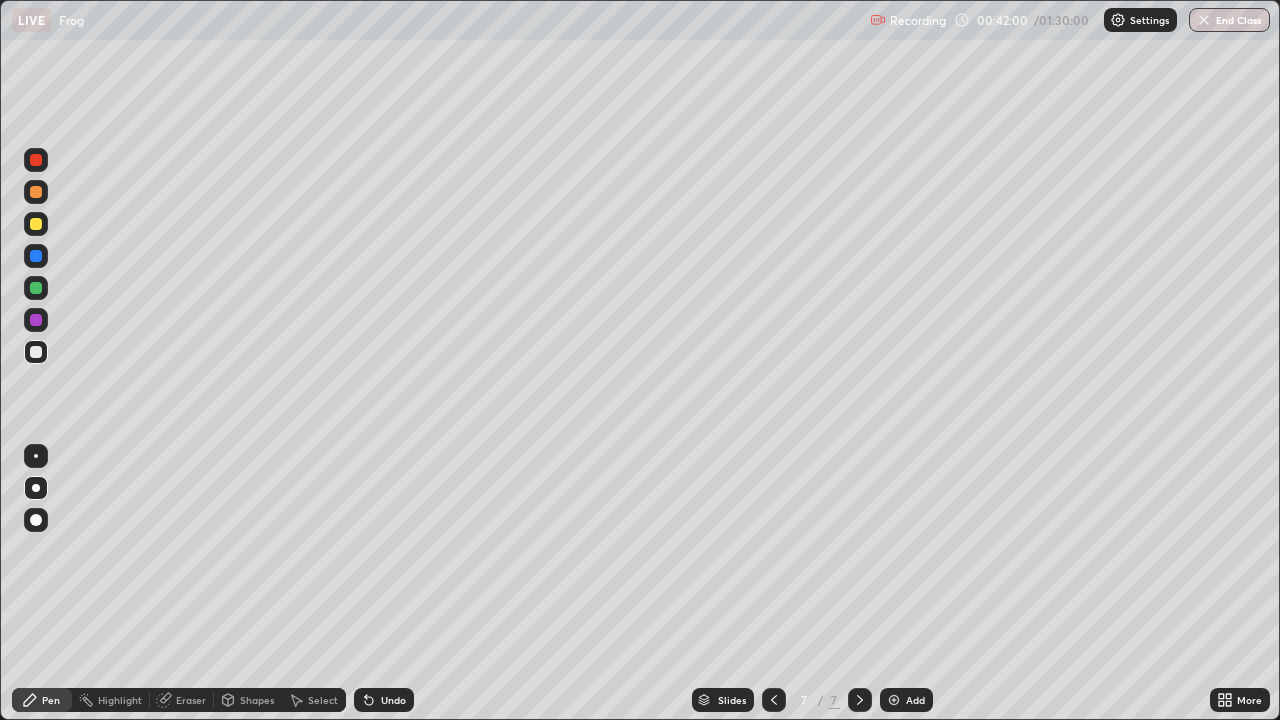 click at bounding box center [36, 352] 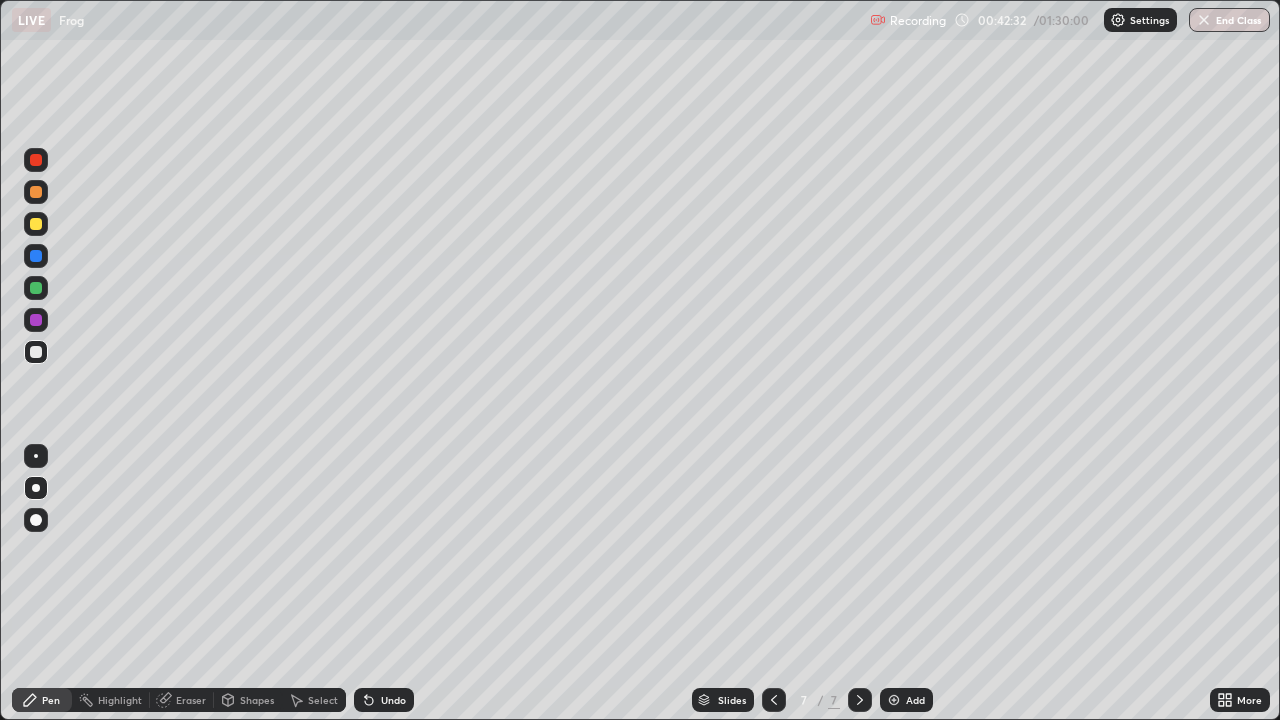 click 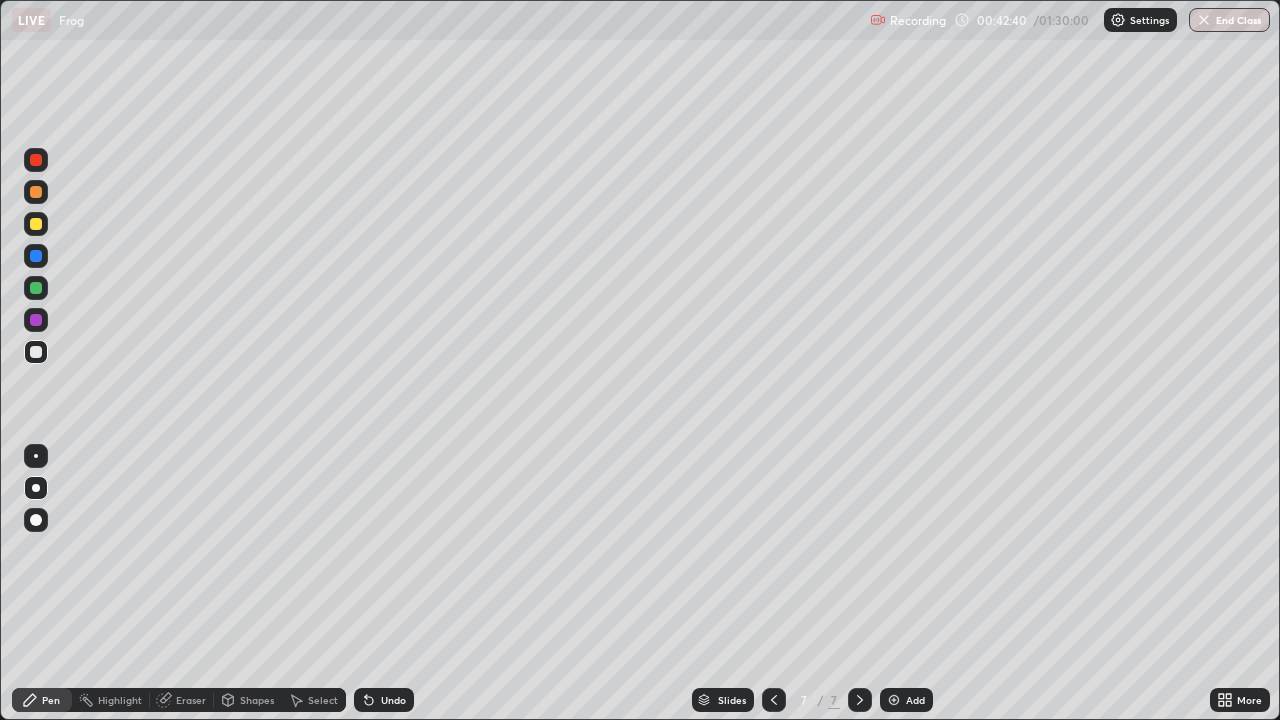 click on "Undo" at bounding box center [393, 700] 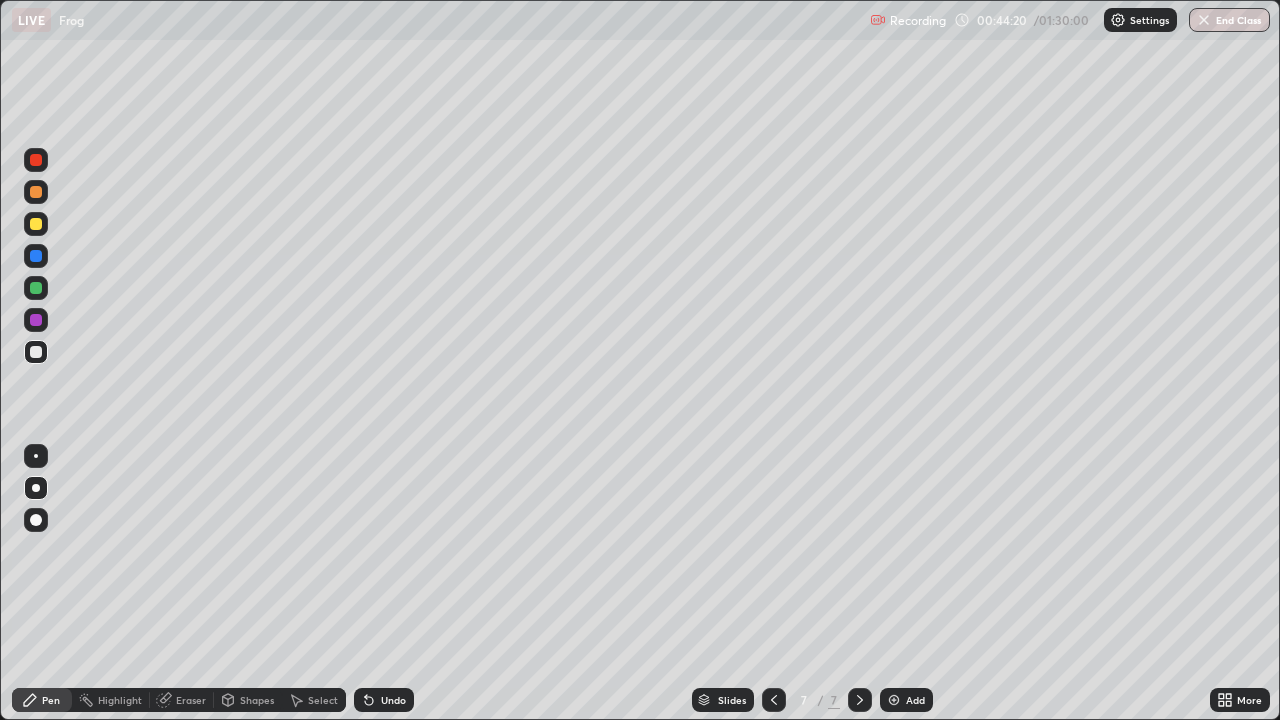 click on "Add" at bounding box center [915, 700] 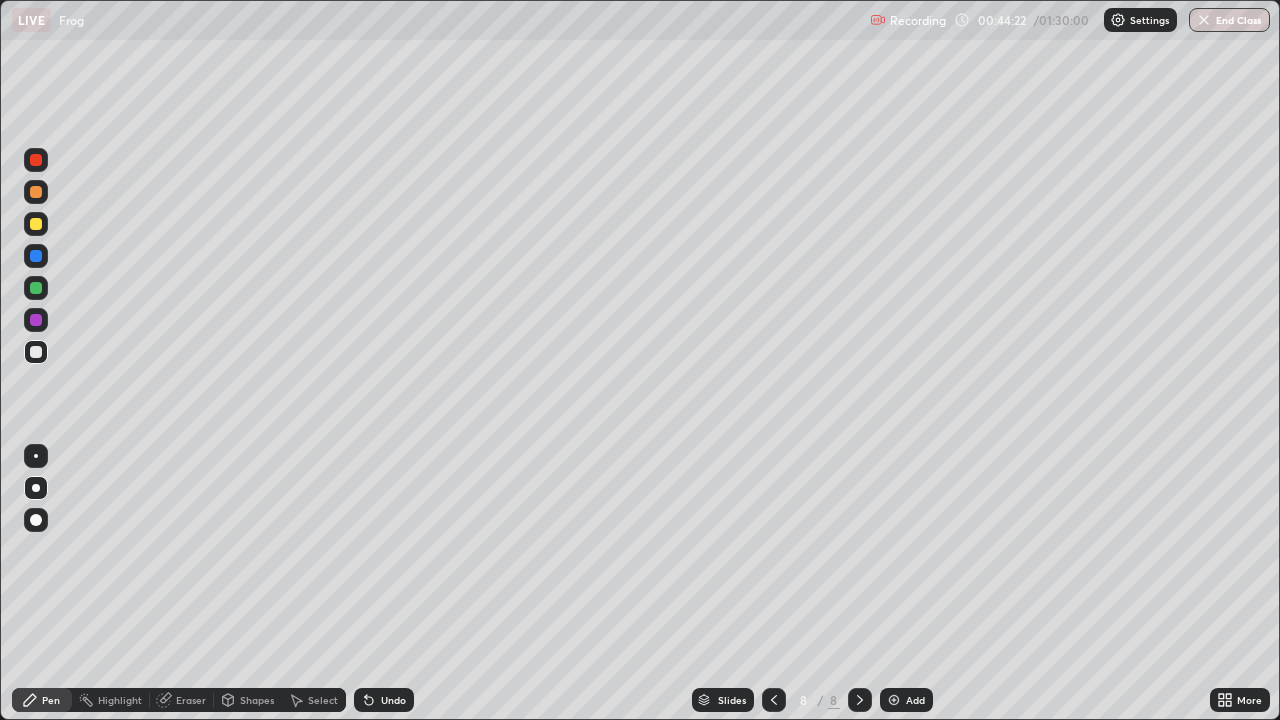 click at bounding box center (36, 224) 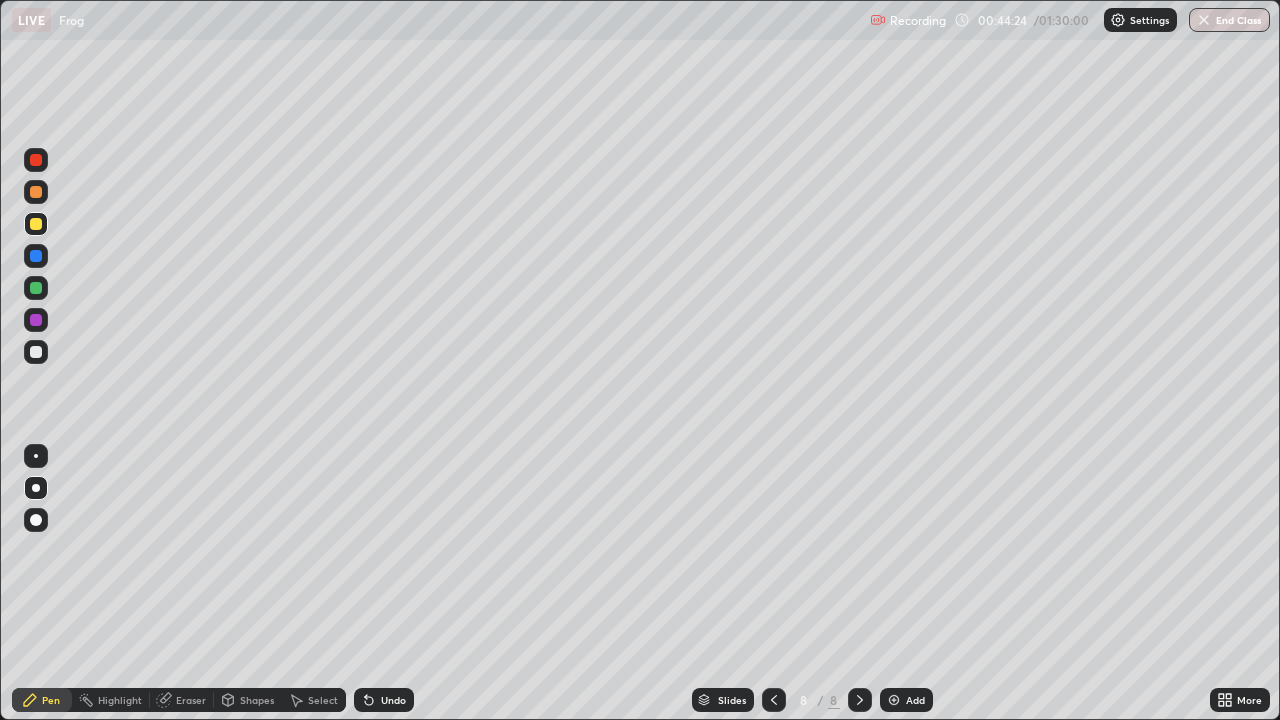 click on "Undo" at bounding box center [393, 700] 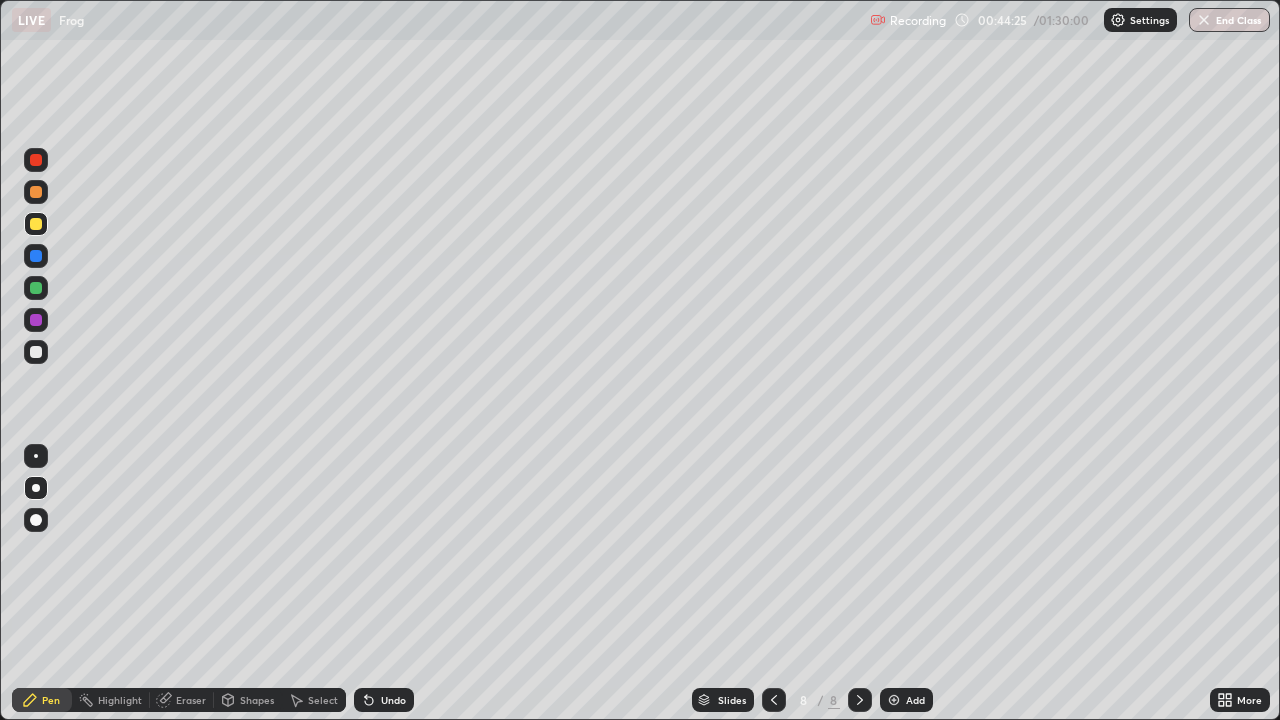 click 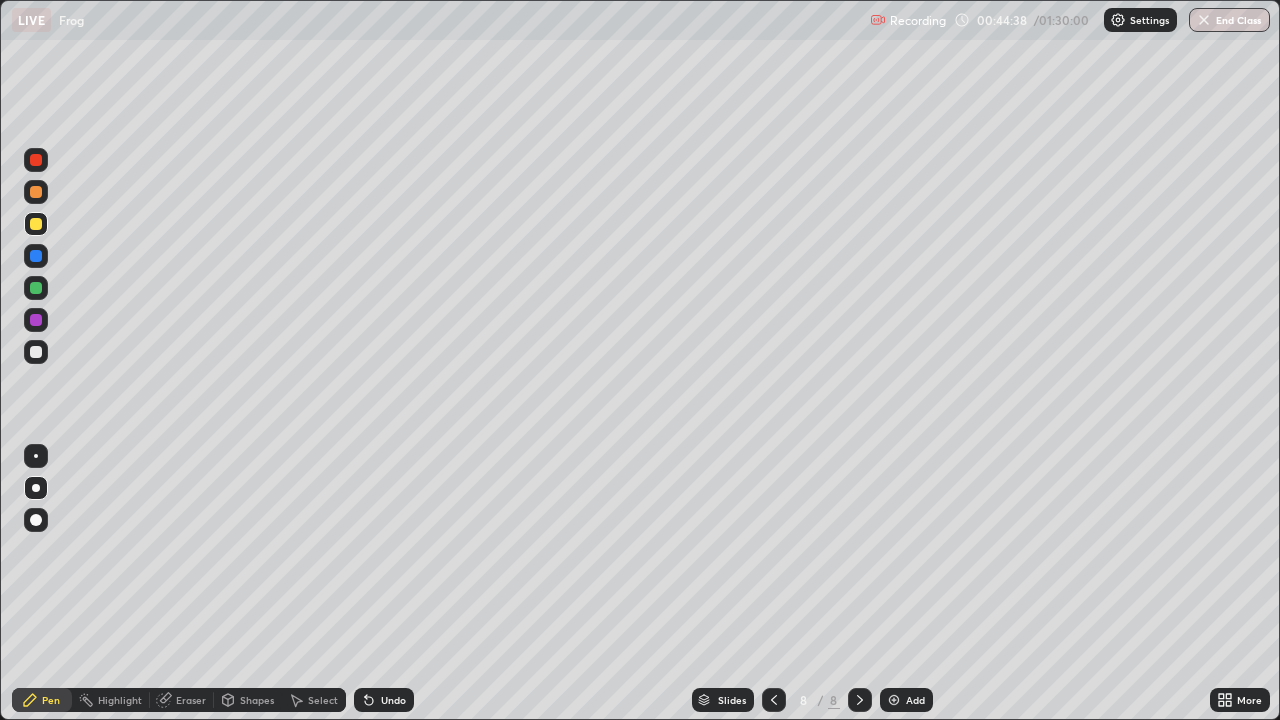 click at bounding box center [36, 352] 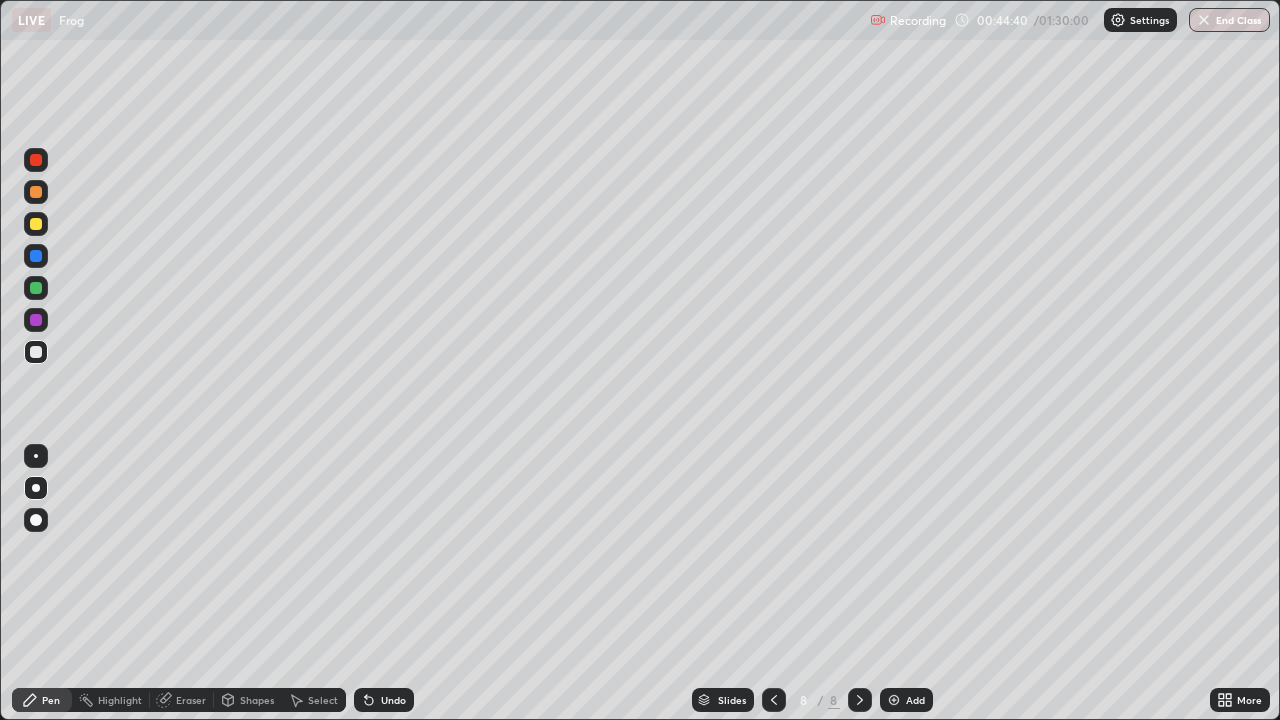 click at bounding box center [36, 224] 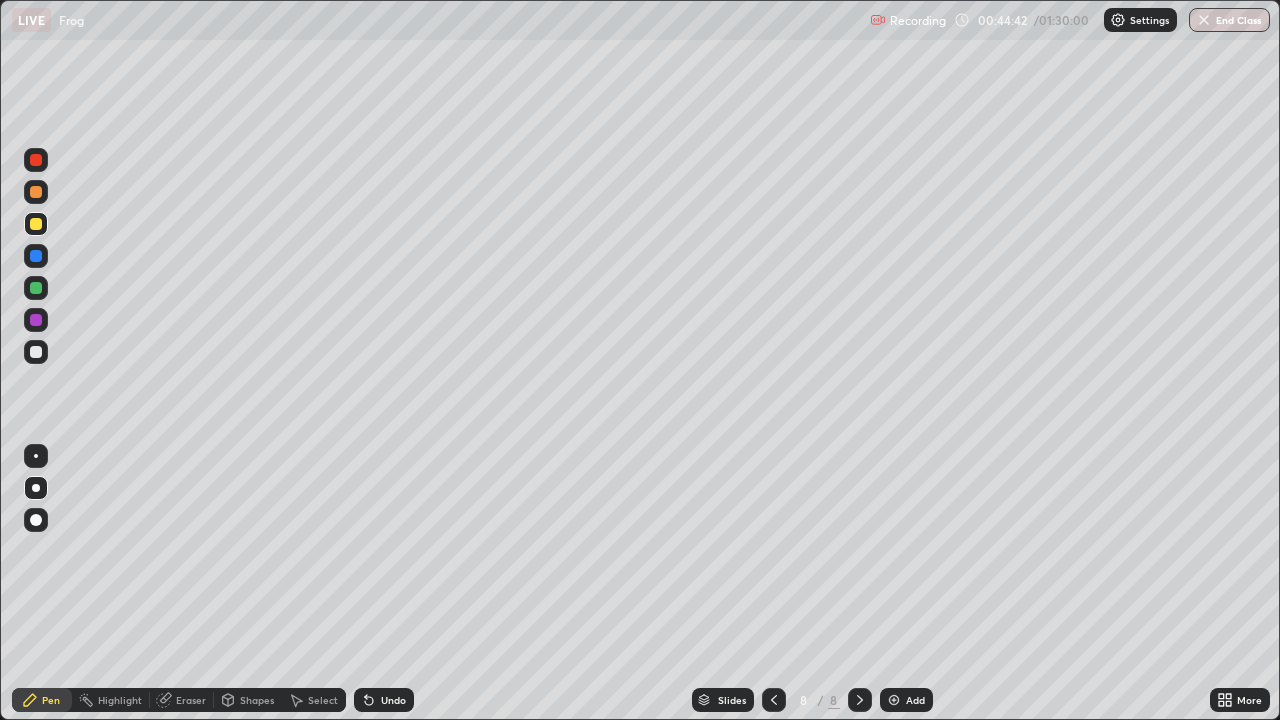 click at bounding box center [36, 352] 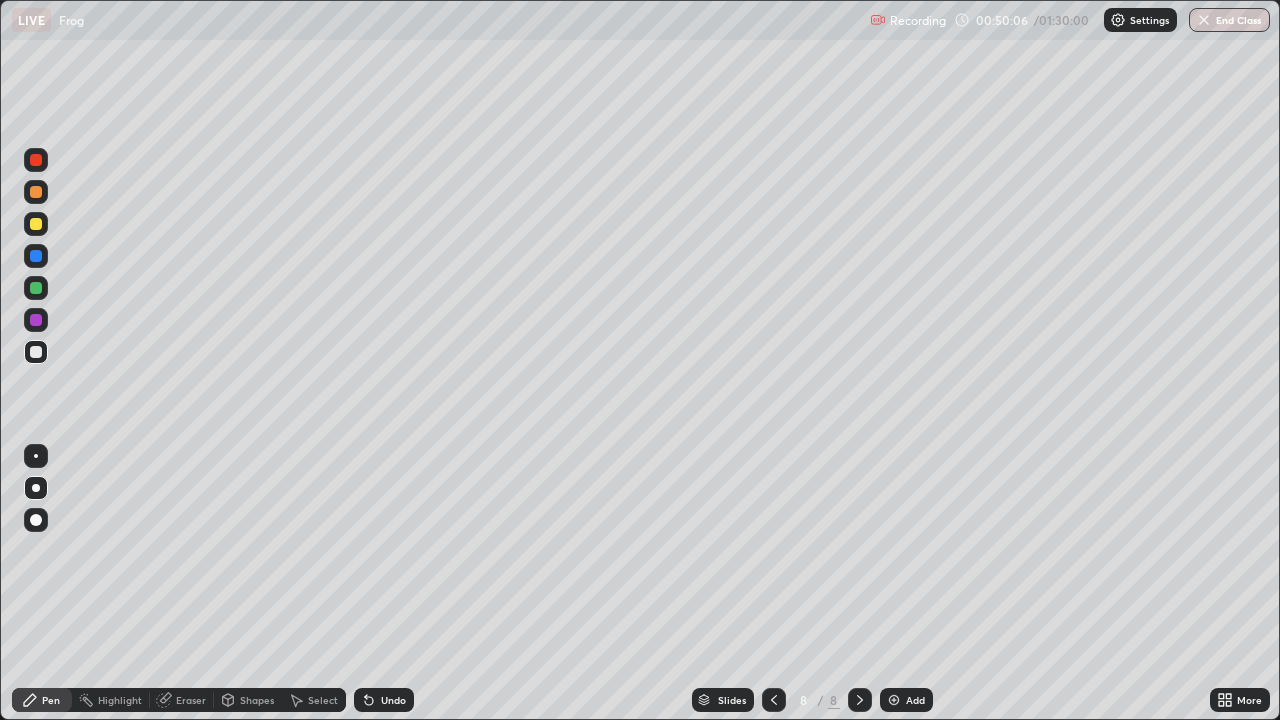 click on "Undo" at bounding box center (393, 700) 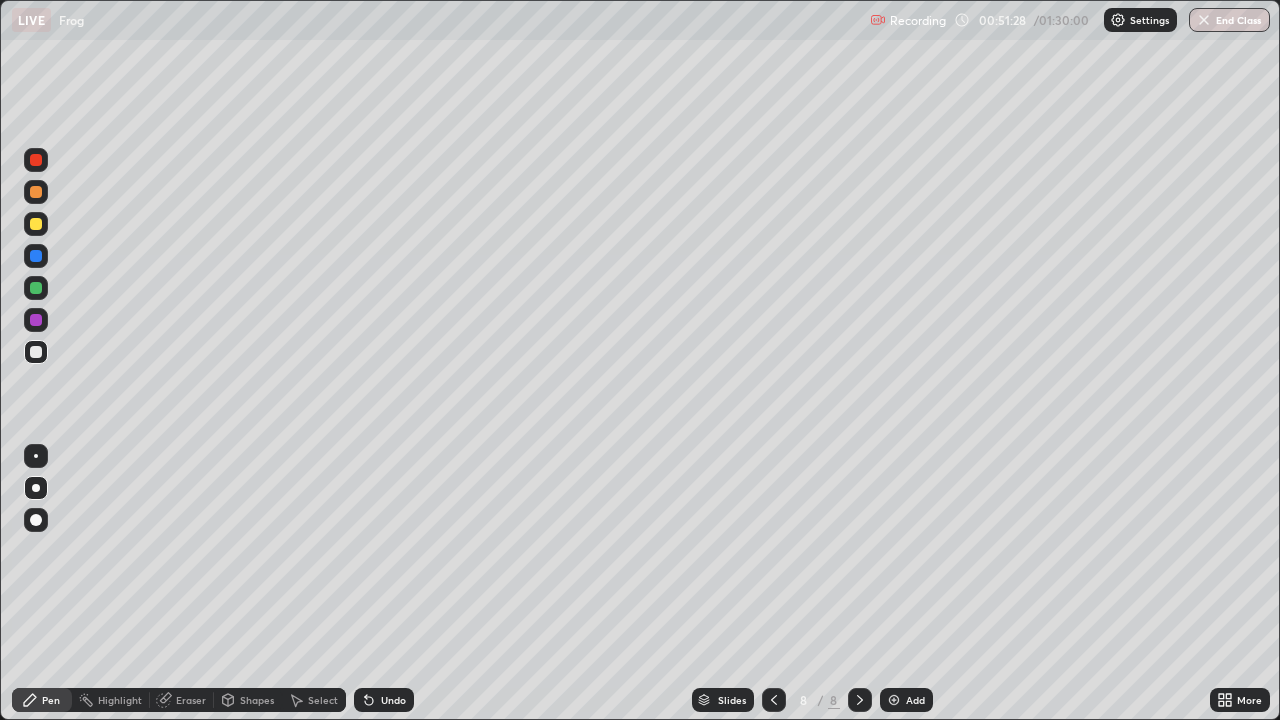 click on "More" at bounding box center [1240, 700] 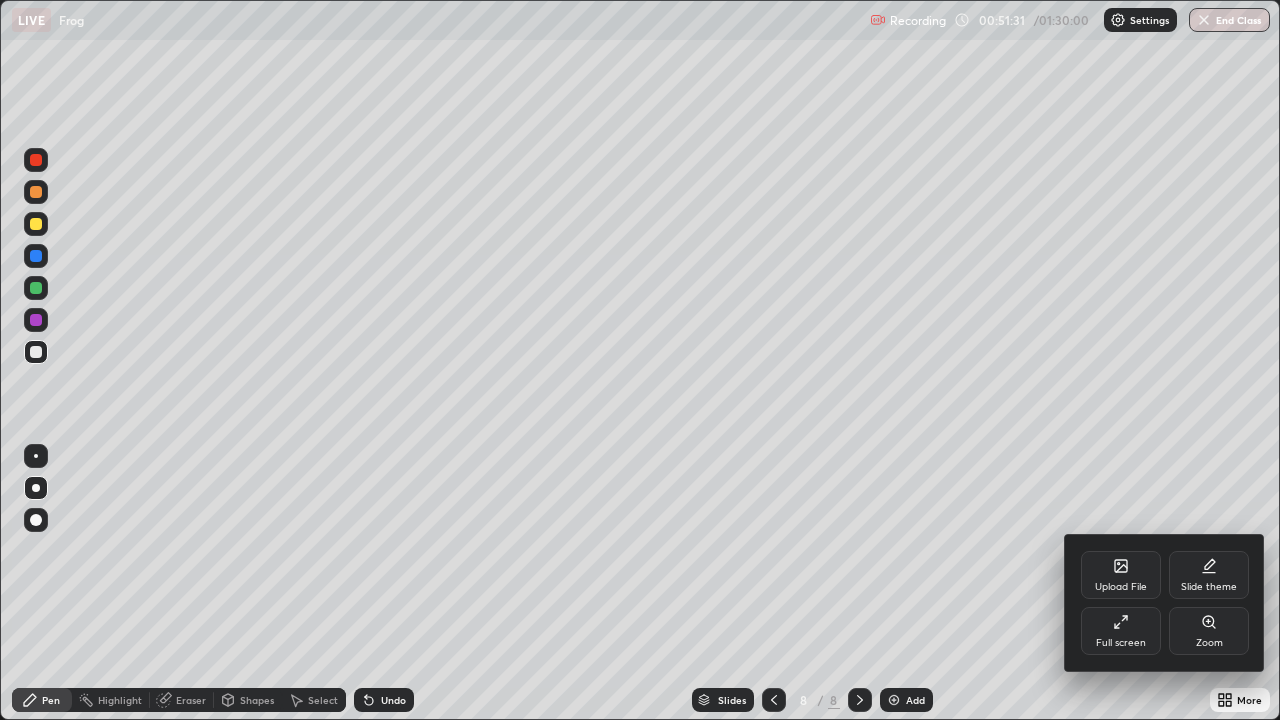 click on "Full screen" at bounding box center (1121, 631) 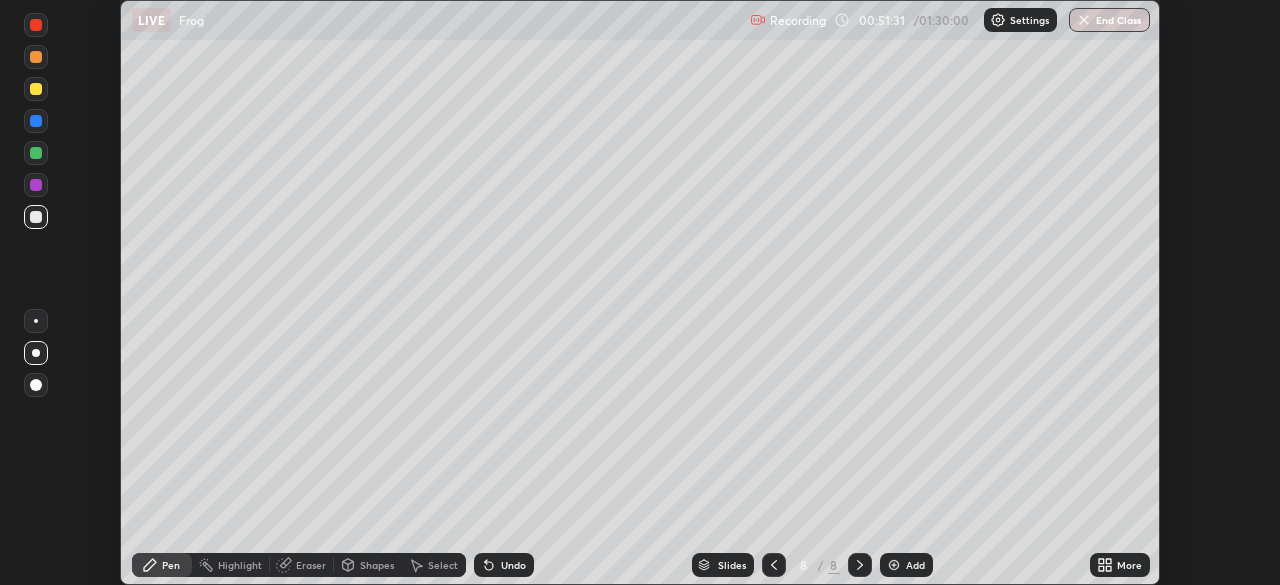 scroll, scrollTop: 585, scrollLeft: 1280, axis: both 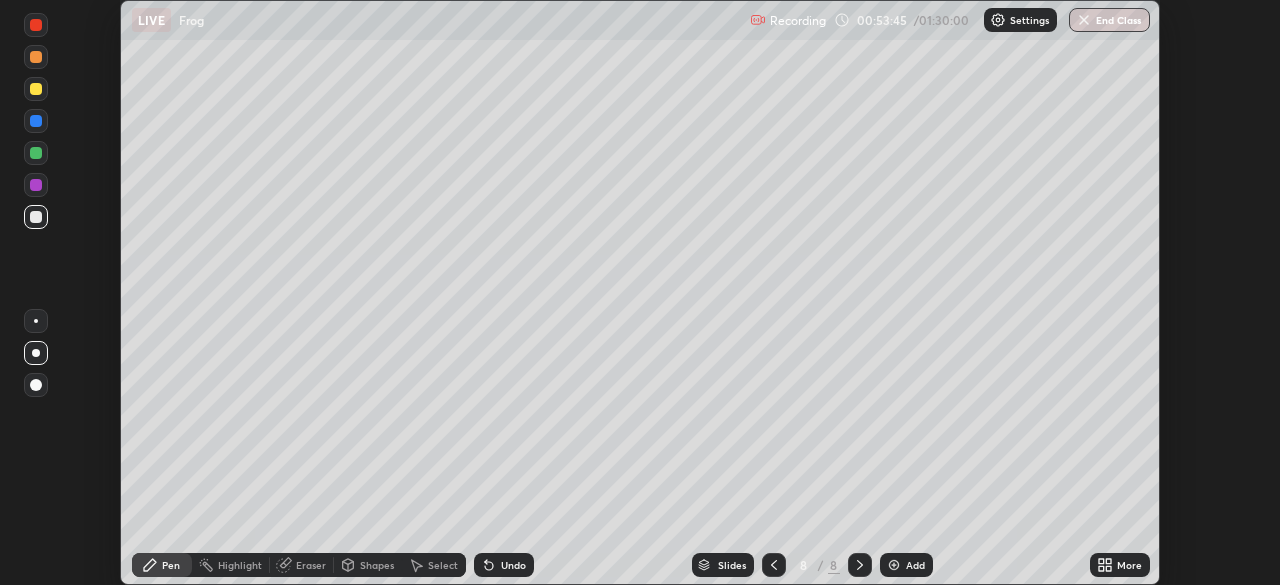 click 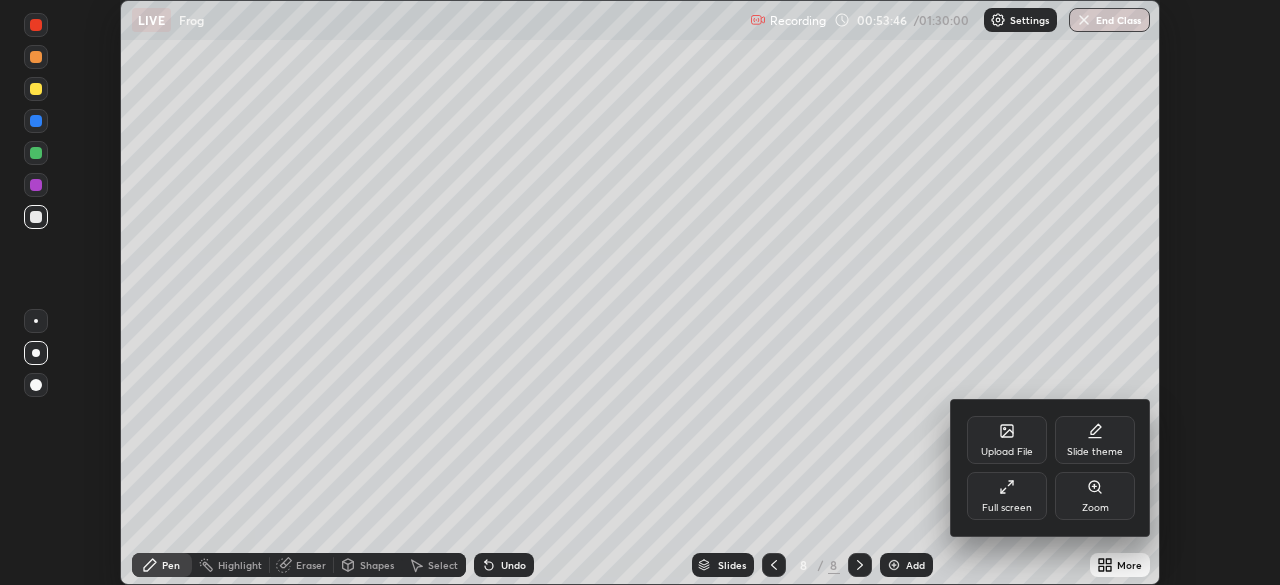 click on "Full screen" at bounding box center (1007, 496) 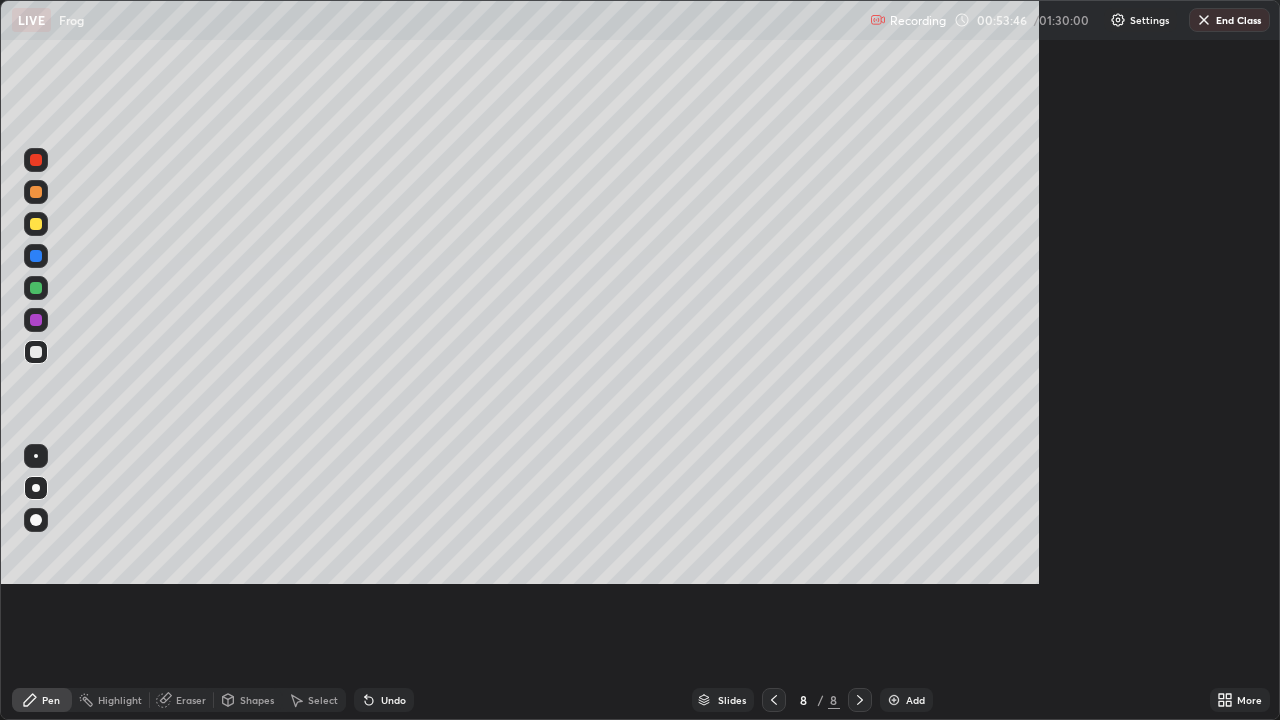 scroll, scrollTop: 99280, scrollLeft: 98720, axis: both 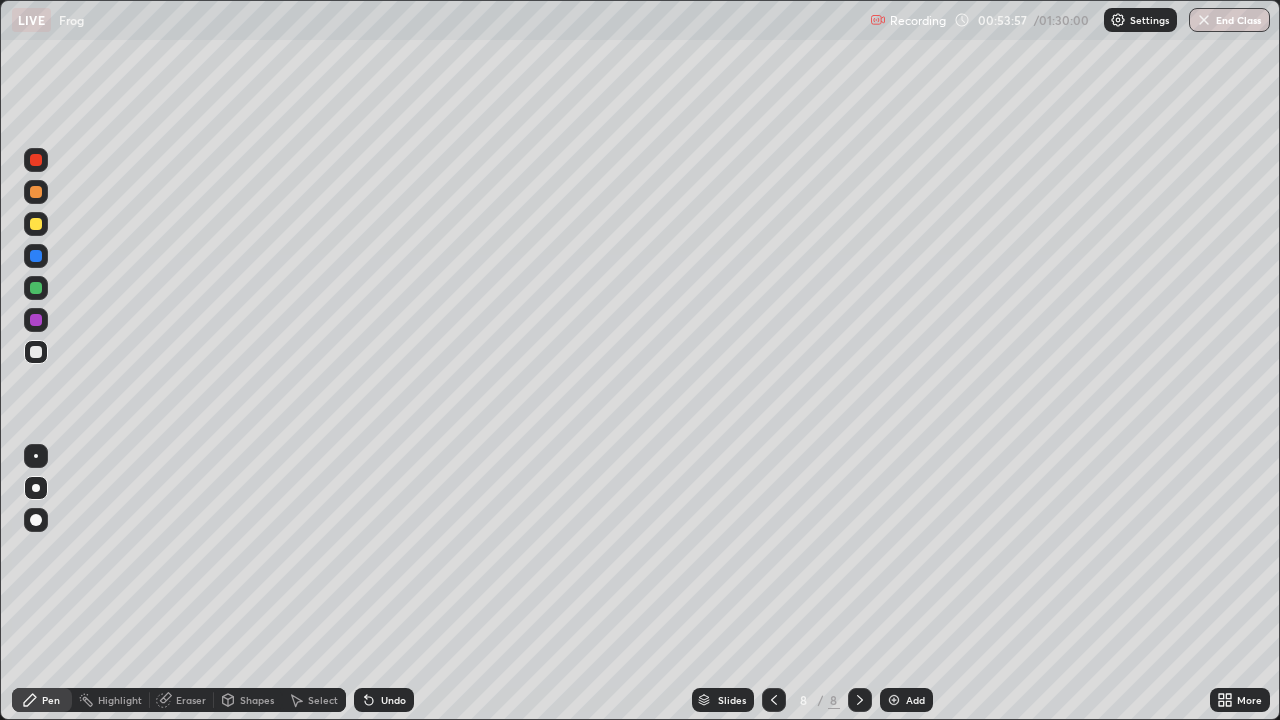 click on "Add" at bounding box center [906, 700] 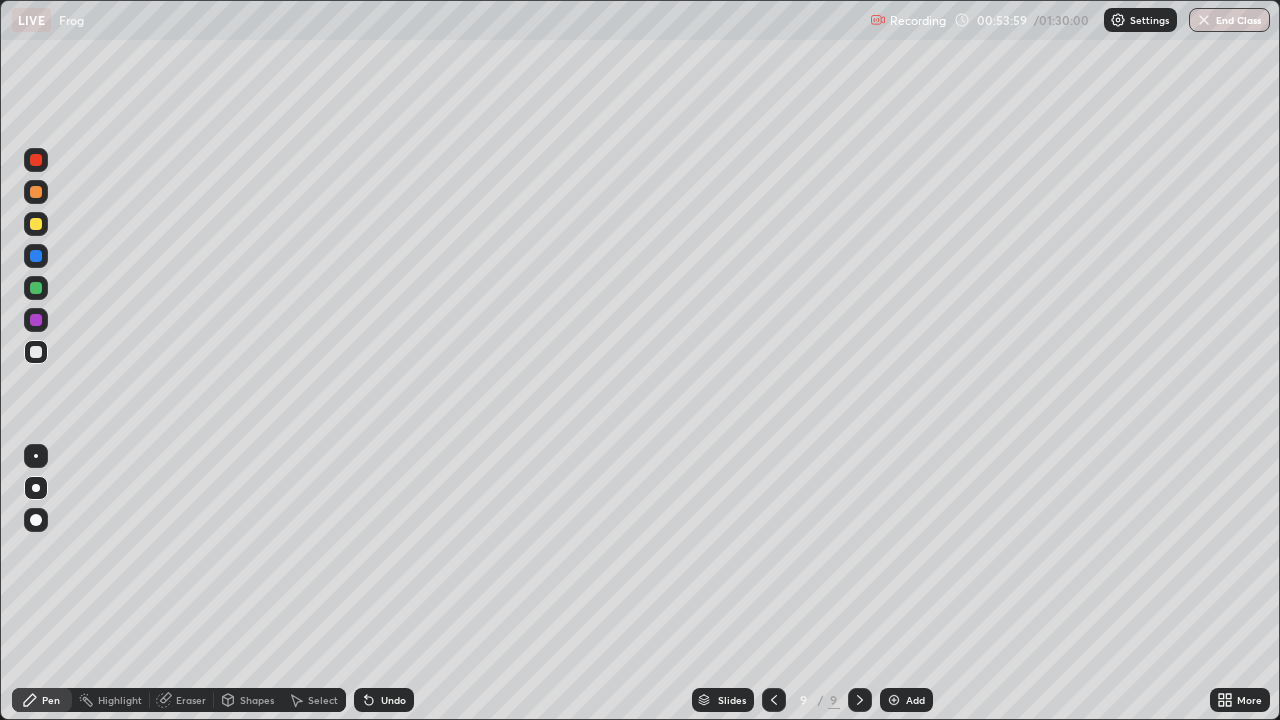click at bounding box center (36, 224) 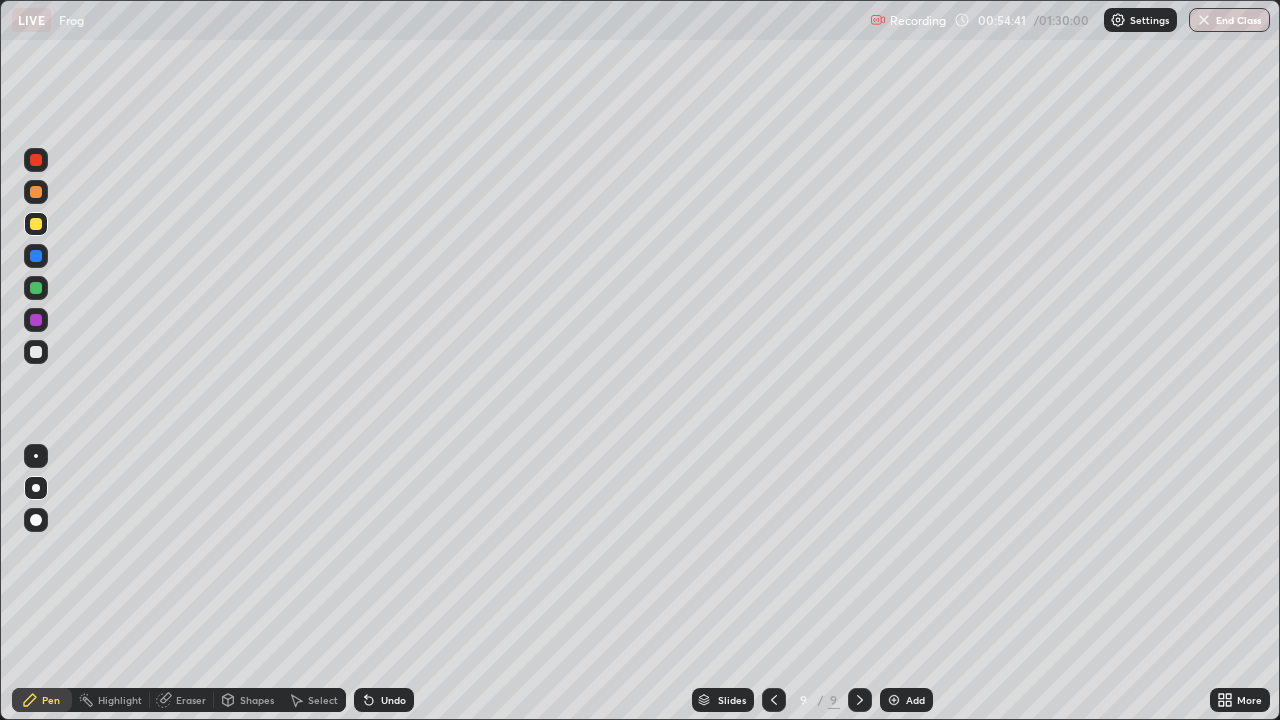 click at bounding box center [36, 352] 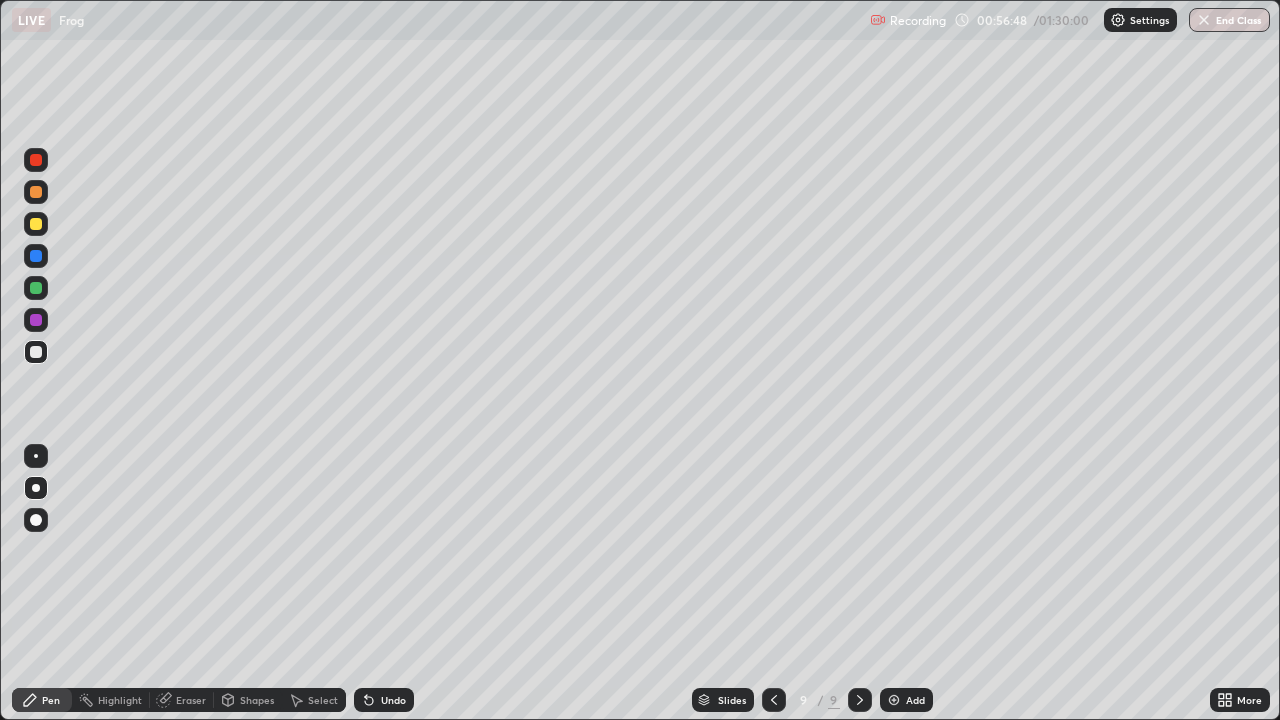 click on "Undo" at bounding box center (384, 700) 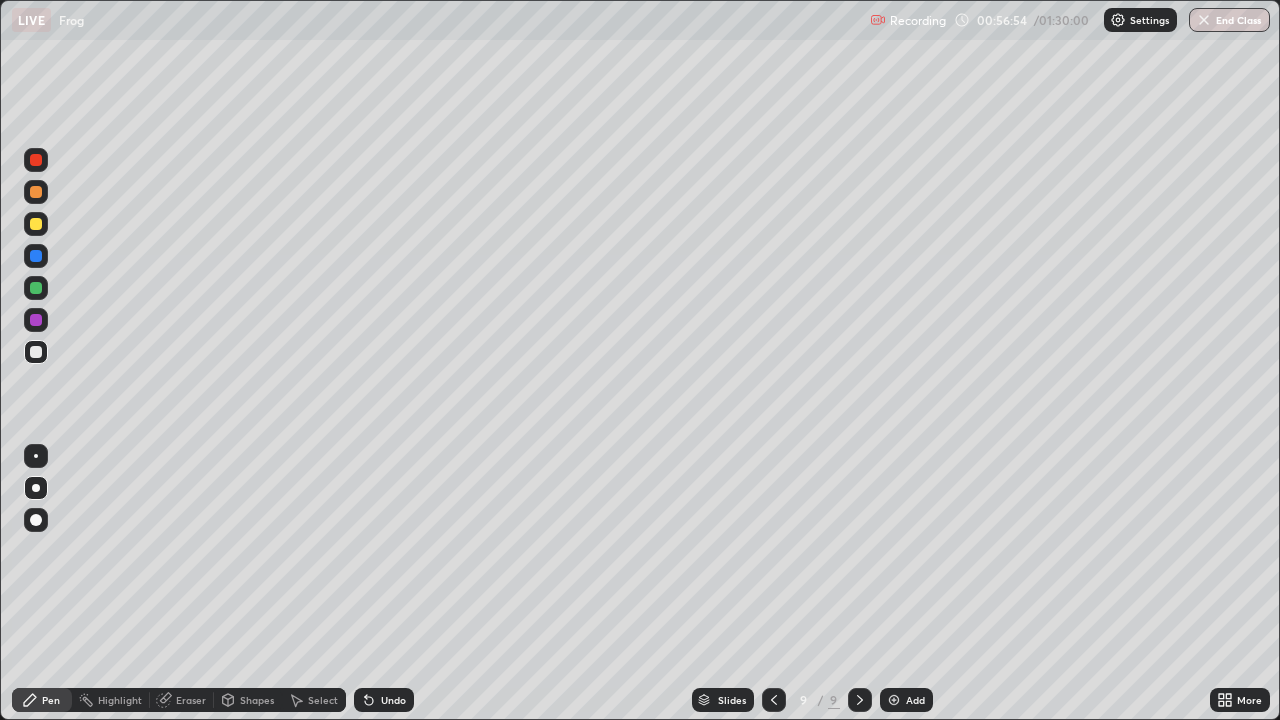 click at bounding box center [36, 320] 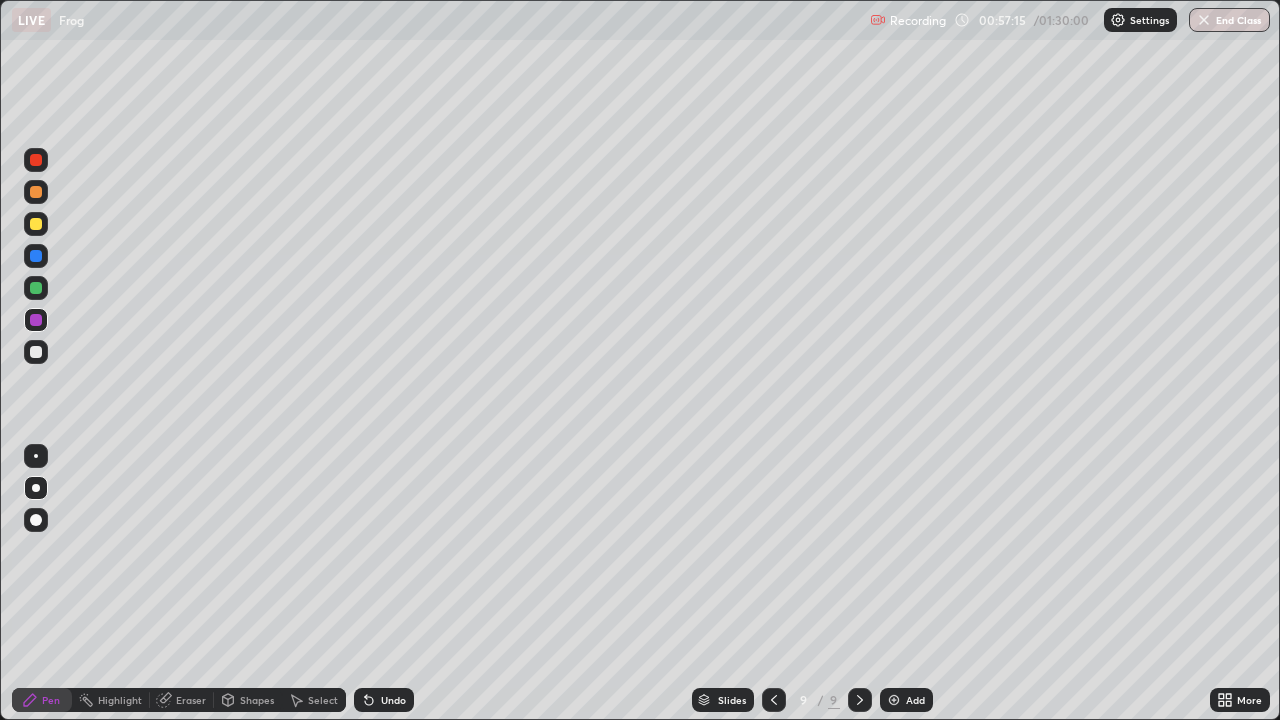 click at bounding box center (36, 224) 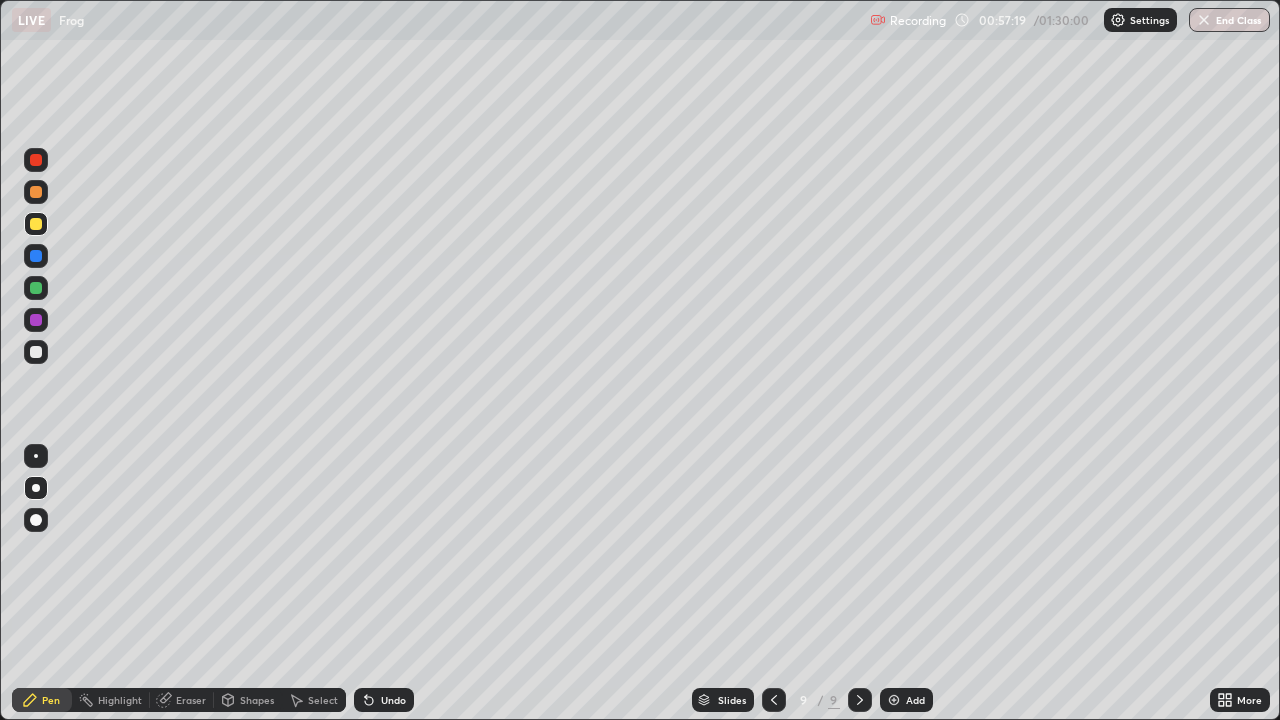 click on "Eraser" at bounding box center (191, 700) 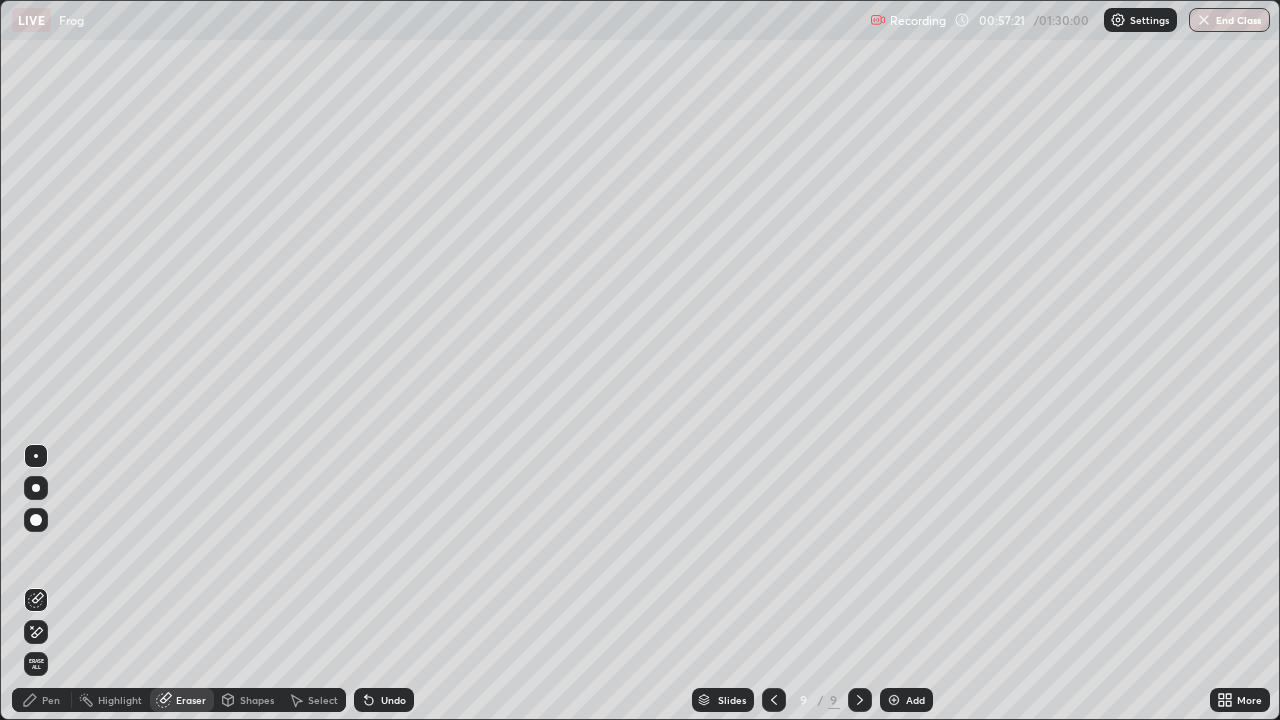 click on "Pen" at bounding box center [42, 700] 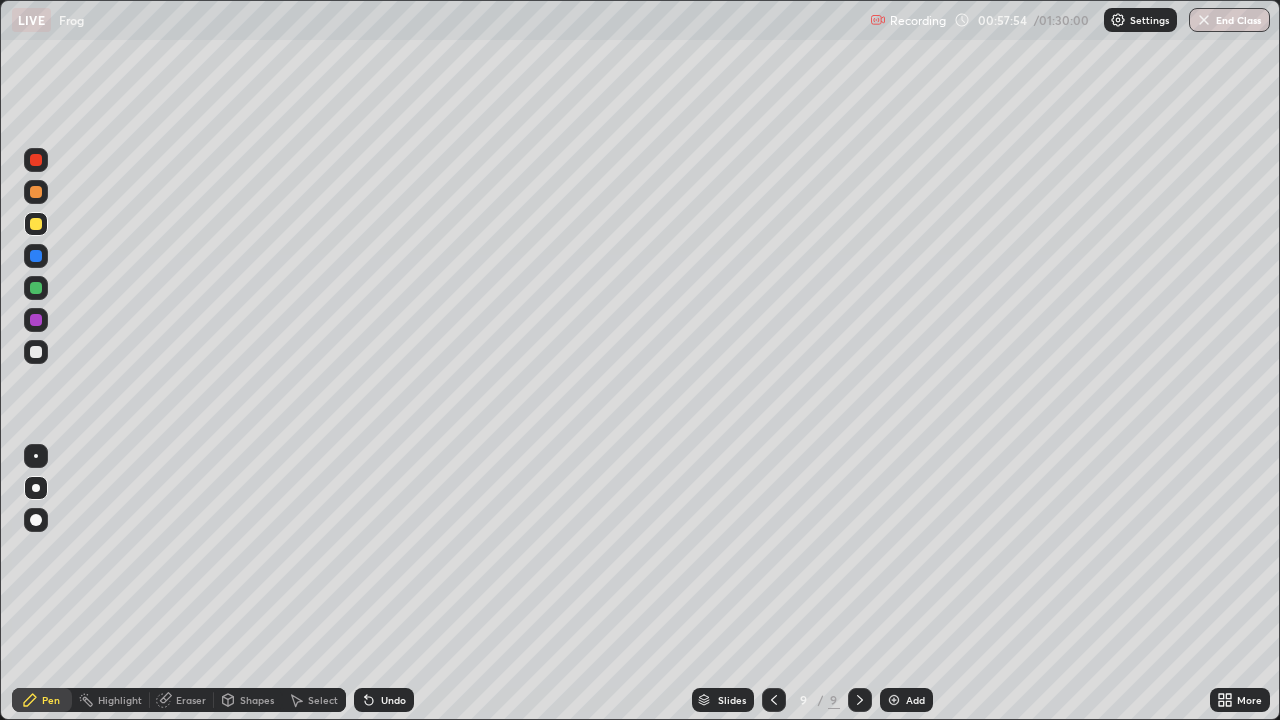click on "Shapes" at bounding box center (248, 700) 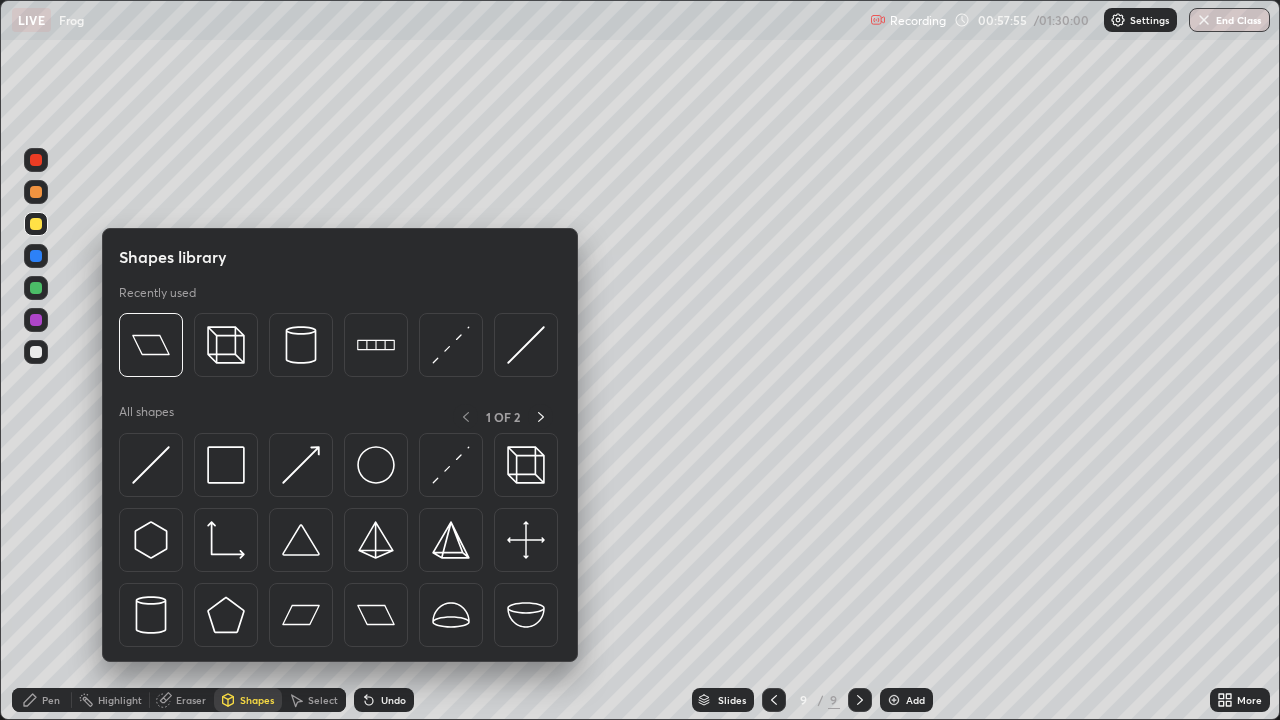 click on "Eraser" at bounding box center [191, 700] 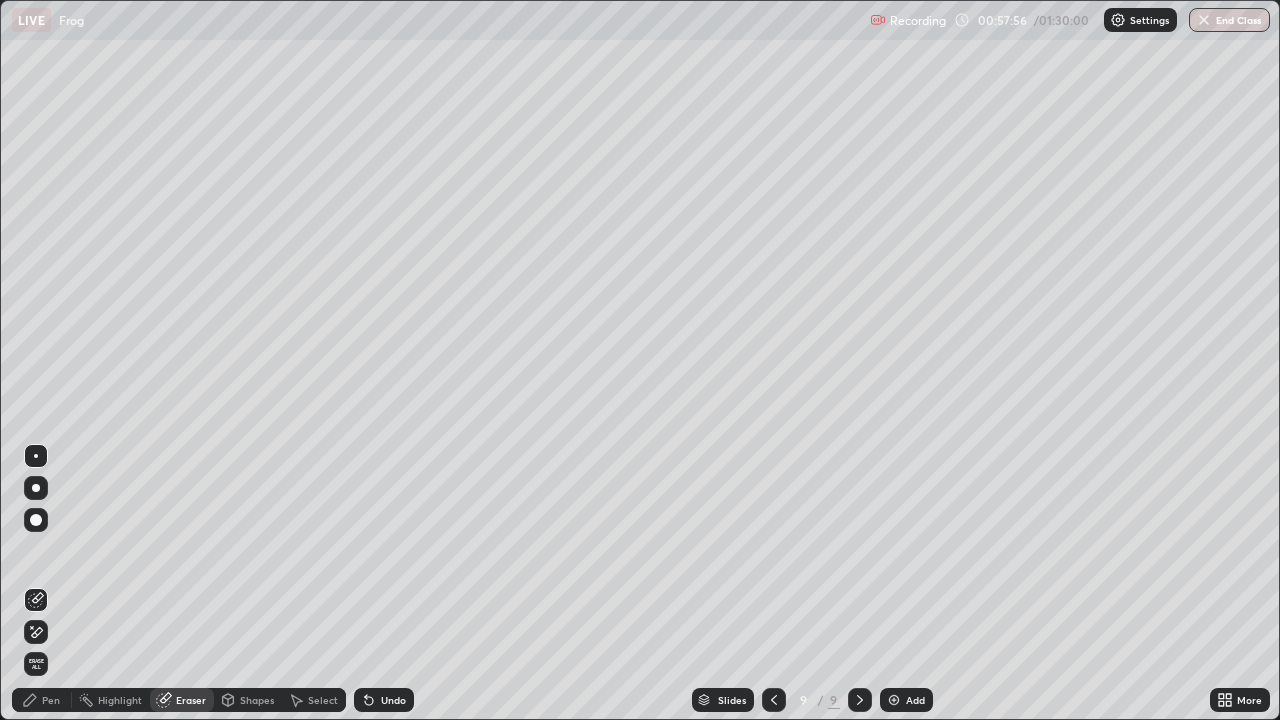 click 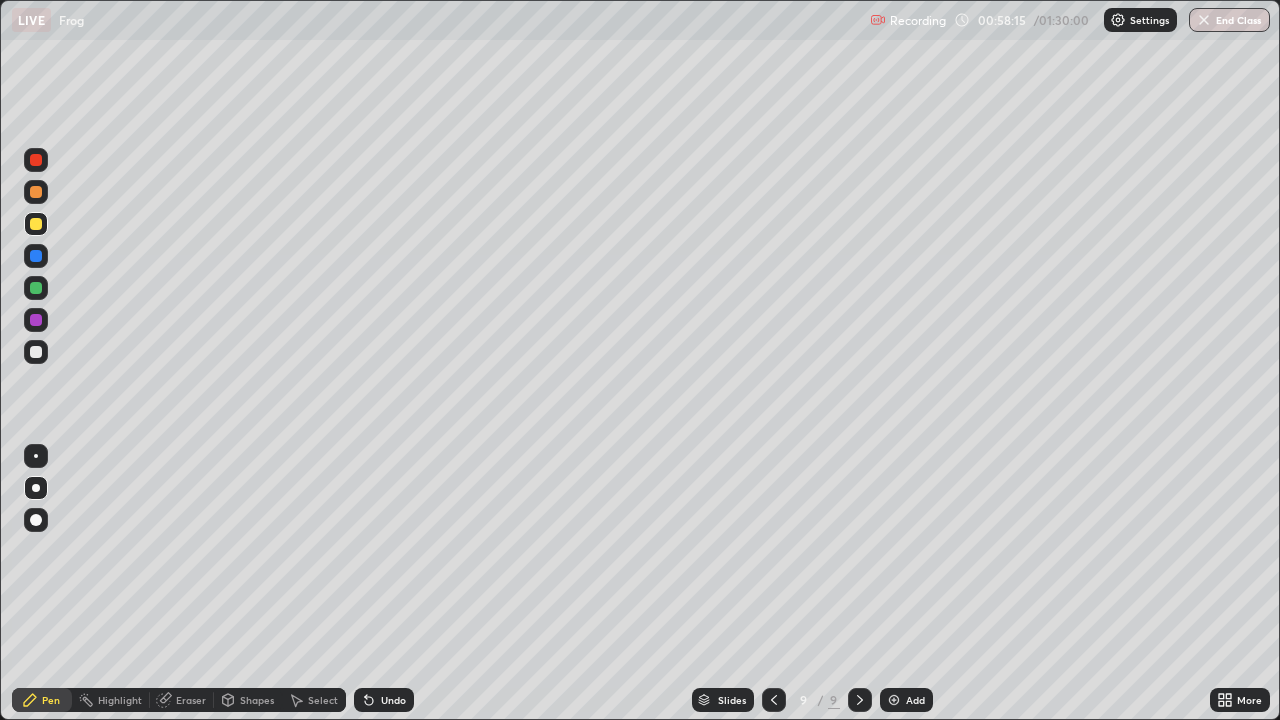 click on "Undo" at bounding box center [384, 700] 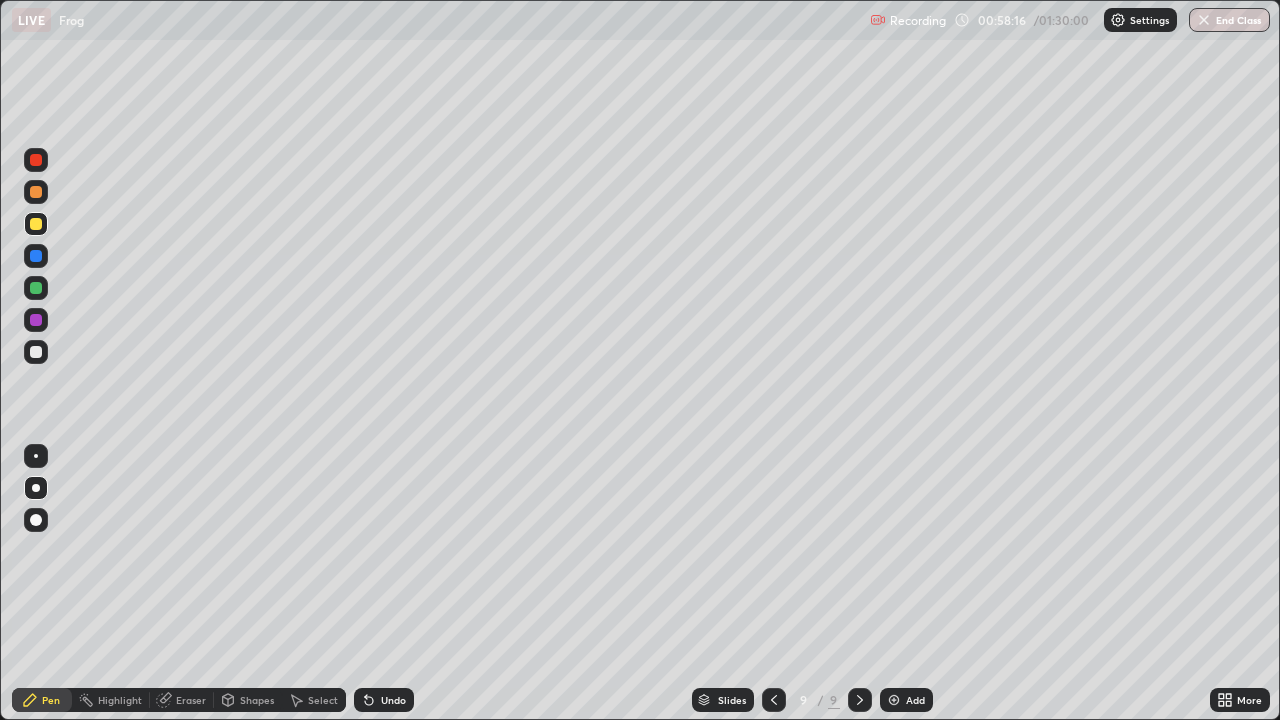 click on "Undo" at bounding box center [384, 700] 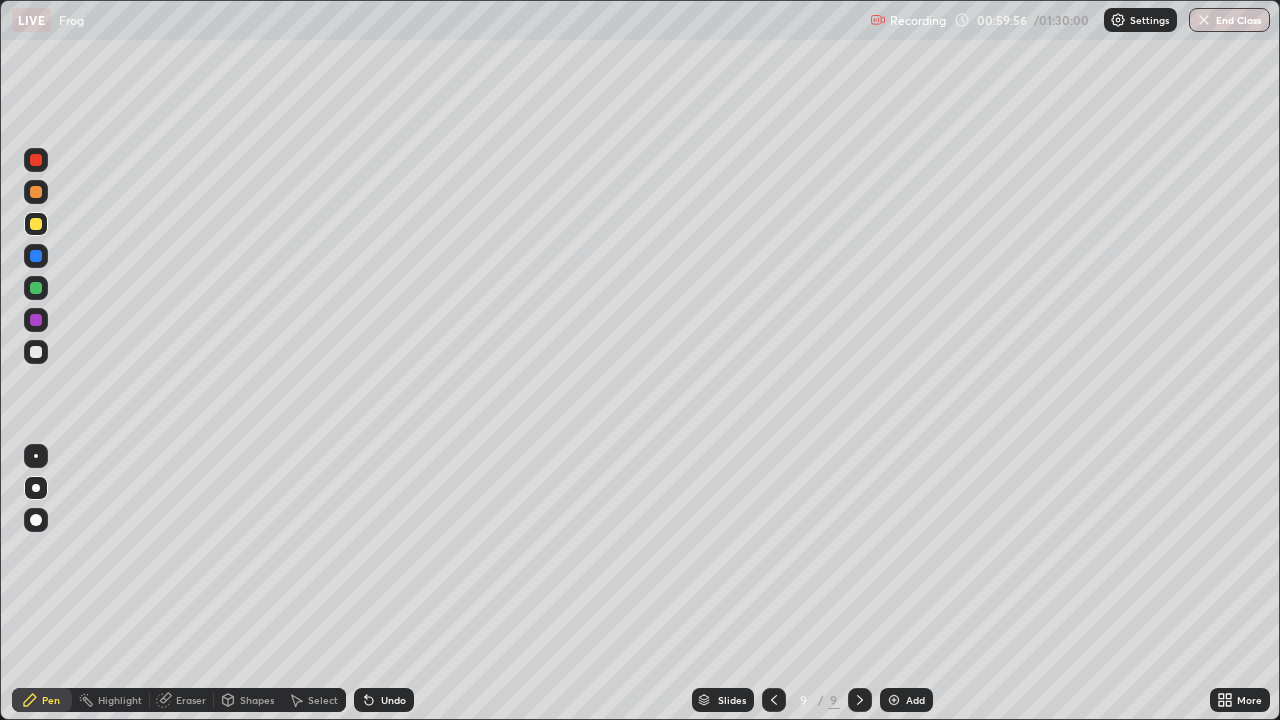 click on "Eraser" at bounding box center [182, 700] 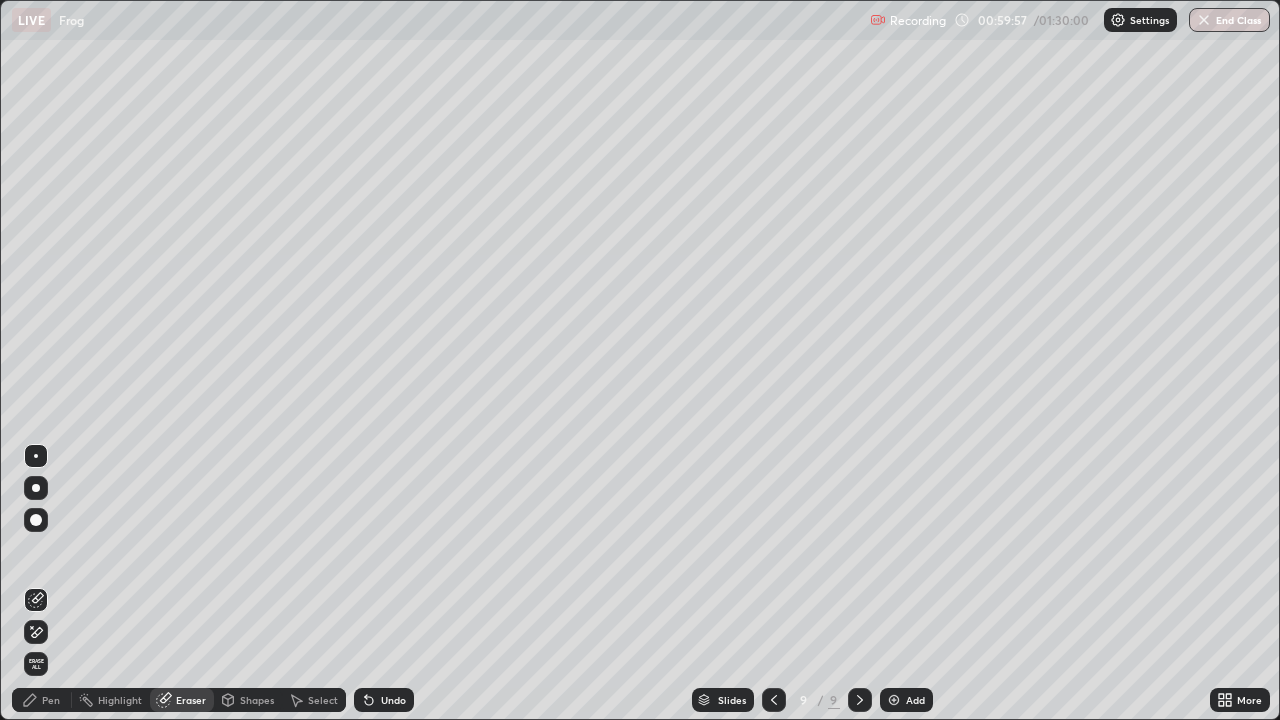 click on "Select" at bounding box center (323, 700) 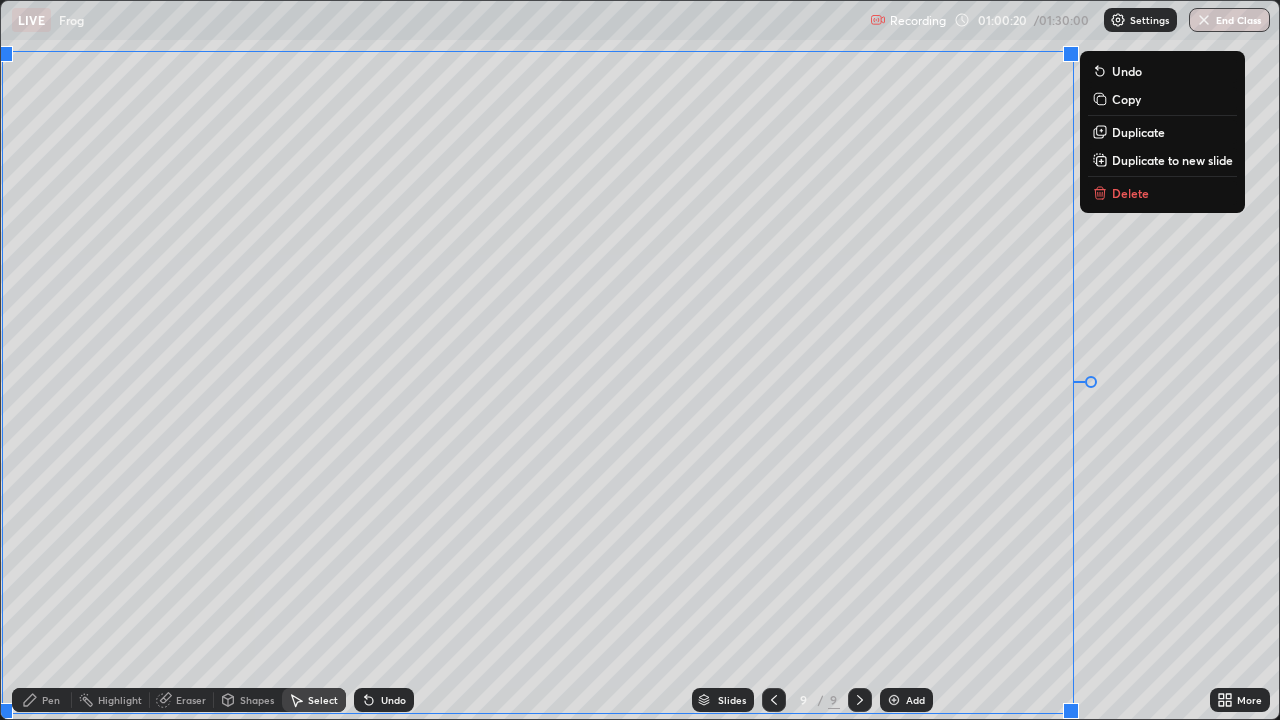 click on "0 ° Undo Copy Duplicate Duplicate to new slide Delete" at bounding box center (640, 360) 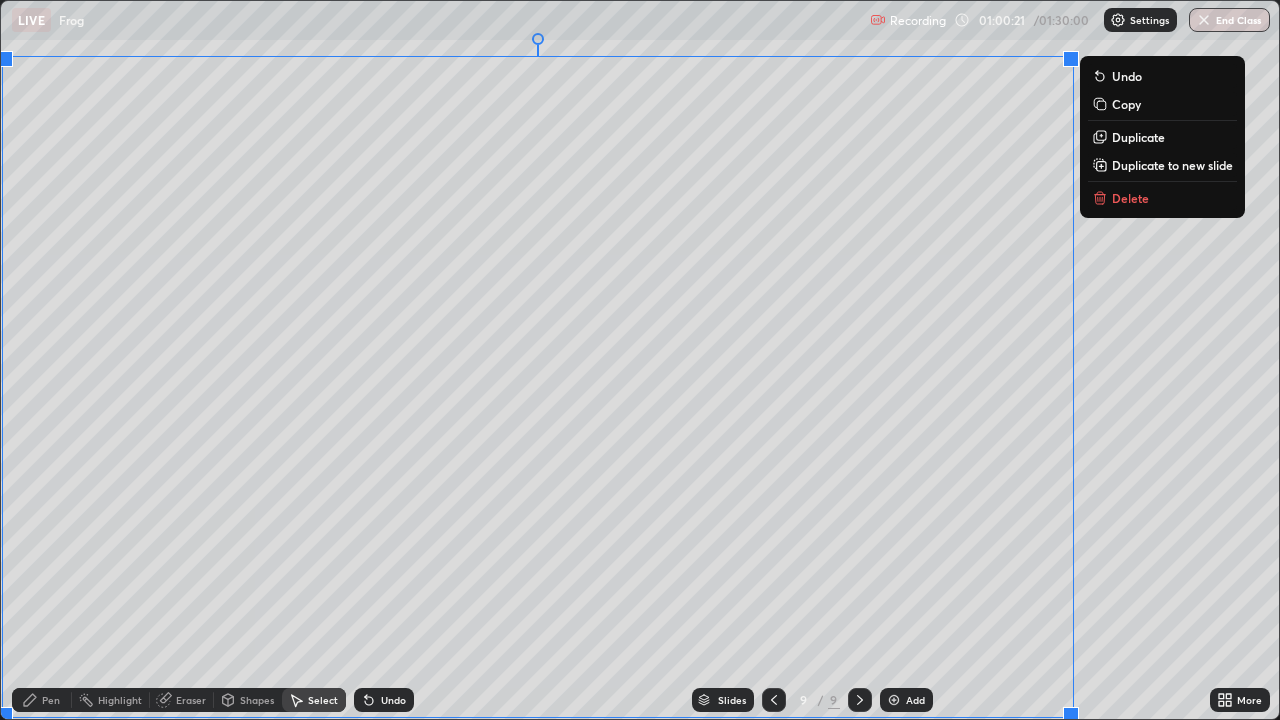 click 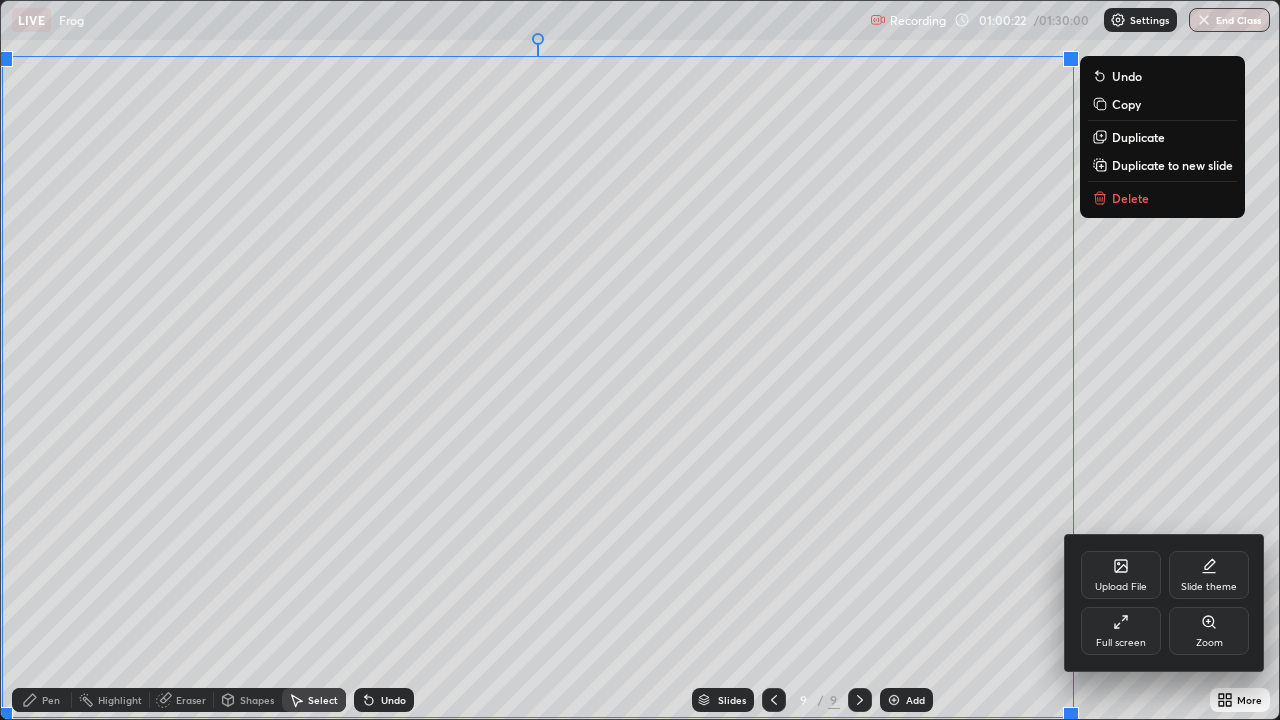 click on "Full screen" at bounding box center (1121, 631) 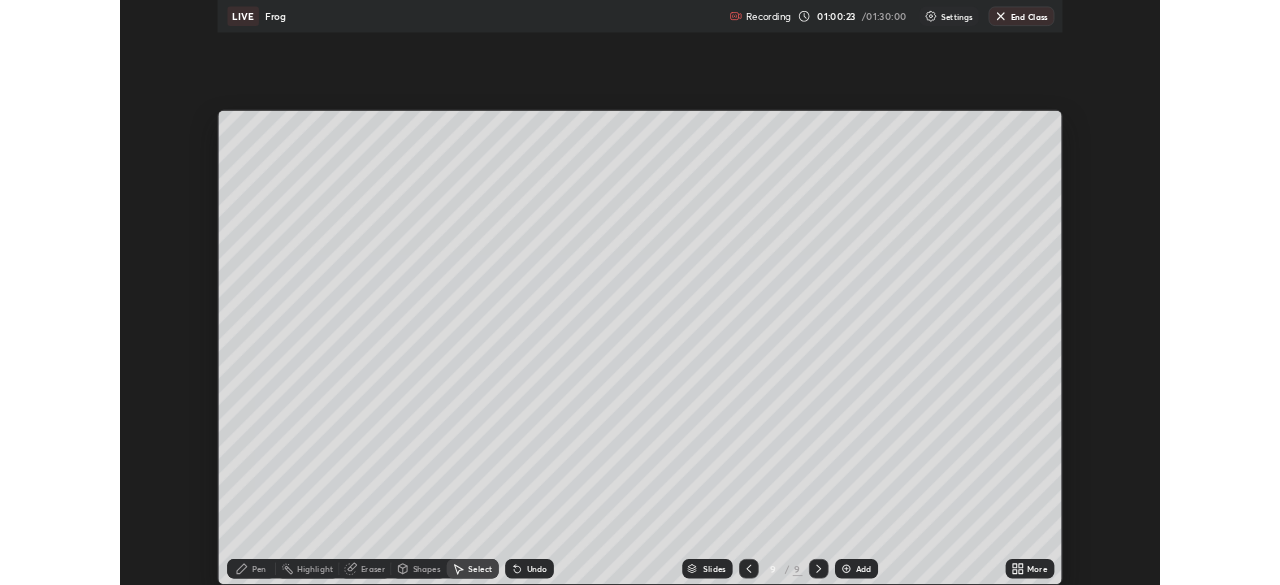 scroll, scrollTop: 585, scrollLeft: 1280, axis: both 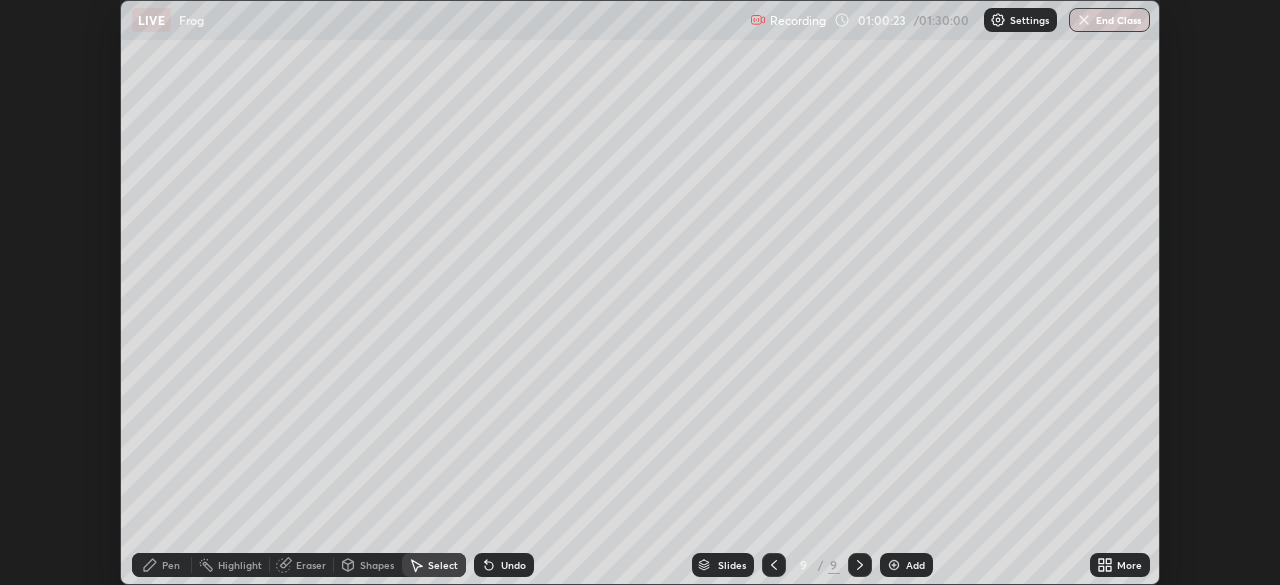 click 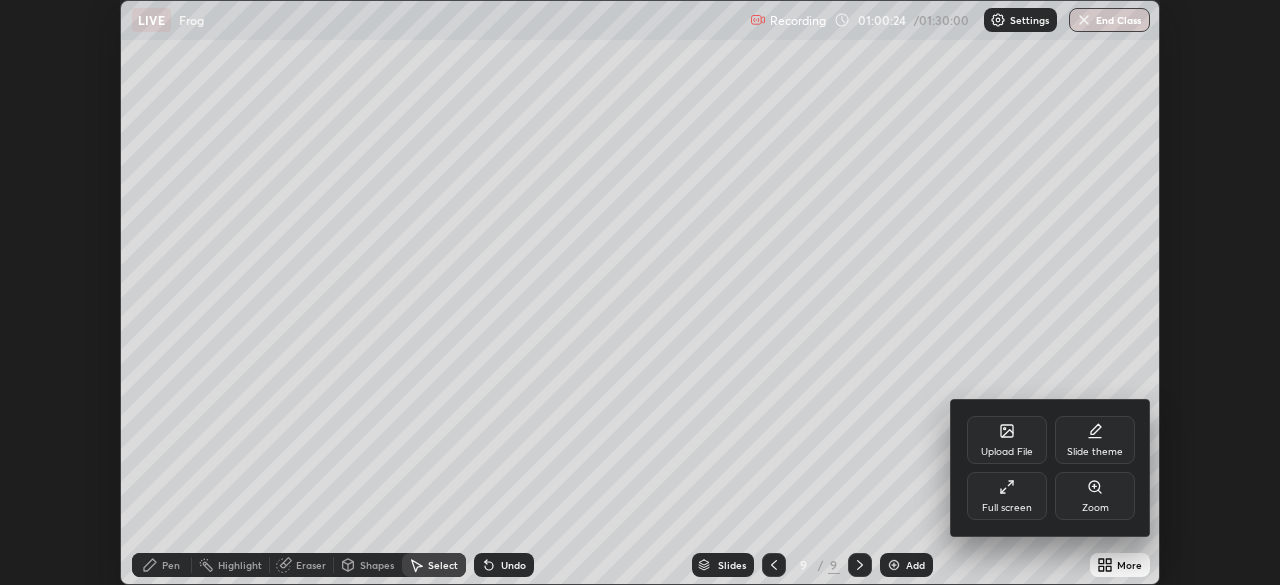 click on "Full screen" at bounding box center [1007, 508] 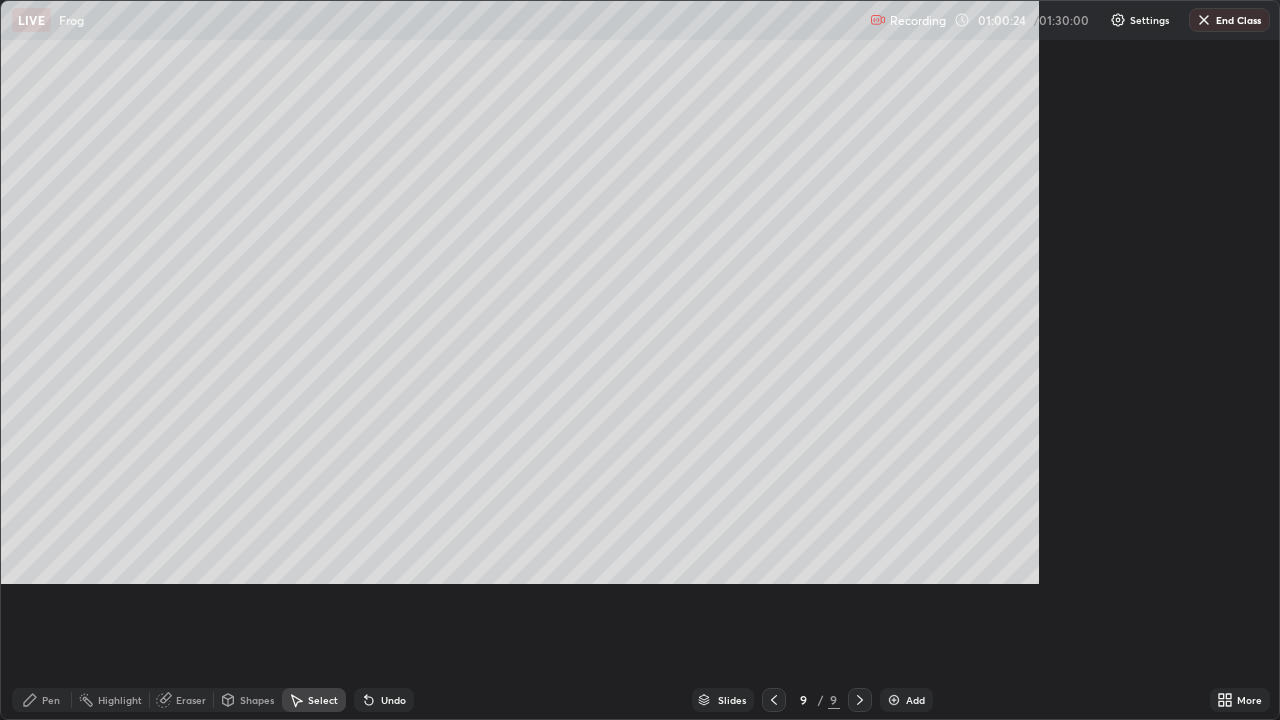 scroll, scrollTop: 99280, scrollLeft: 98720, axis: both 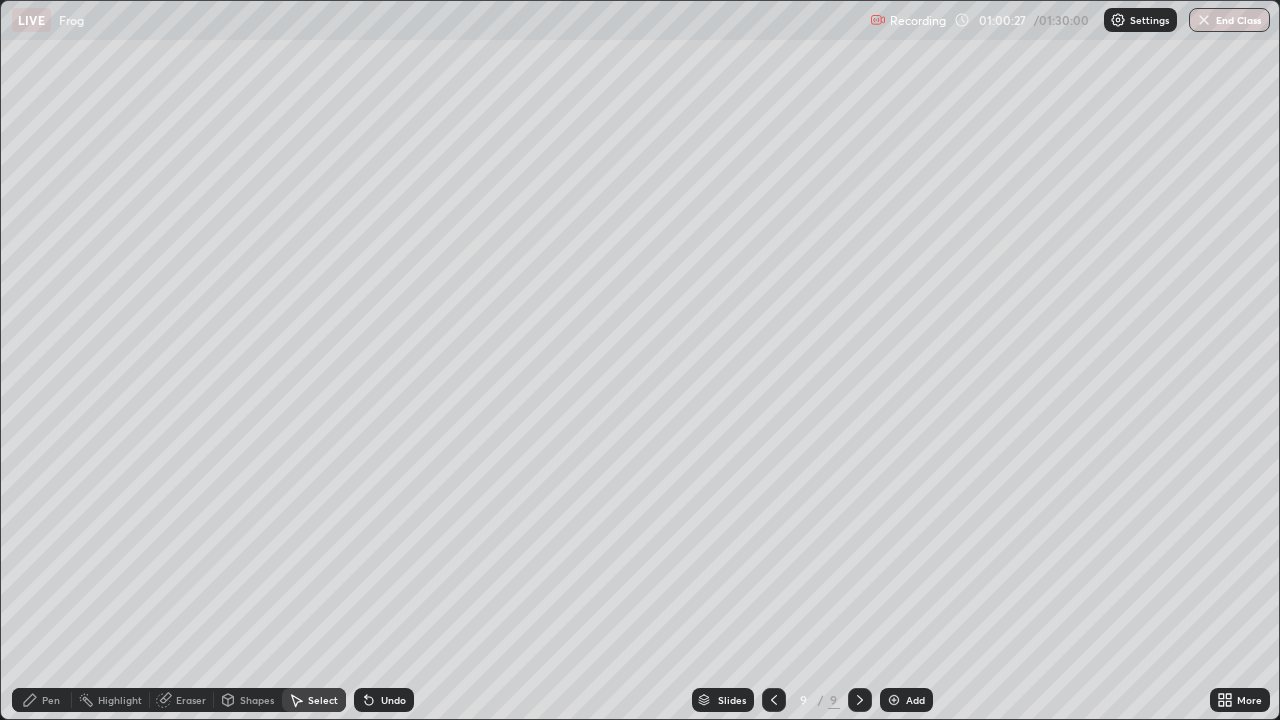 click on "Pen" at bounding box center (51, 700) 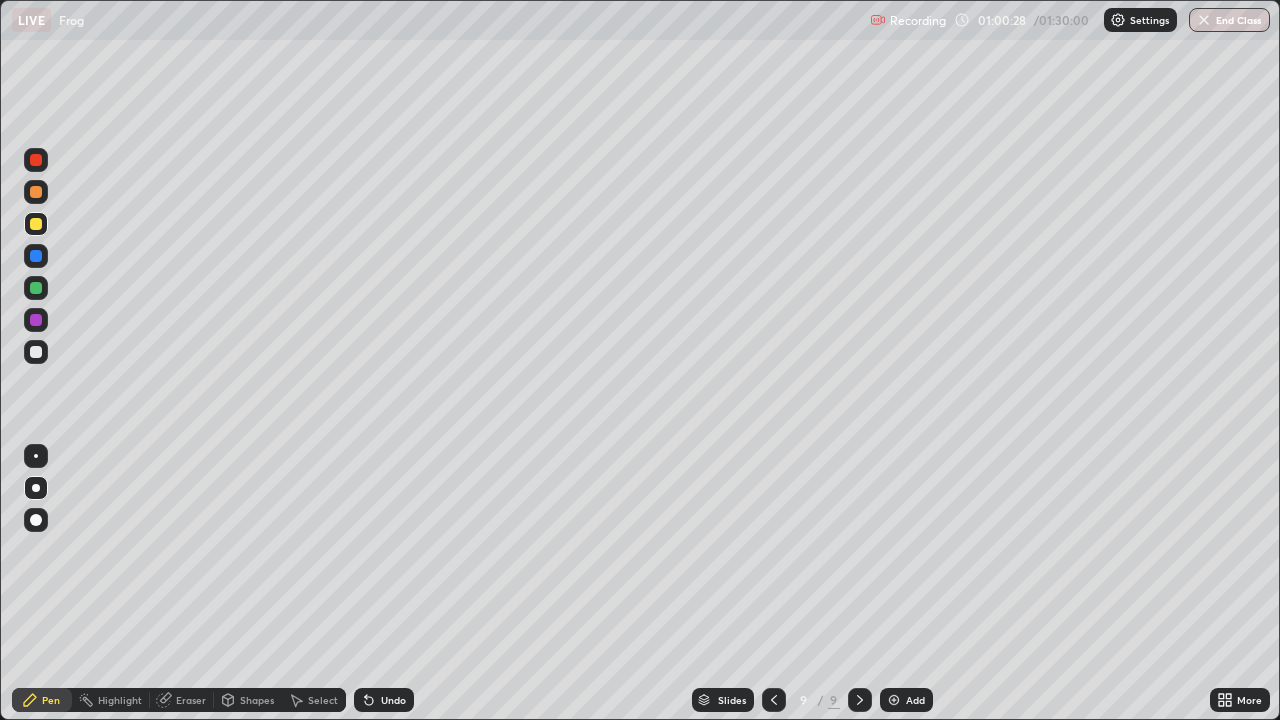 click at bounding box center [36, 320] 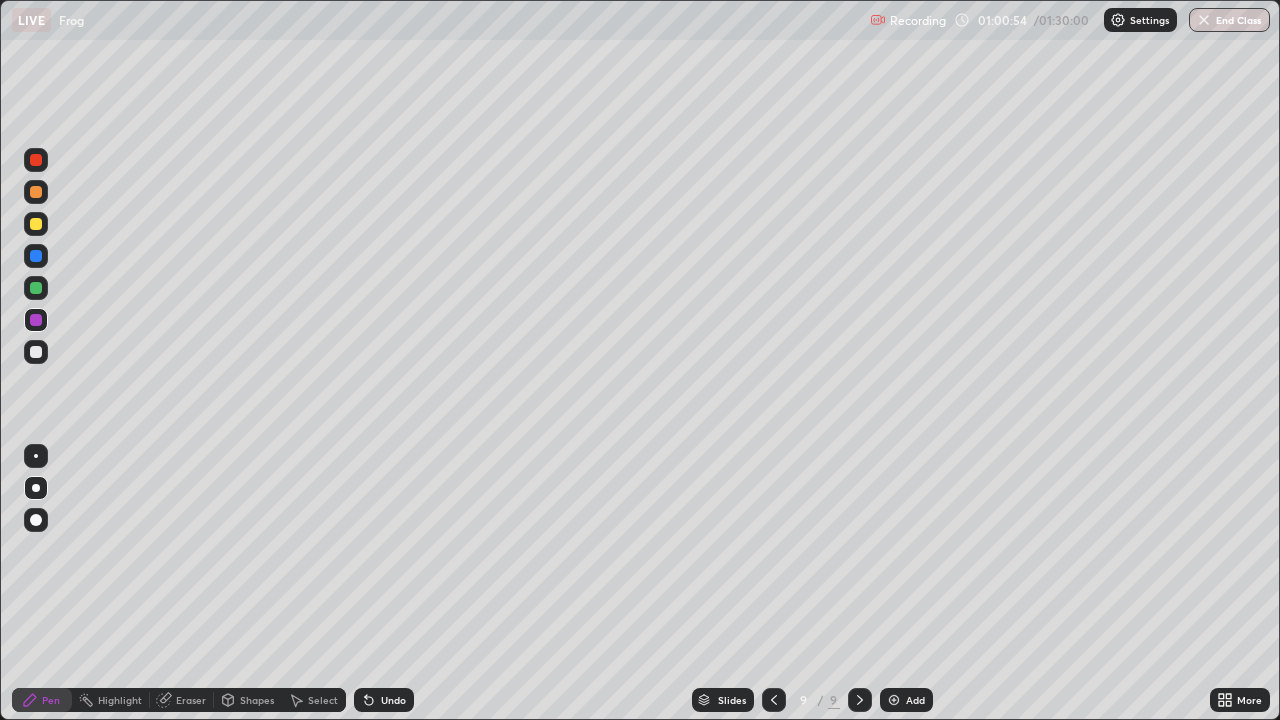 click on "Undo" at bounding box center [393, 700] 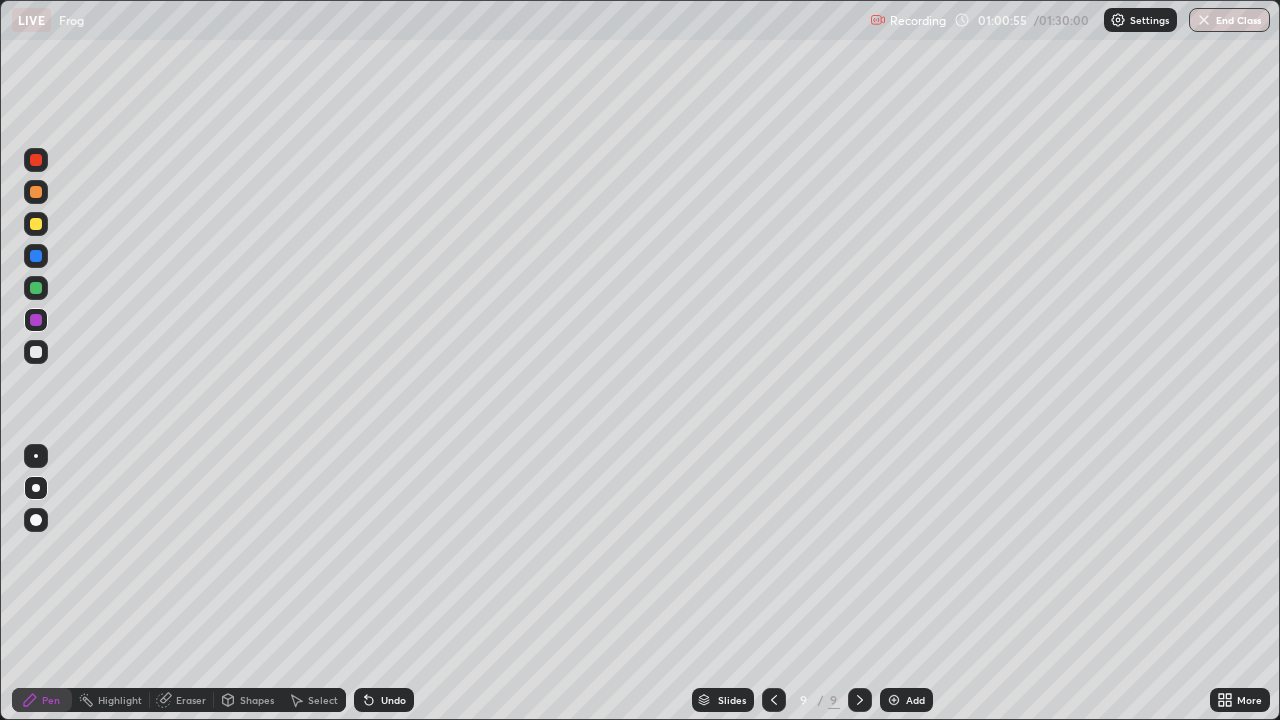 click on "Undo" at bounding box center (384, 700) 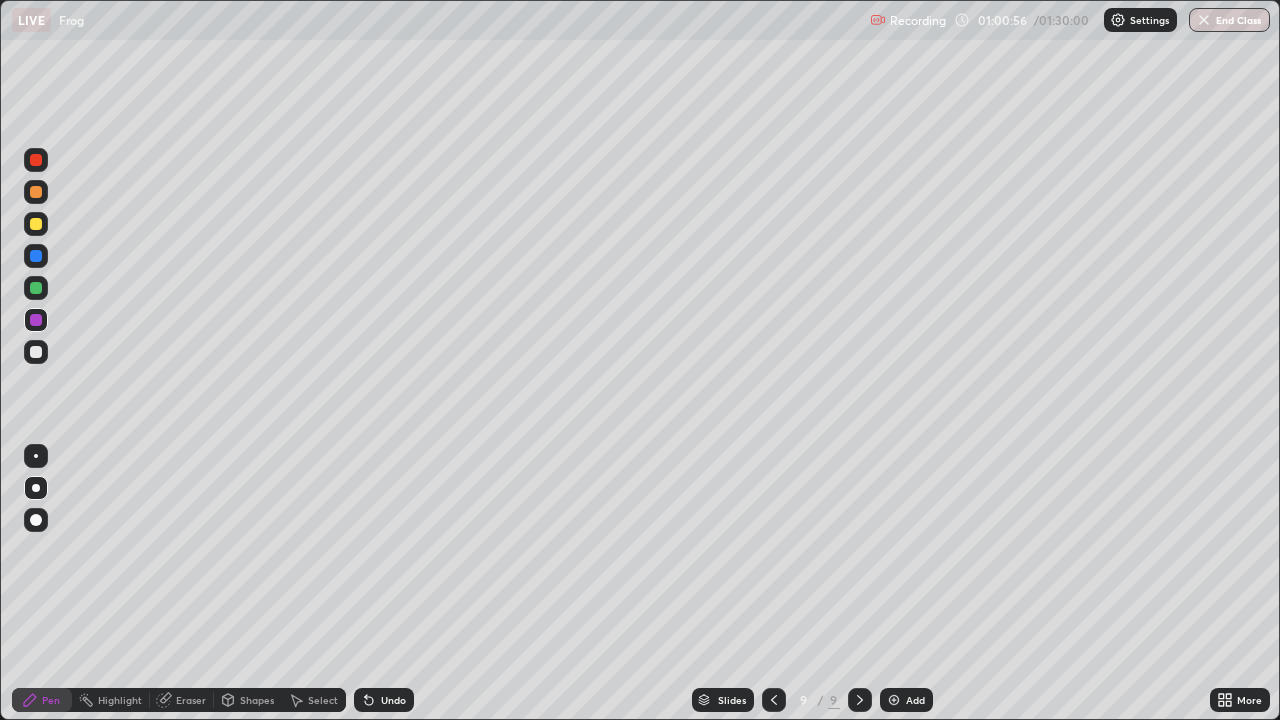 click on "Undo" at bounding box center (384, 700) 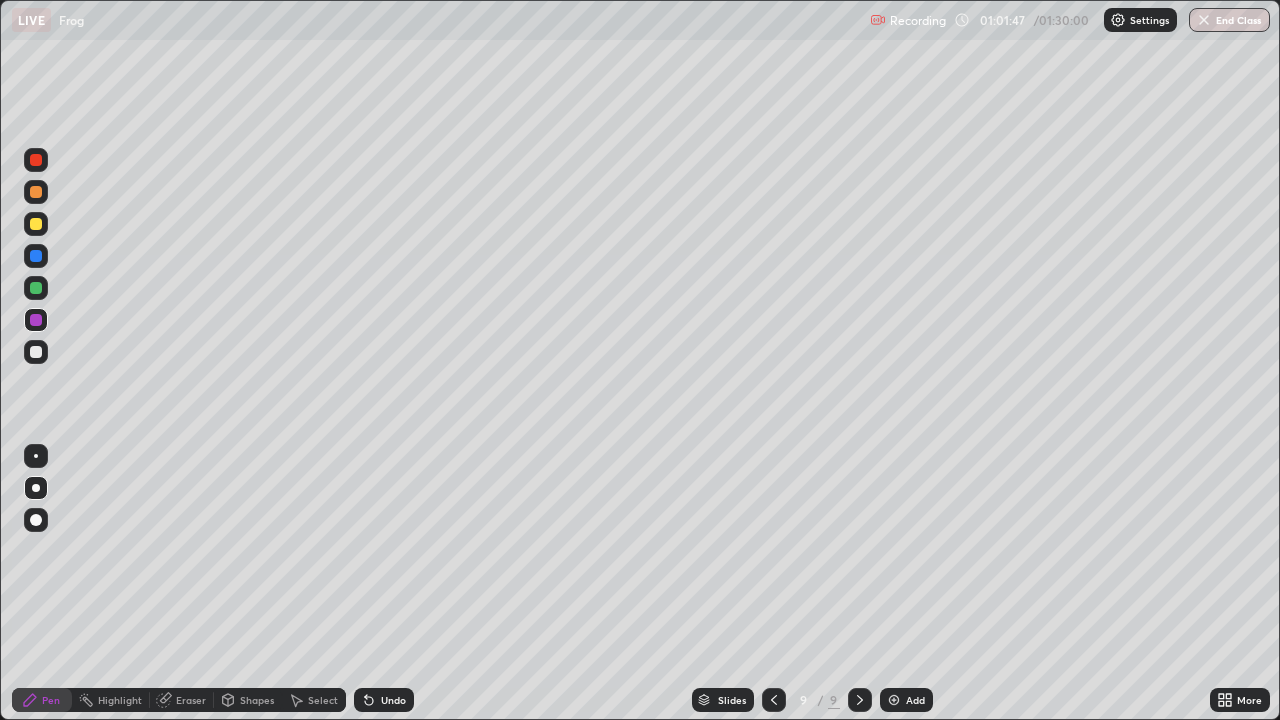 click on "Eraser" at bounding box center [191, 700] 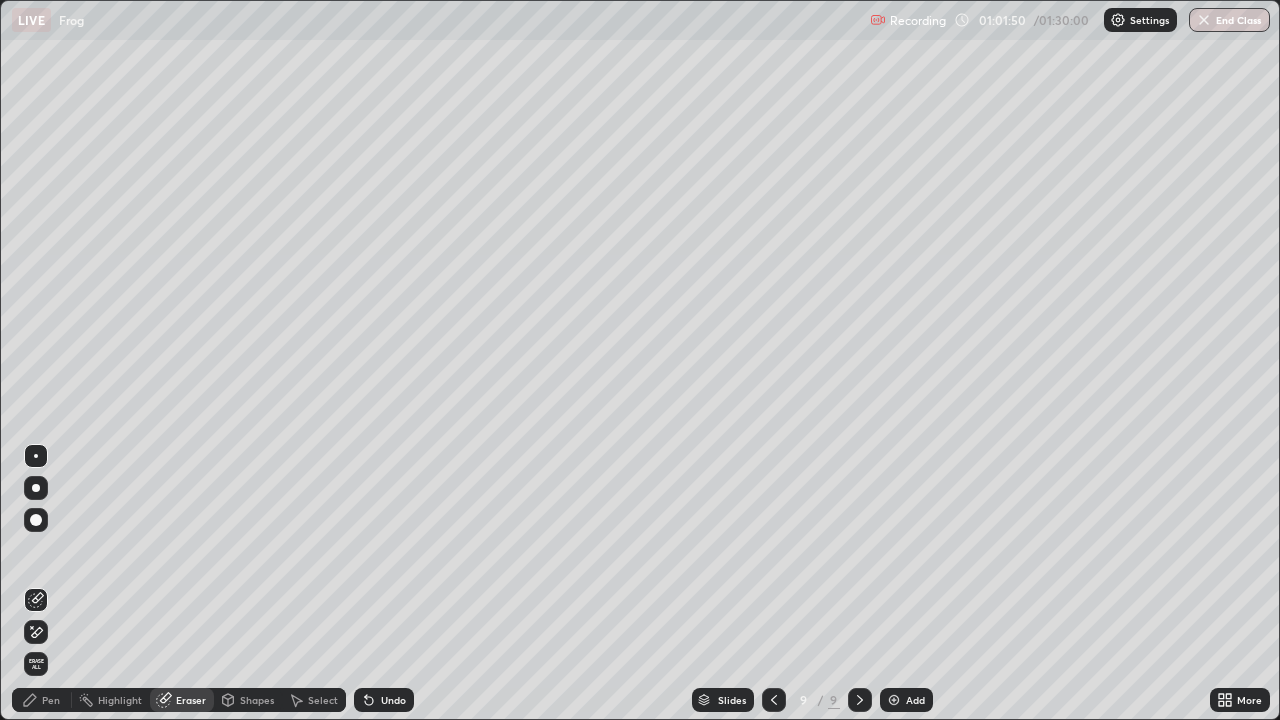 click on "Pen" at bounding box center [51, 700] 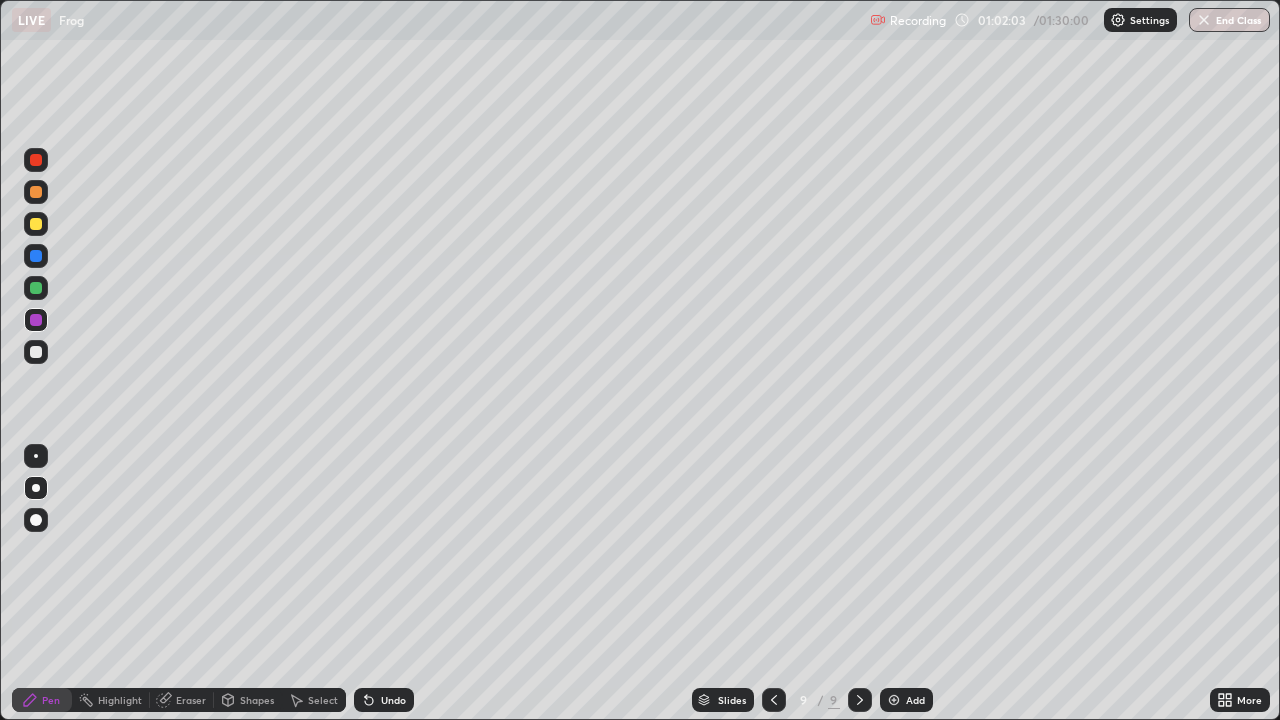 click on "Undo" at bounding box center (384, 700) 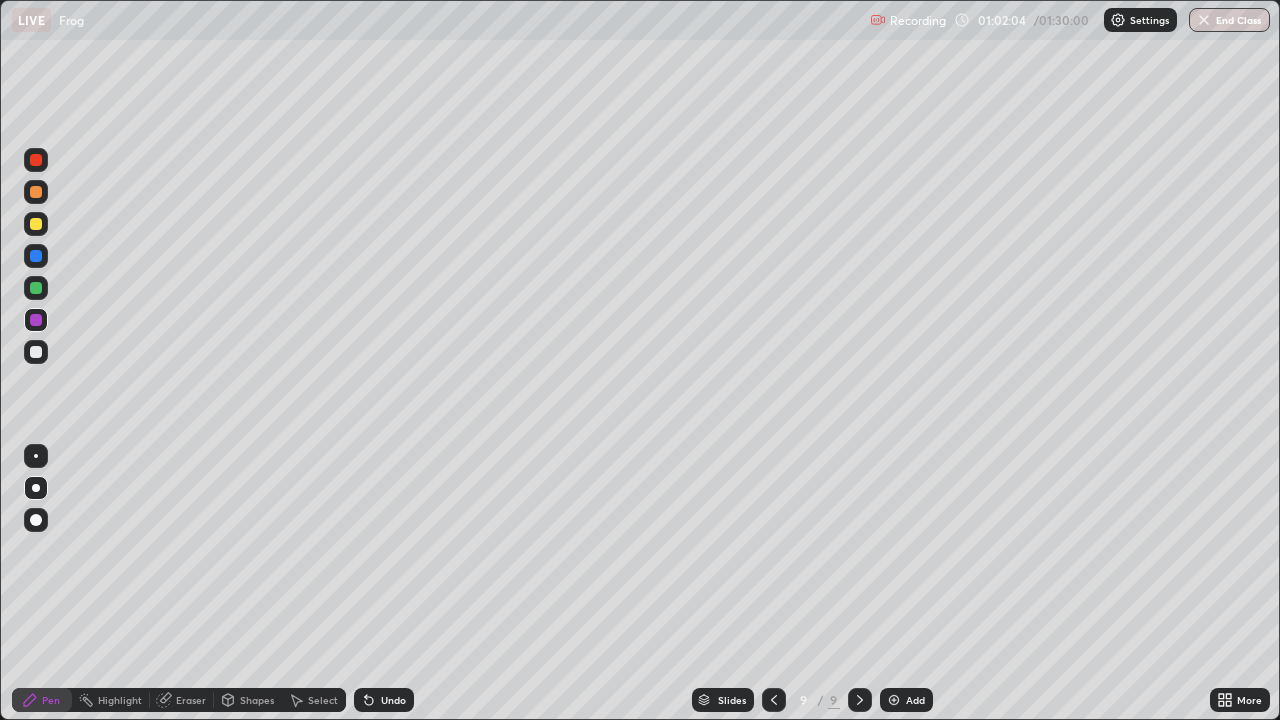 click on "Undo" at bounding box center [384, 700] 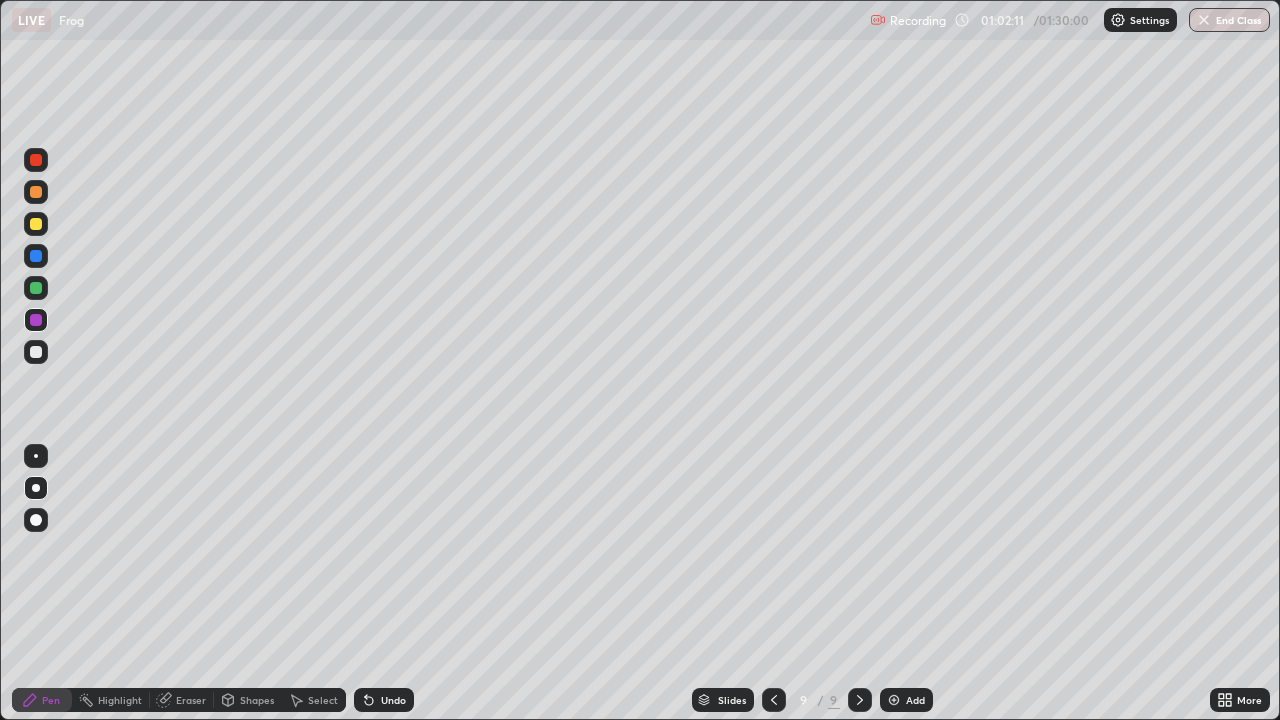 click on "Undo" at bounding box center (393, 700) 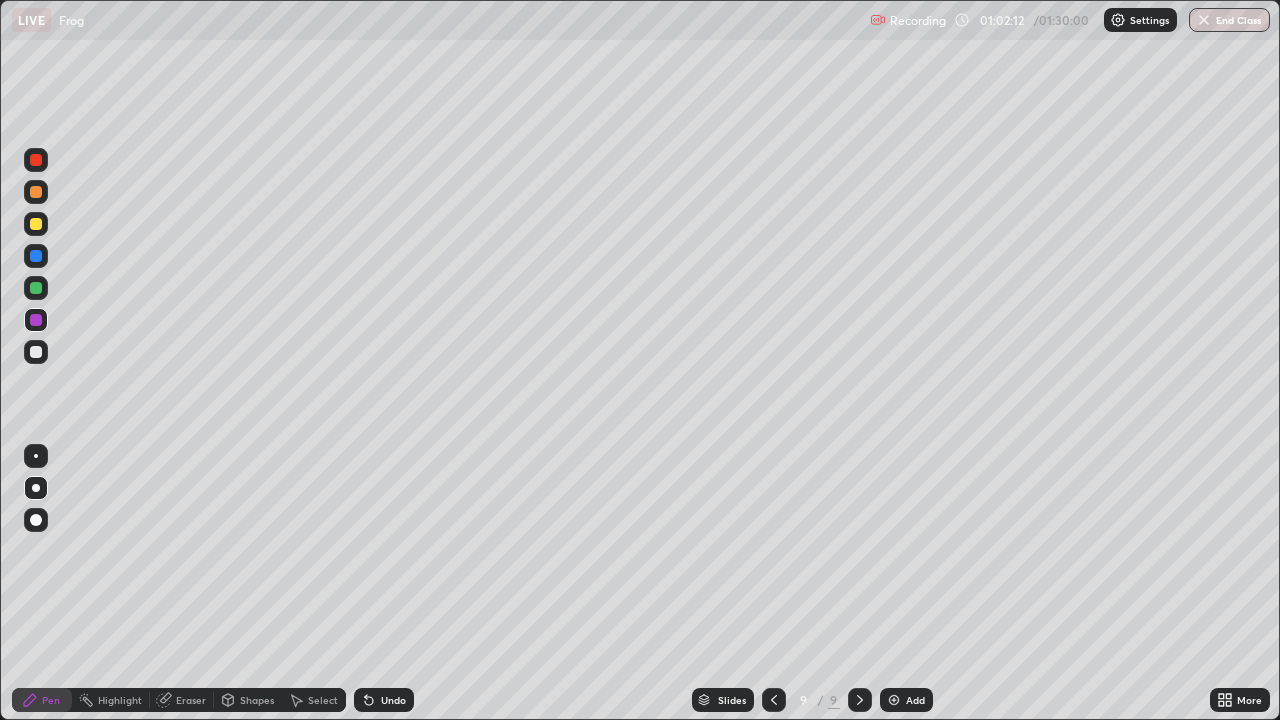 click on "Undo" at bounding box center (384, 700) 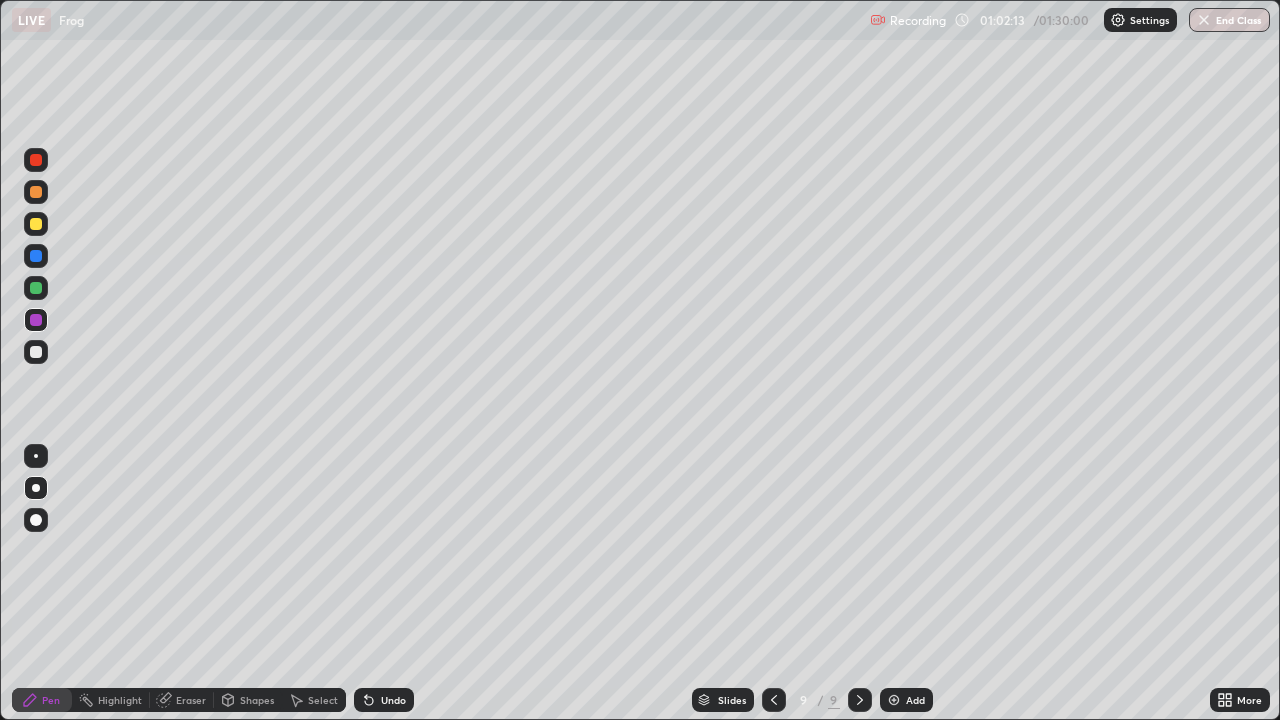 click on "Undo" at bounding box center (384, 700) 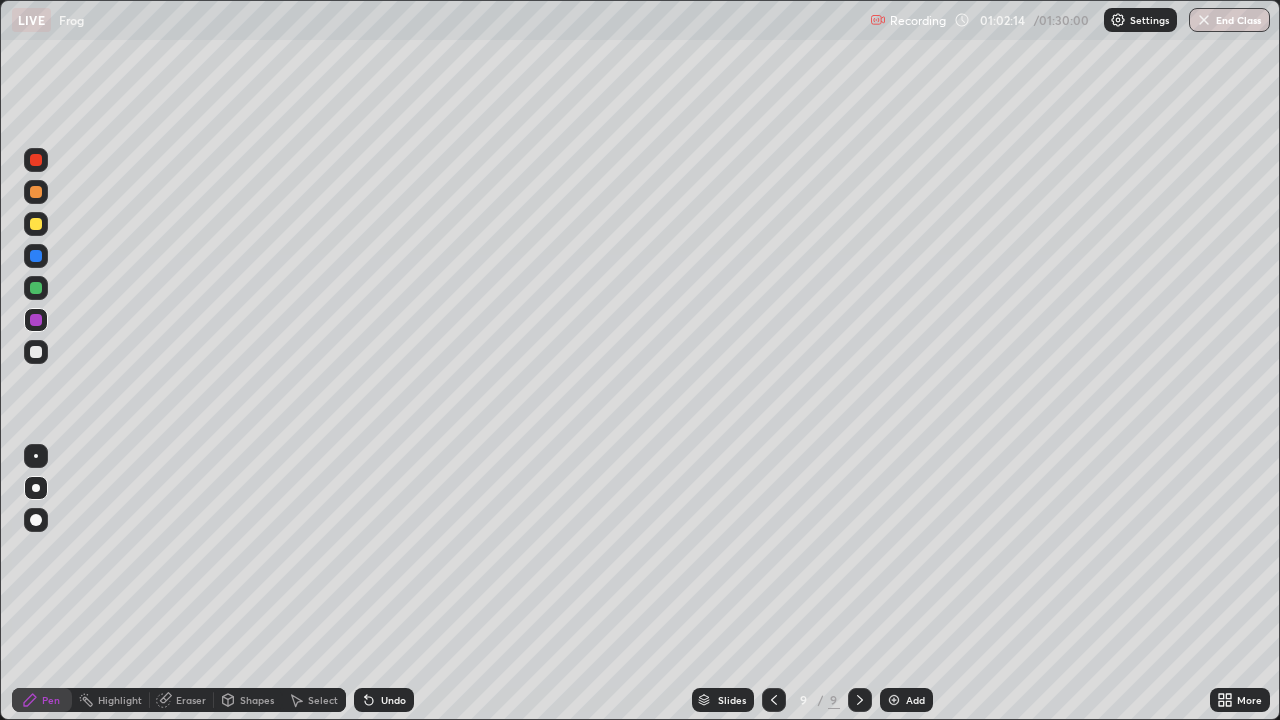 click on "Undo" at bounding box center (384, 700) 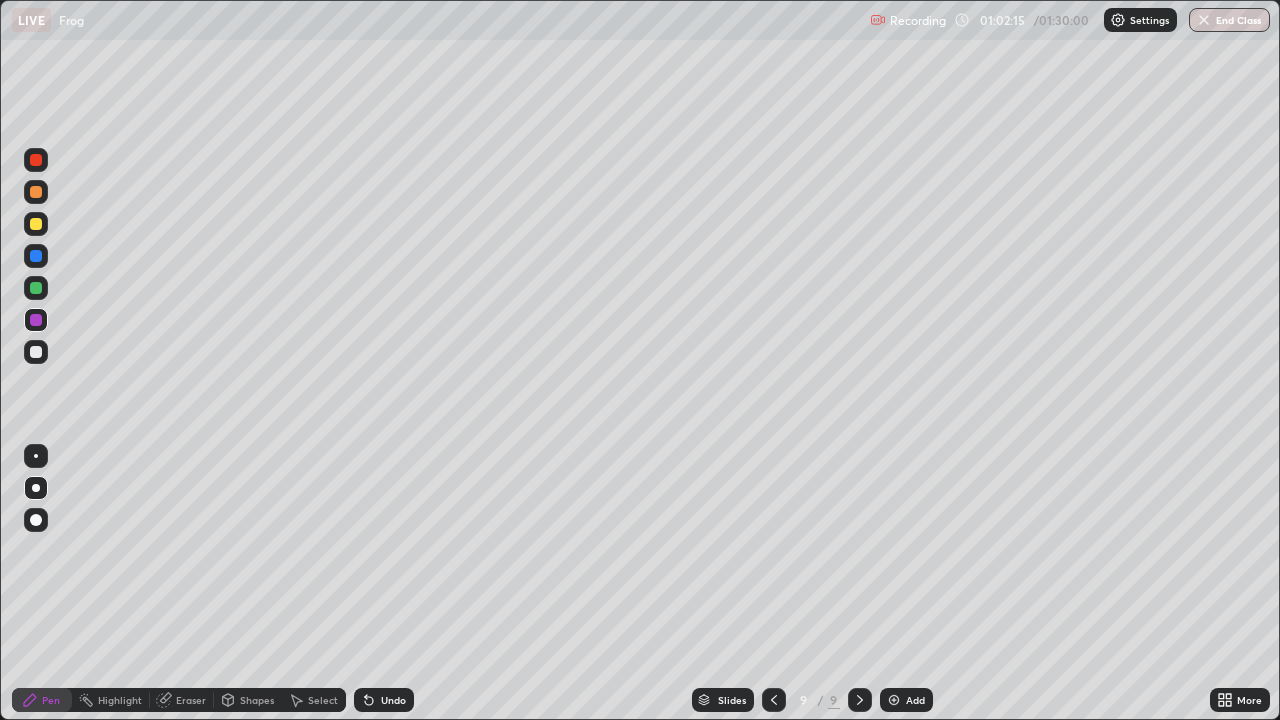 click on "Undo" at bounding box center [384, 700] 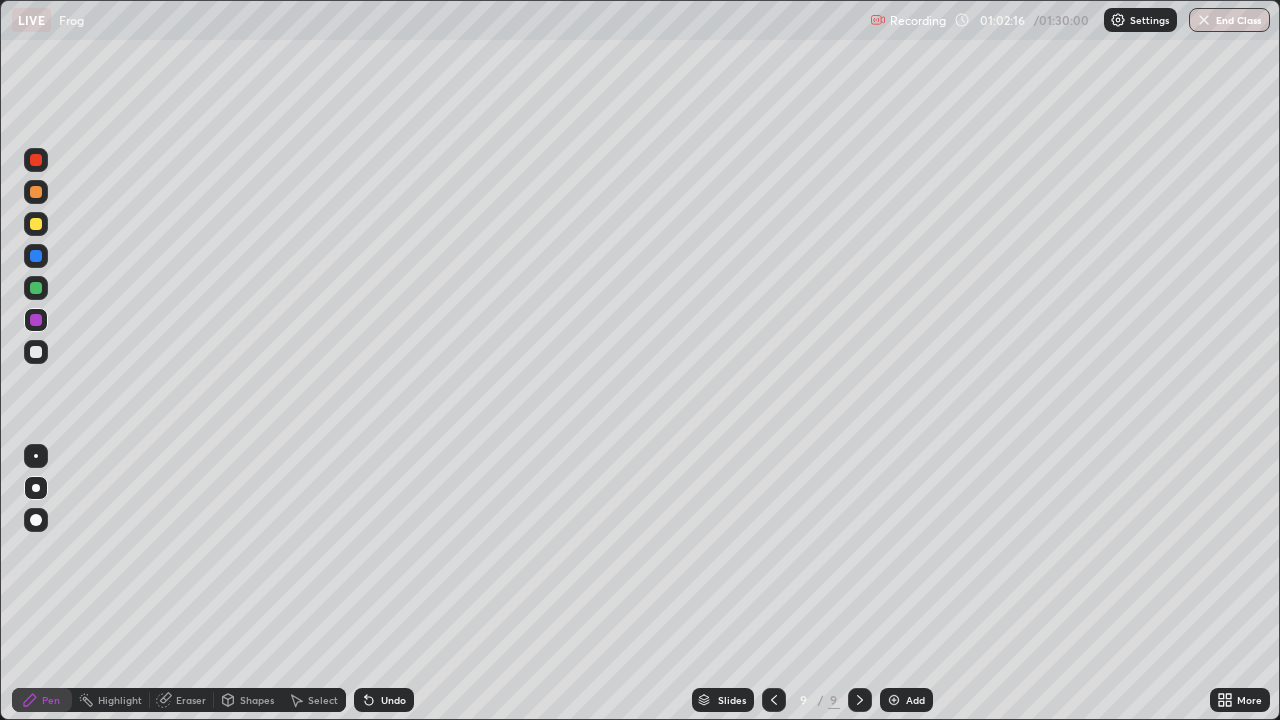 click on "Undo" at bounding box center [384, 700] 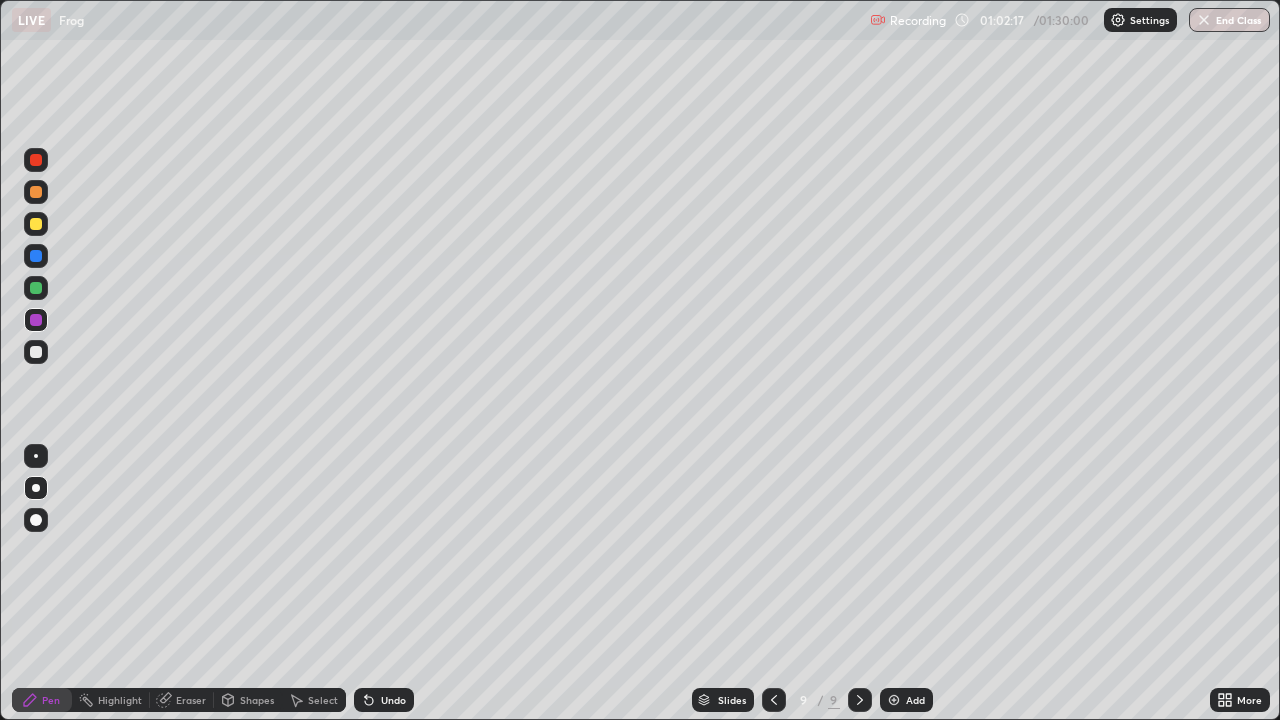 click on "Undo" at bounding box center [384, 700] 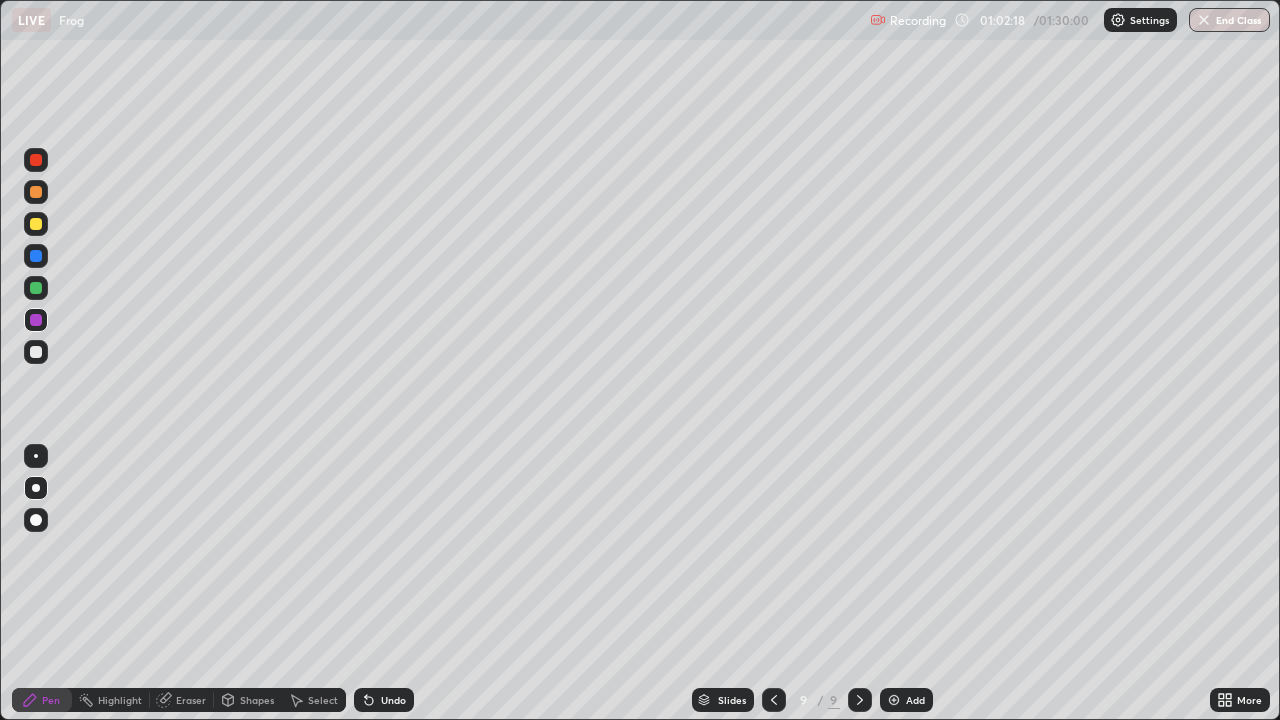 click on "Undo" at bounding box center [384, 700] 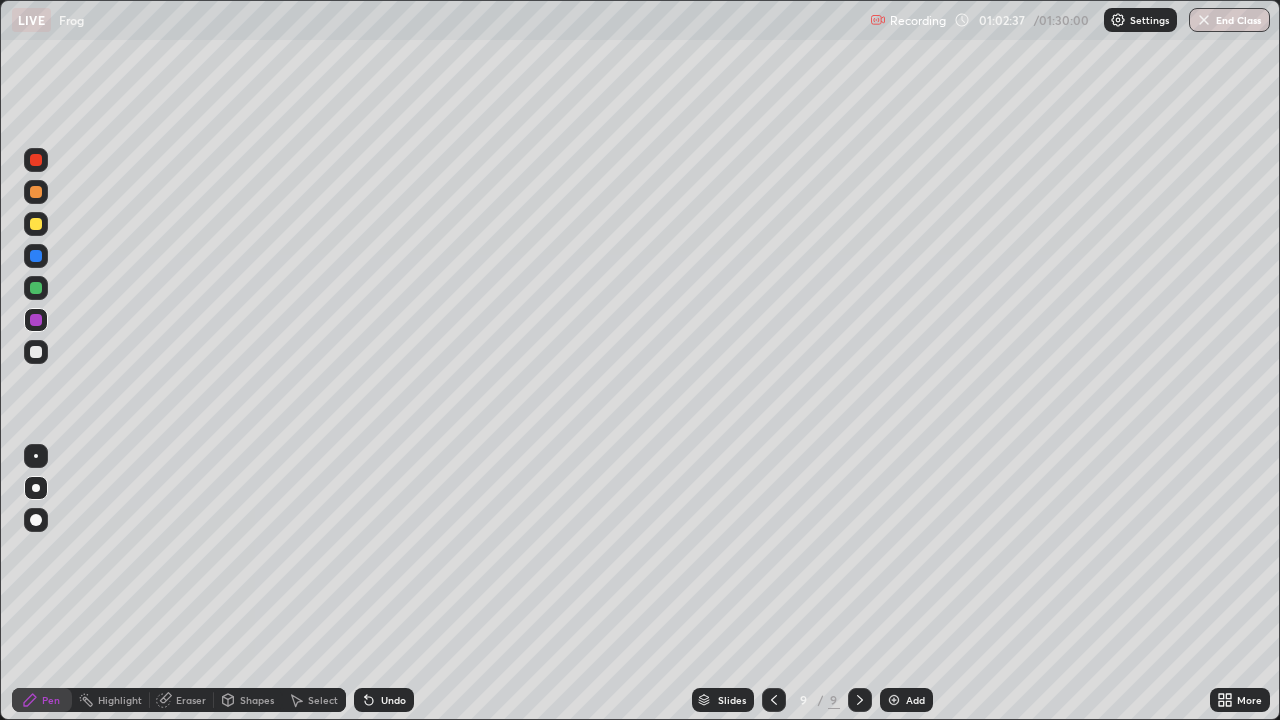 click on "Eraser" at bounding box center [191, 700] 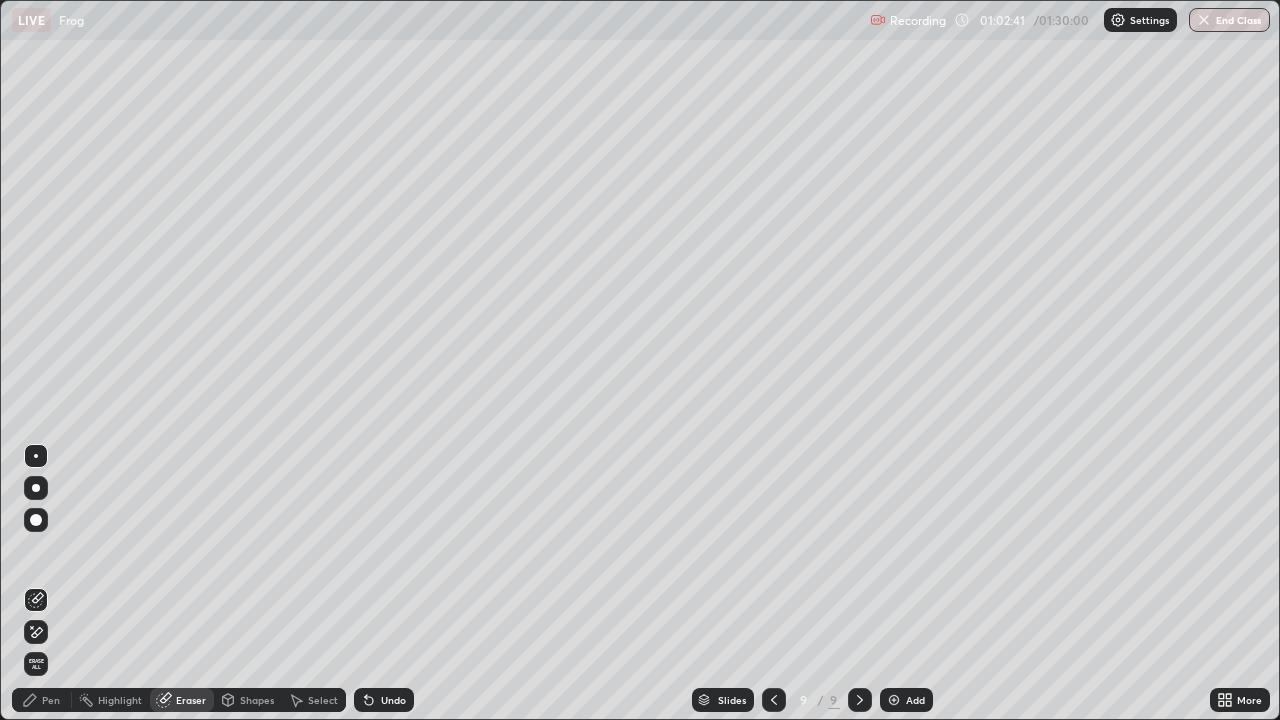 click on "Pen" at bounding box center (51, 700) 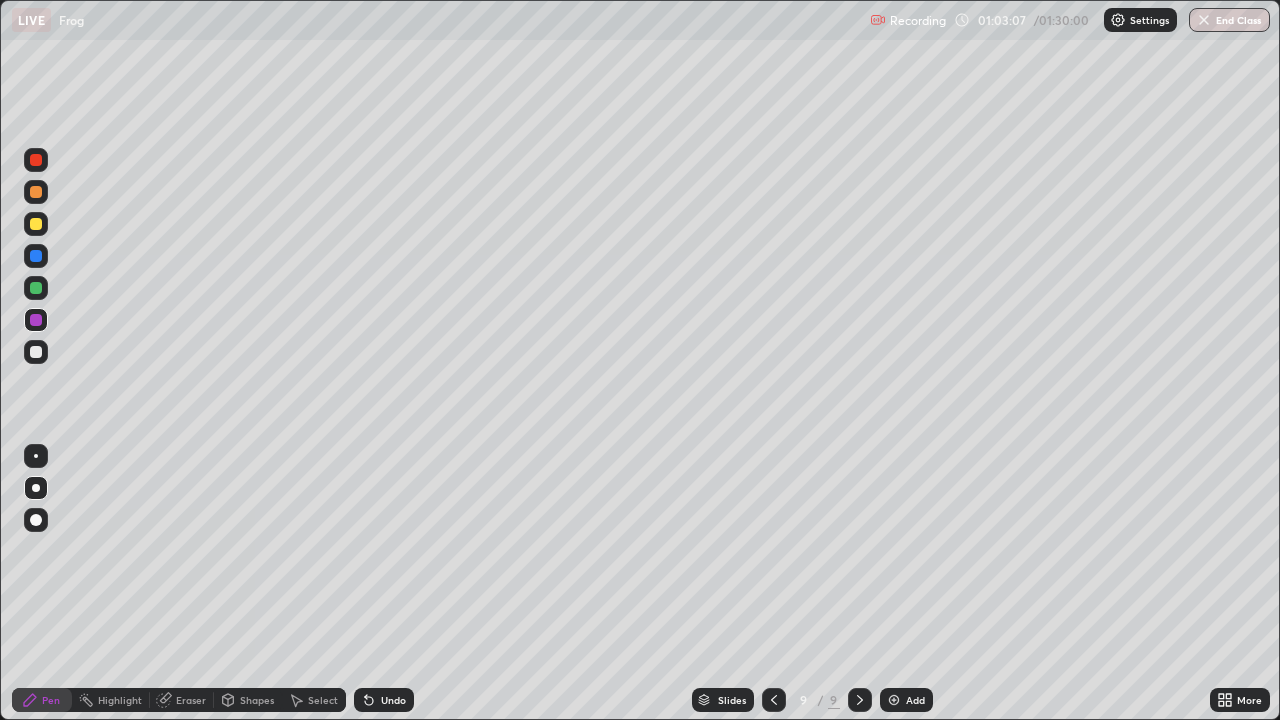 click on "Highlight" at bounding box center (120, 700) 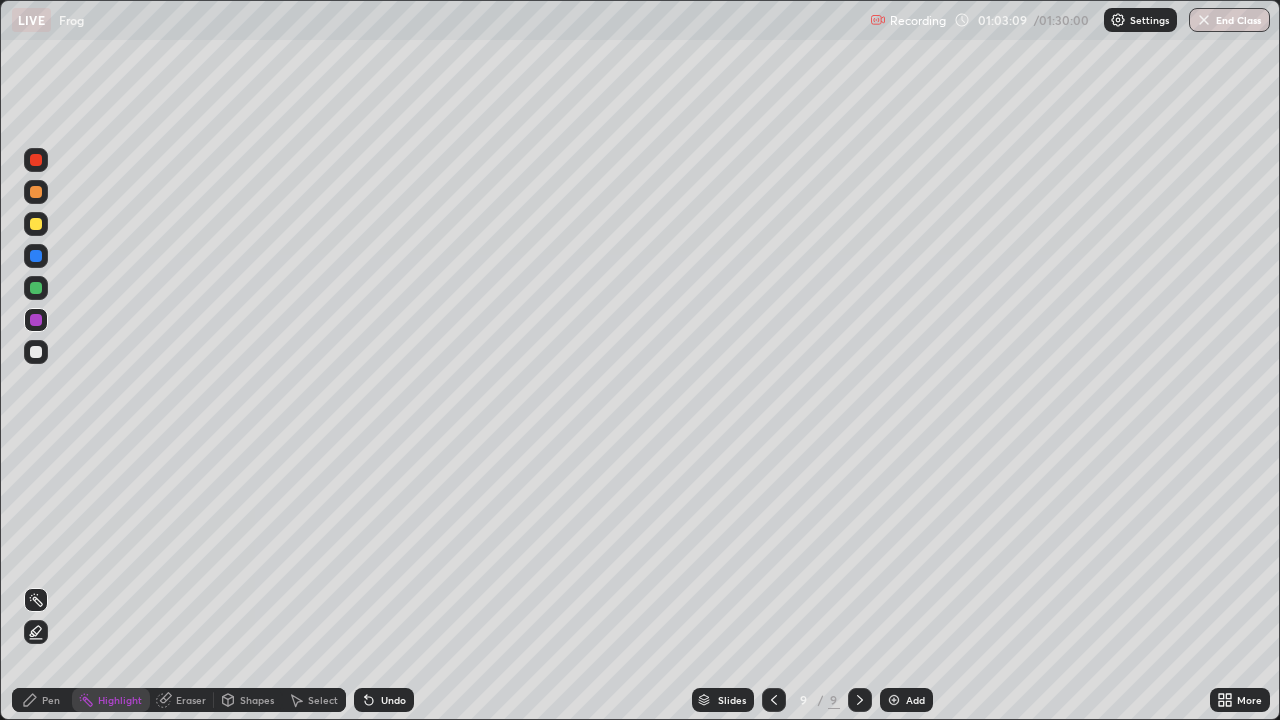 click on "Eraser" at bounding box center (191, 700) 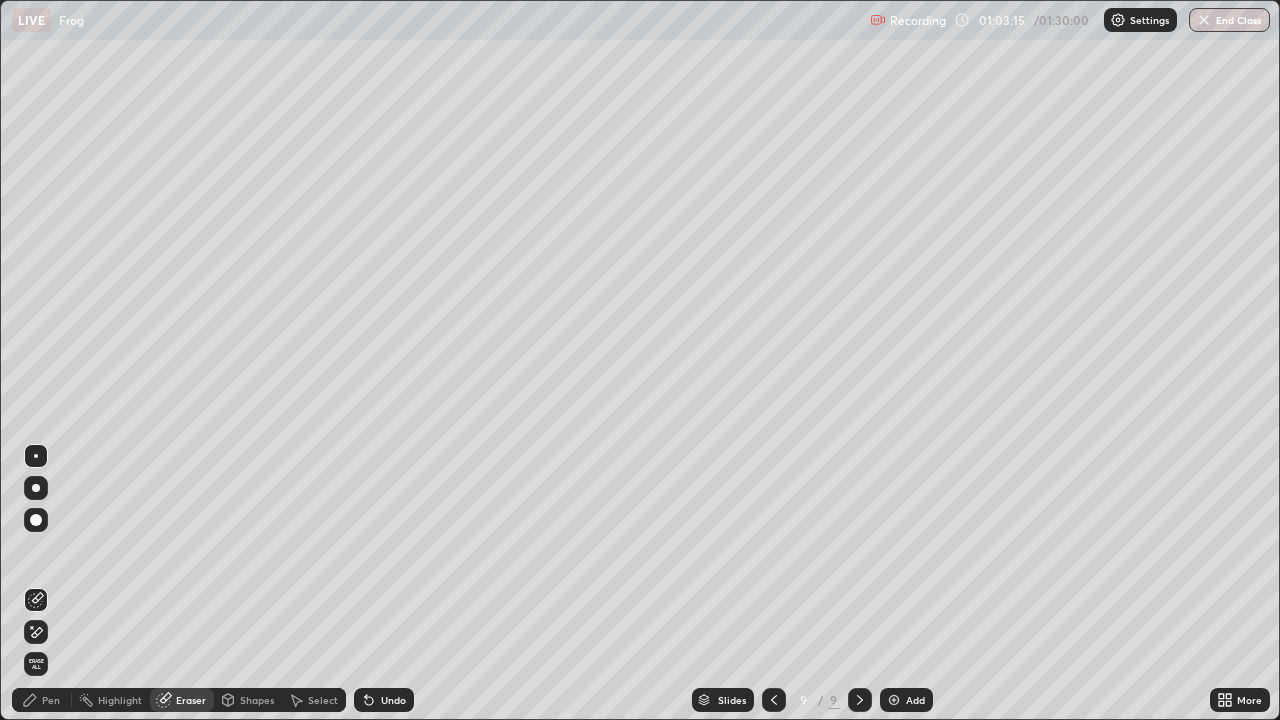 click on "Select" at bounding box center [323, 700] 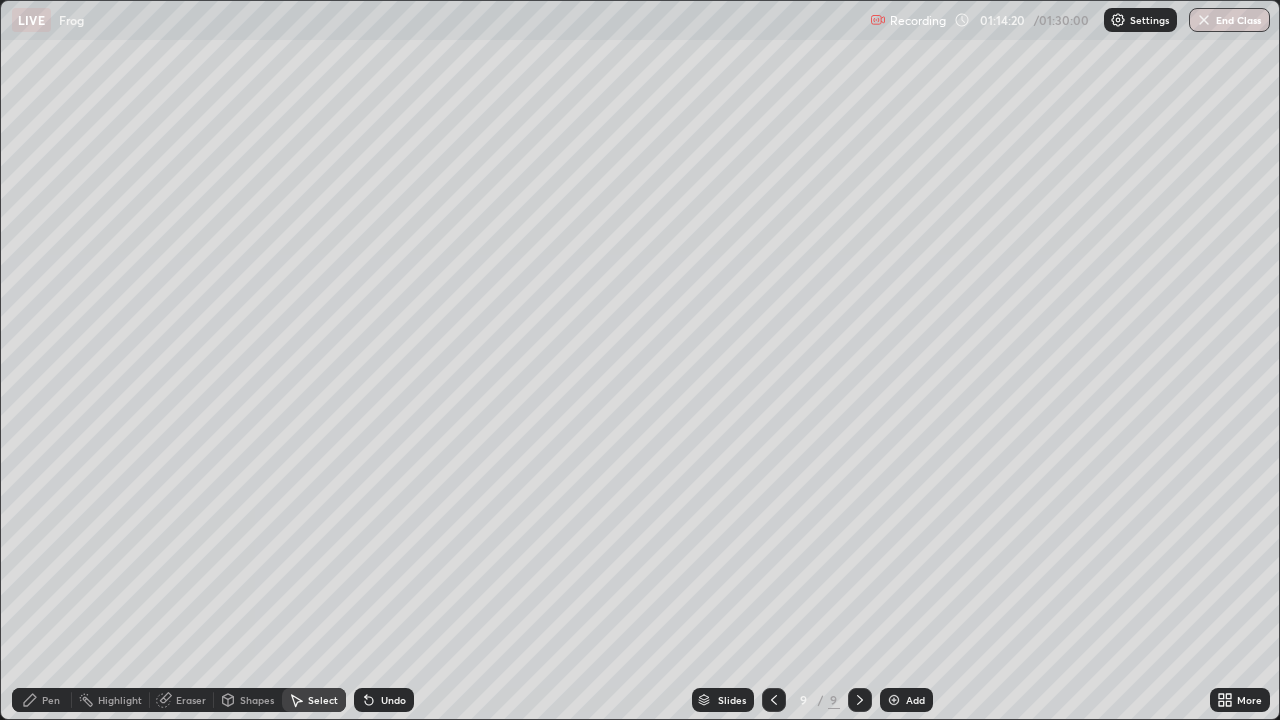 click on "Add" at bounding box center [915, 700] 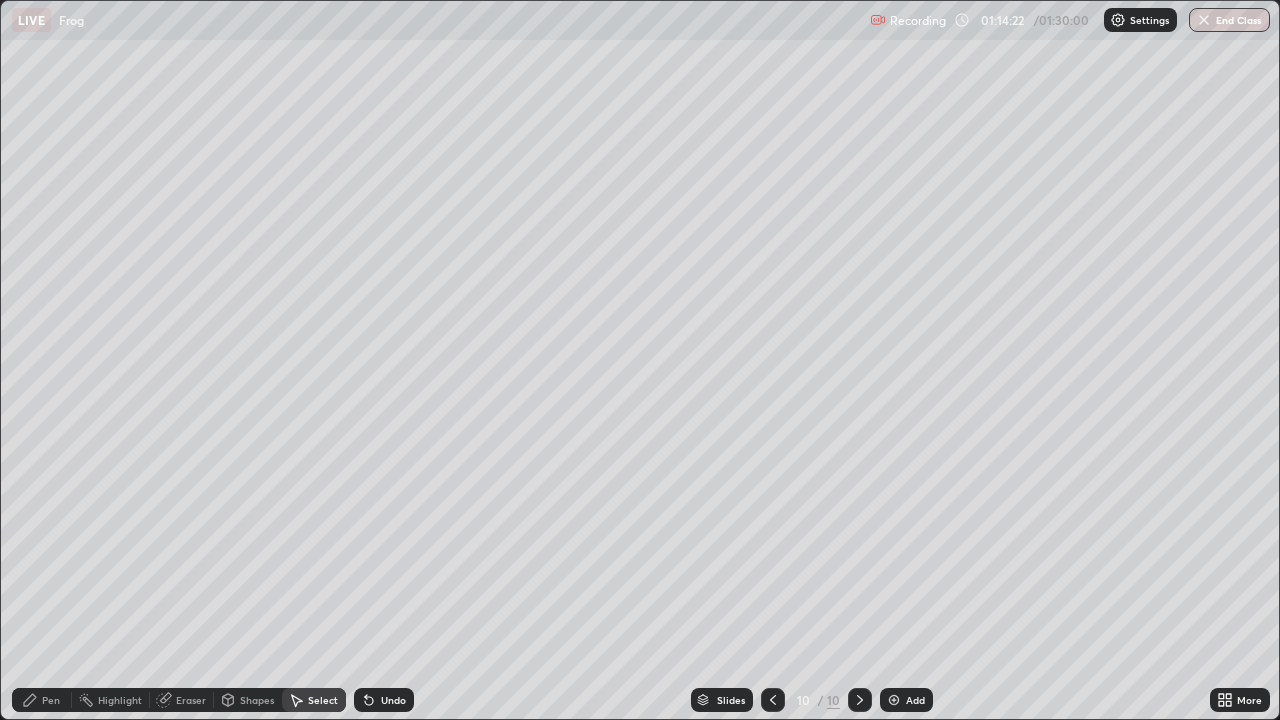 click on "Pen" at bounding box center (42, 700) 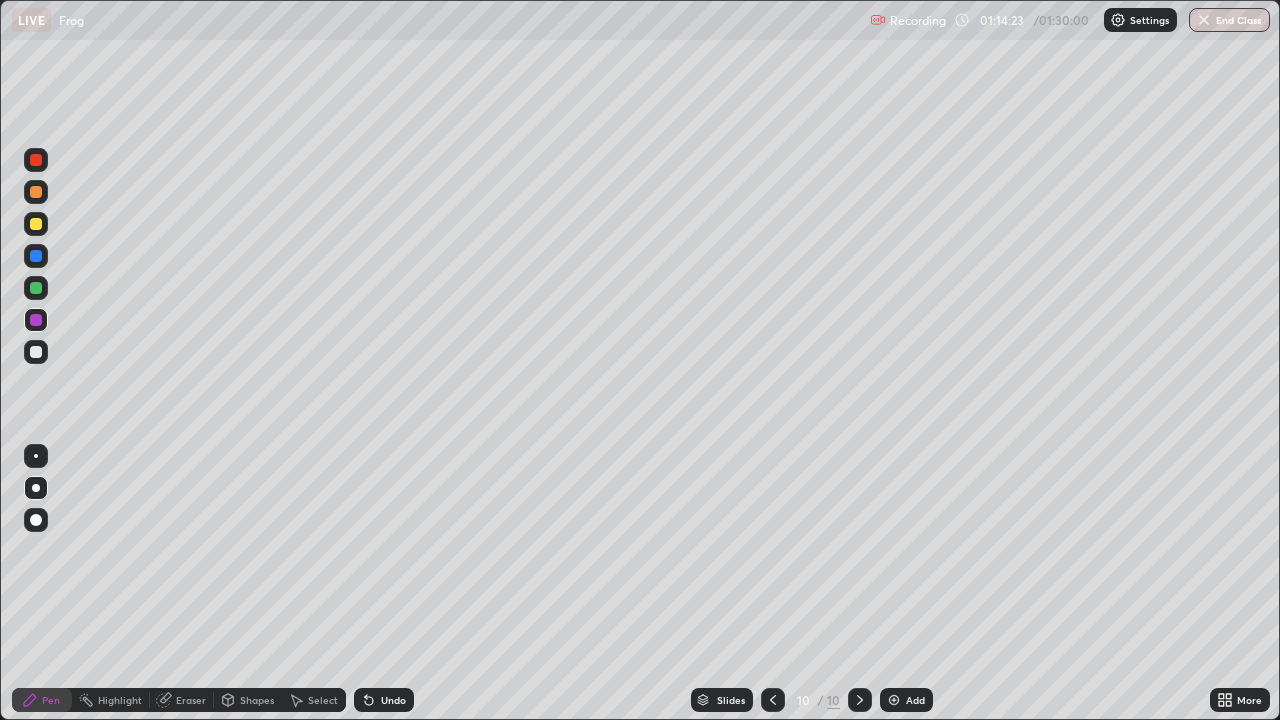 click at bounding box center [36, 352] 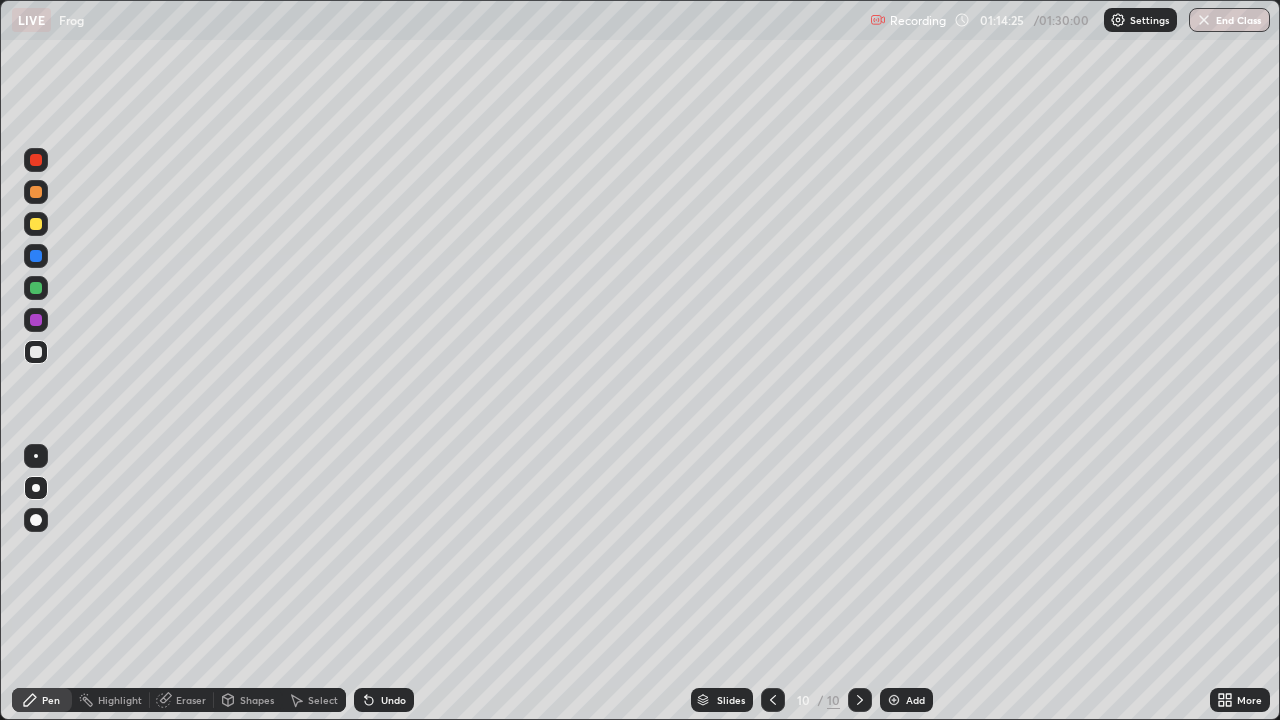 click at bounding box center [36, 224] 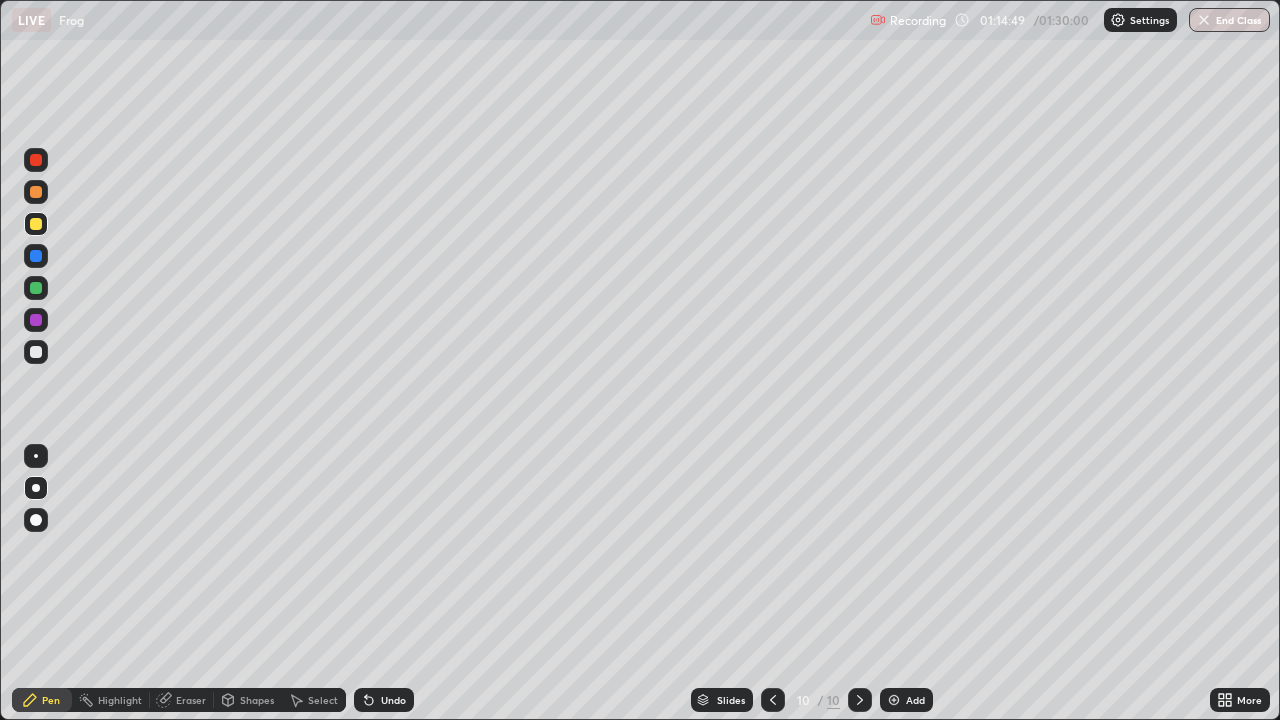 click at bounding box center [36, 352] 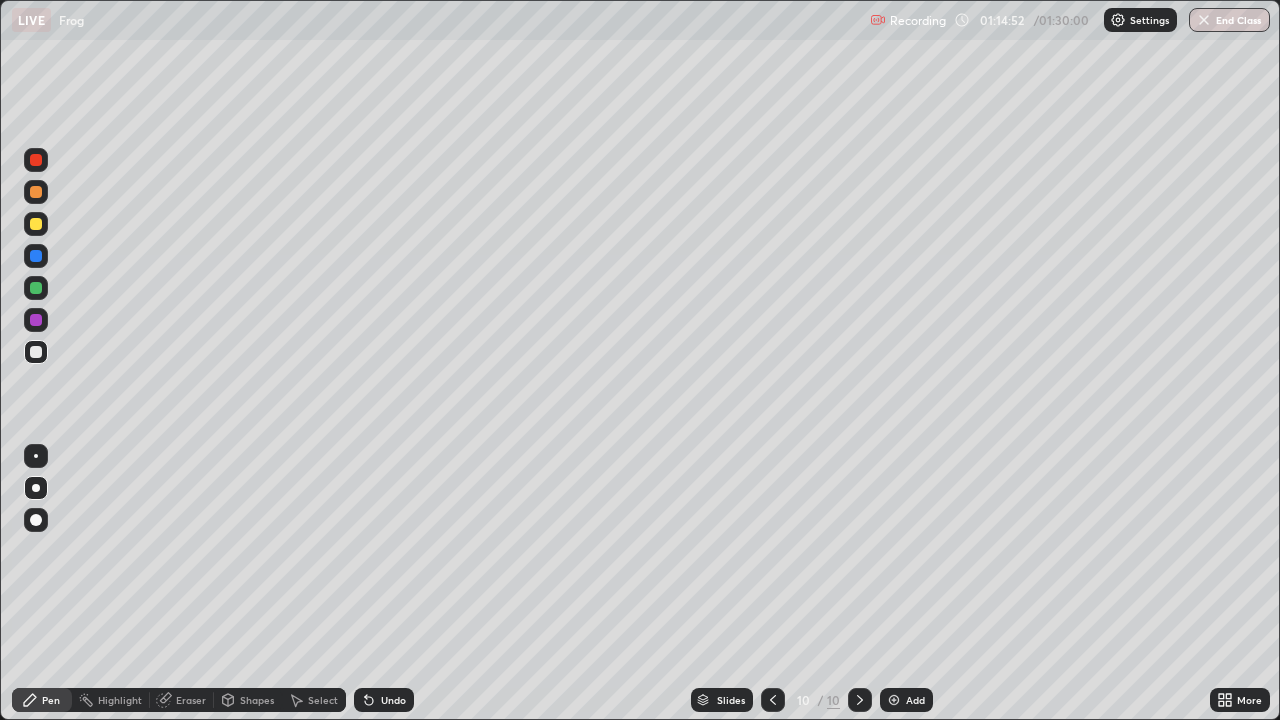click on "Undo" at bounding box center [393, 700] 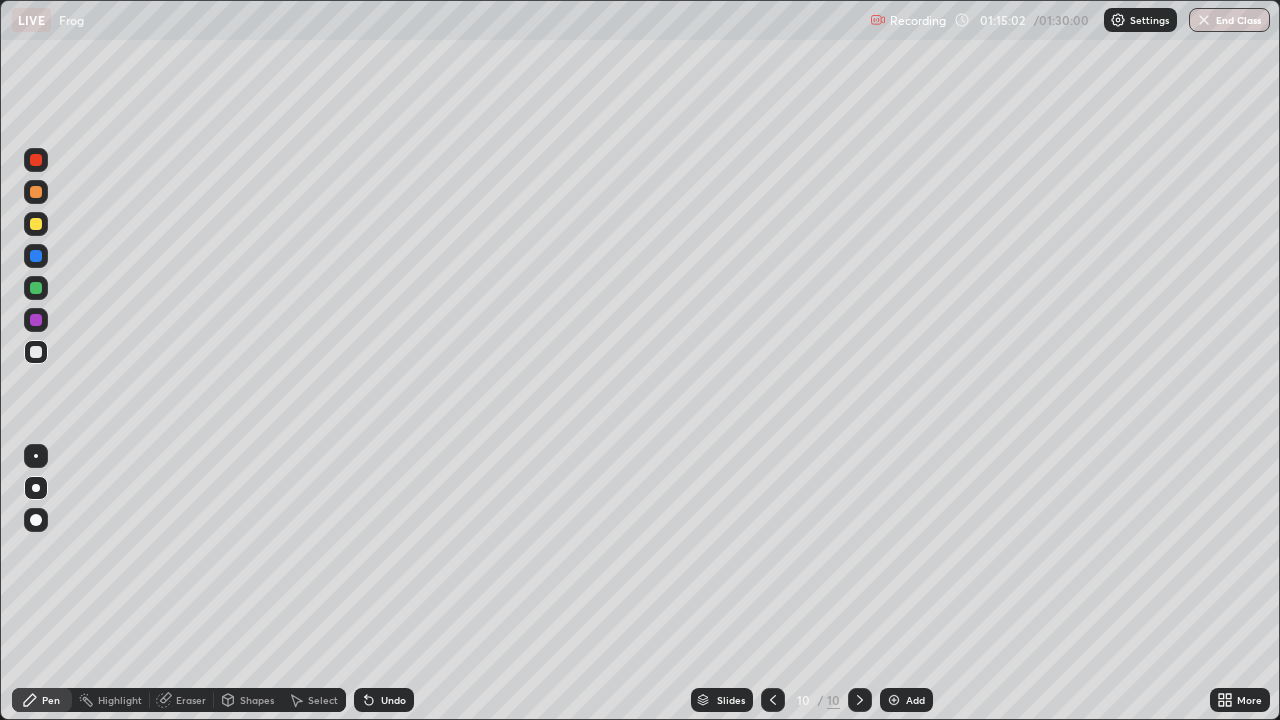 click at bounding box center (36, 224) 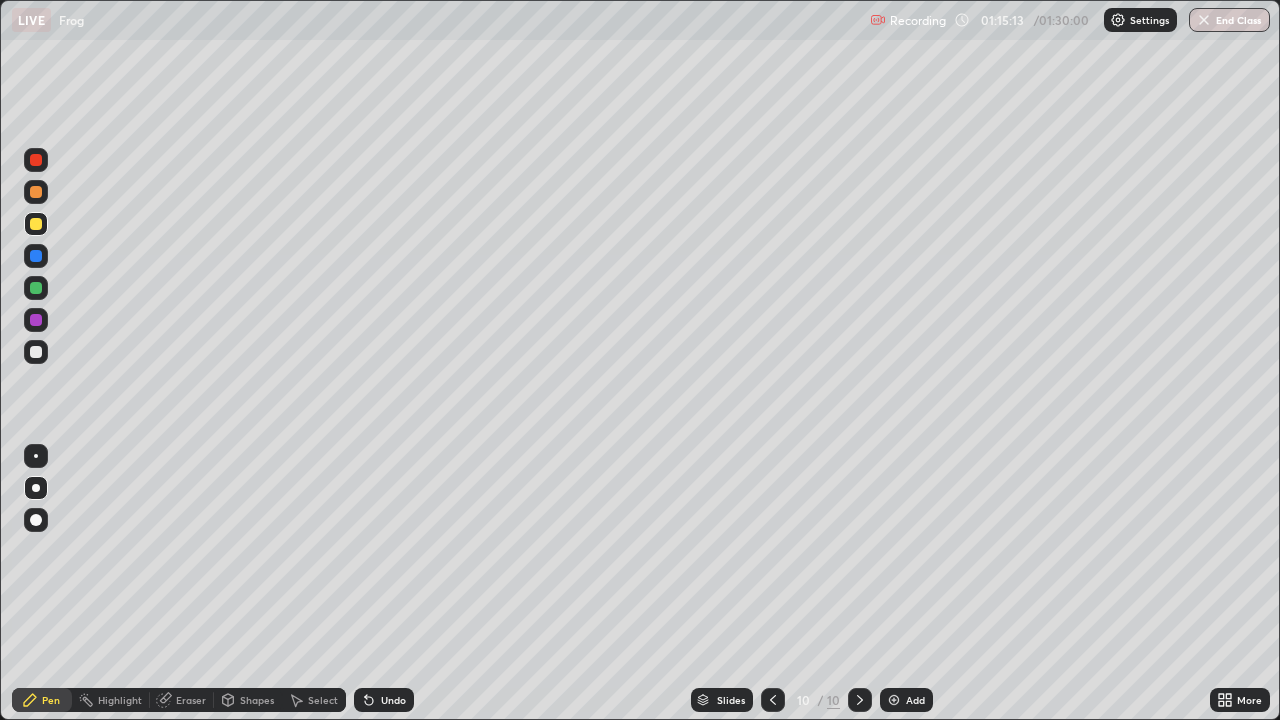 click at bounding box center [36, 352] 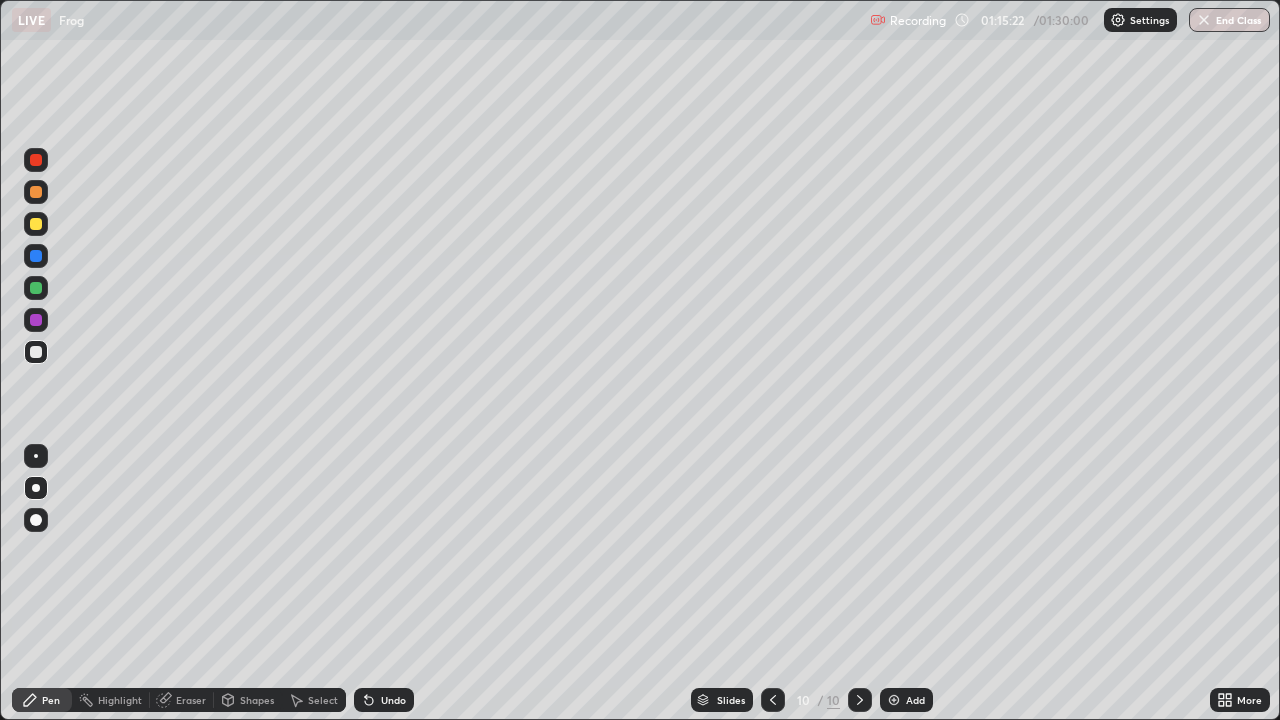 click at bounding box center (36, 224) 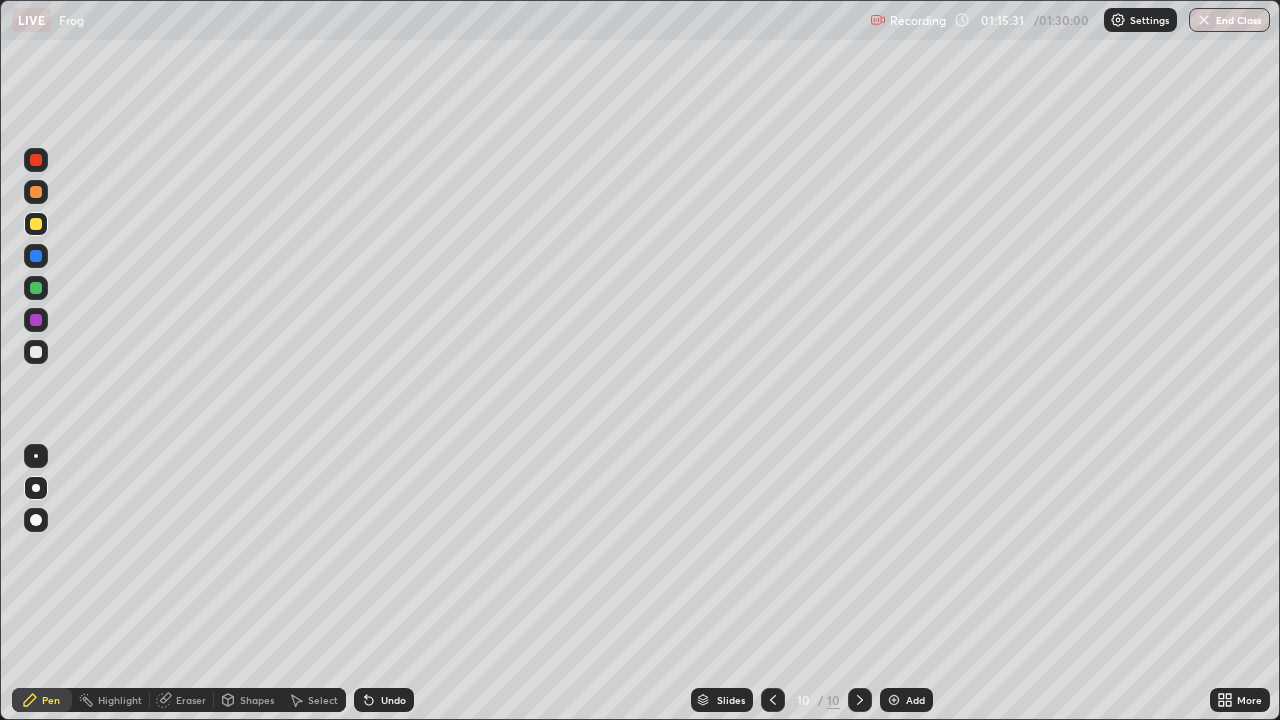 click at bounding box center (36, 352) 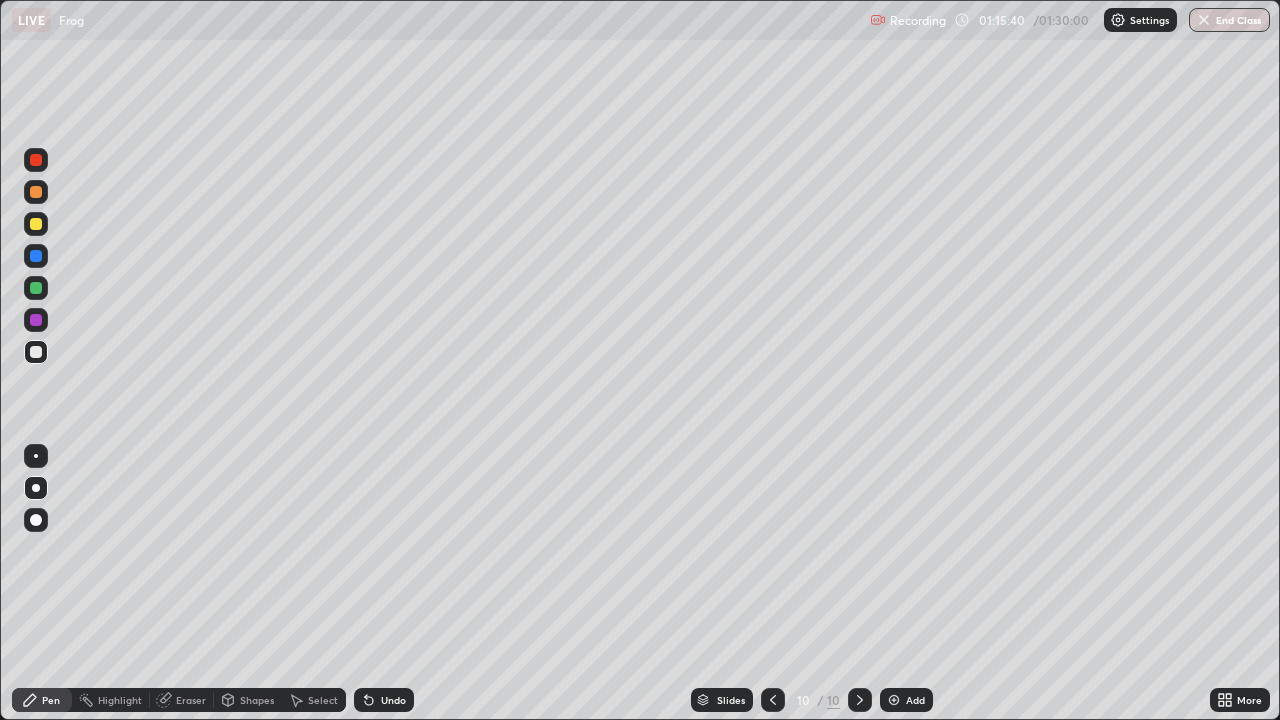 click at bounding box center (36, 224) 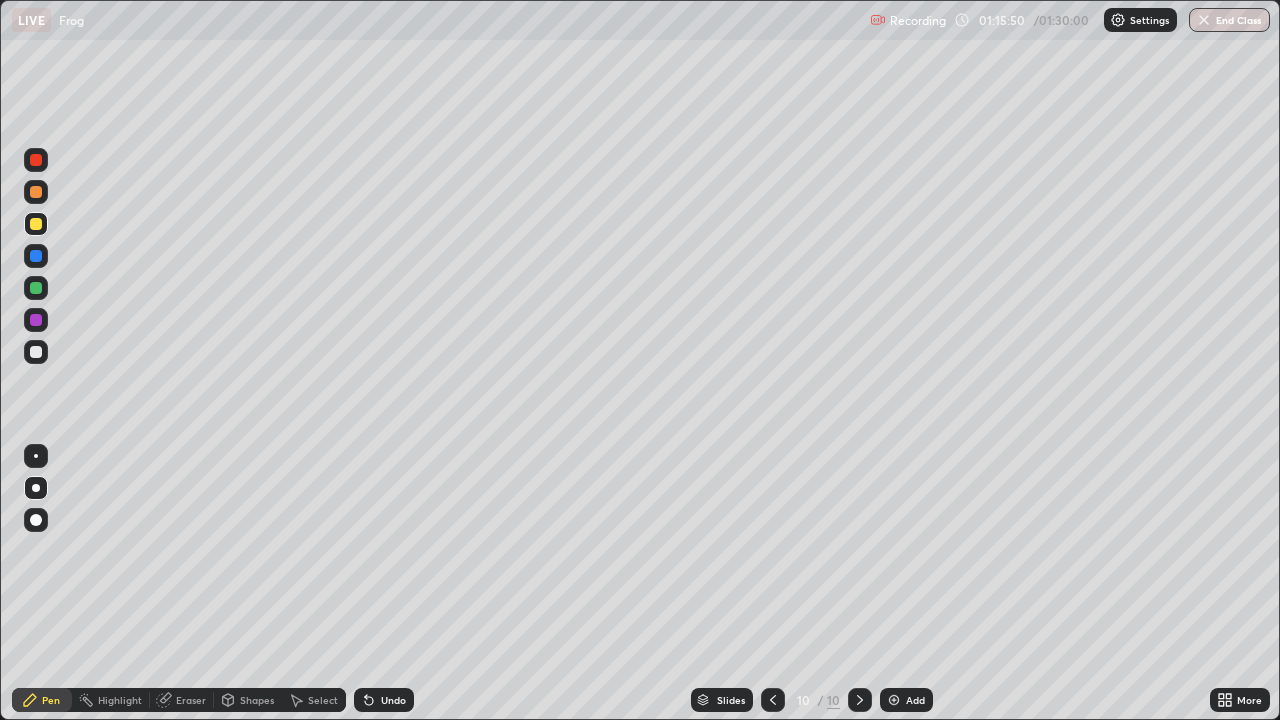 click at bounding box center (36, 352) 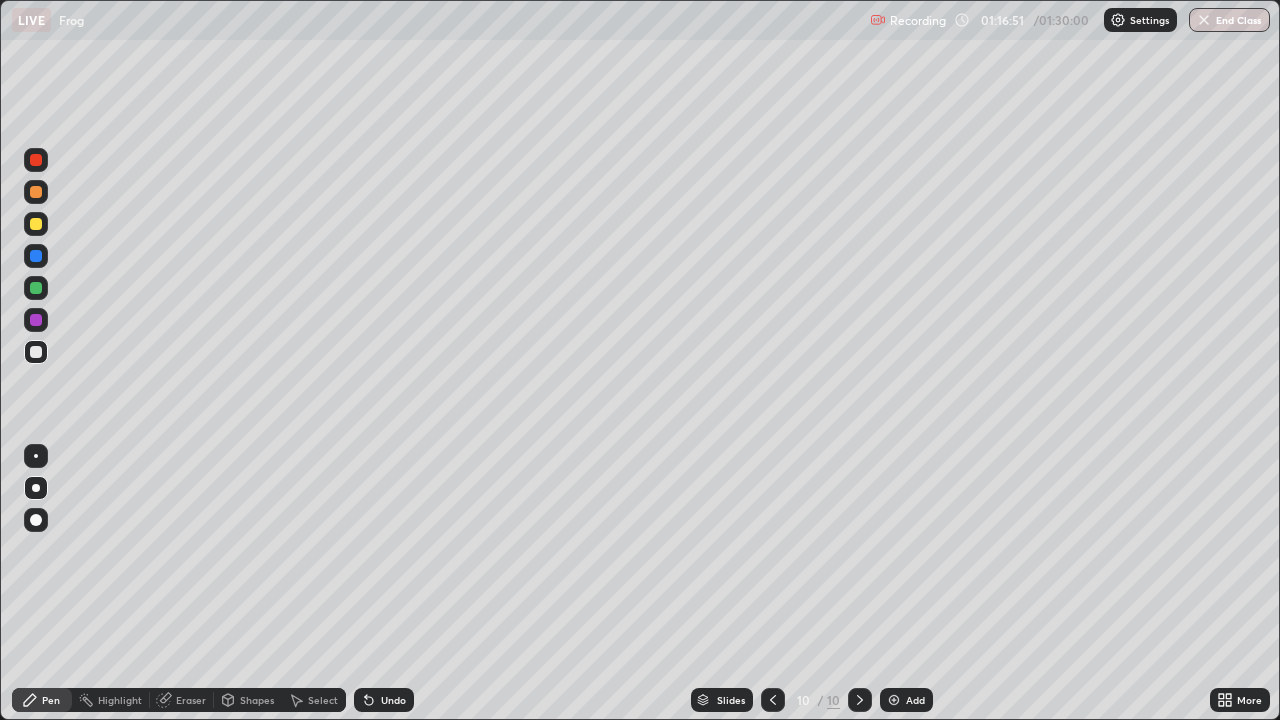 click 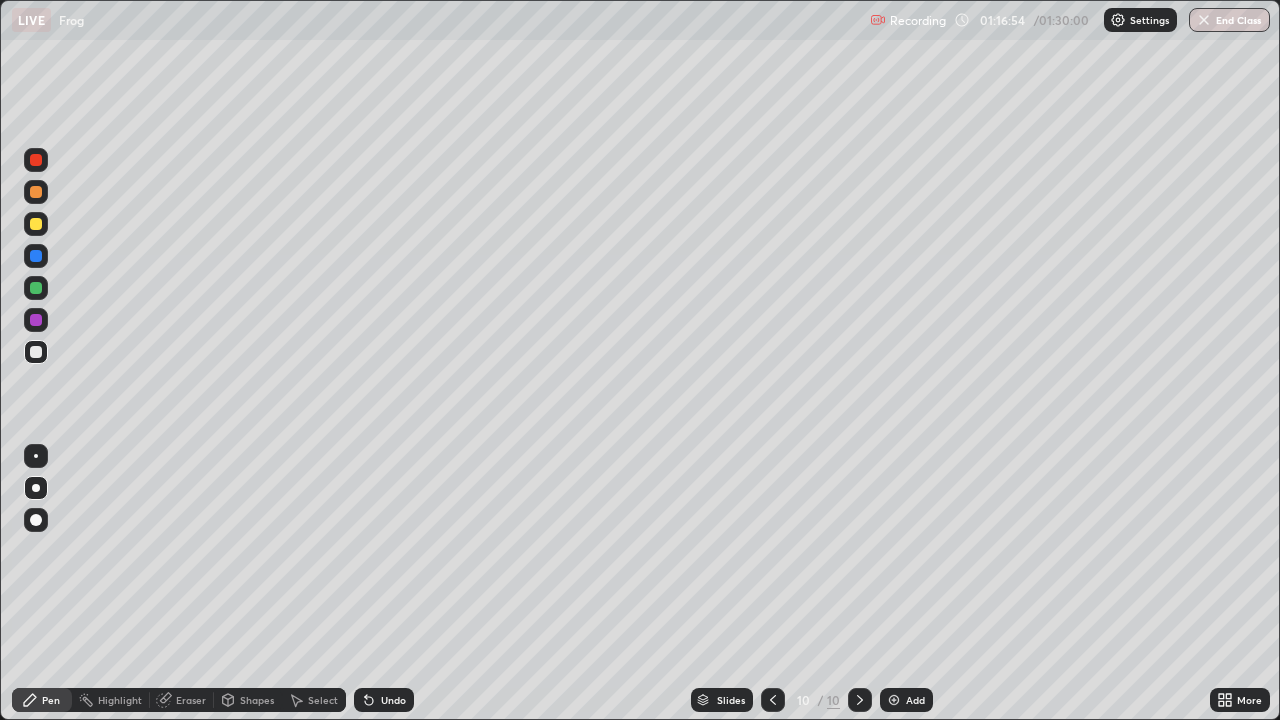 click at bounding box center (36, 224) 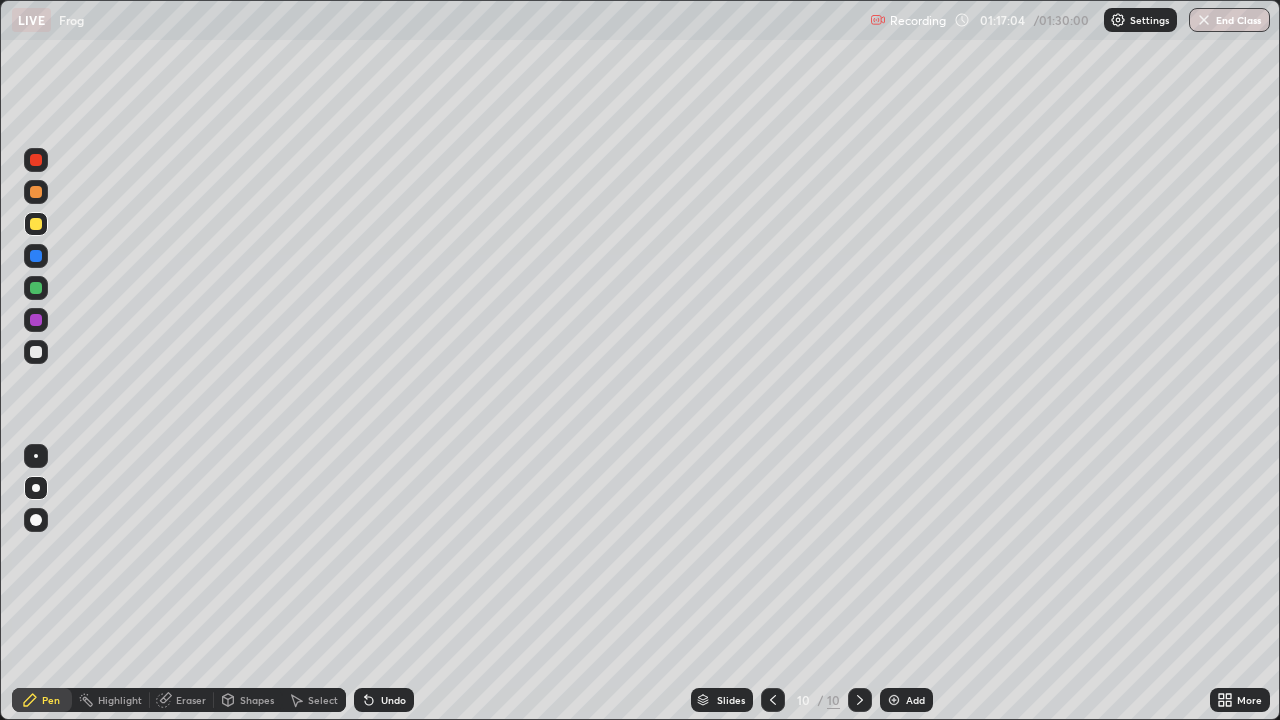 click at bounding box center (36, 352) 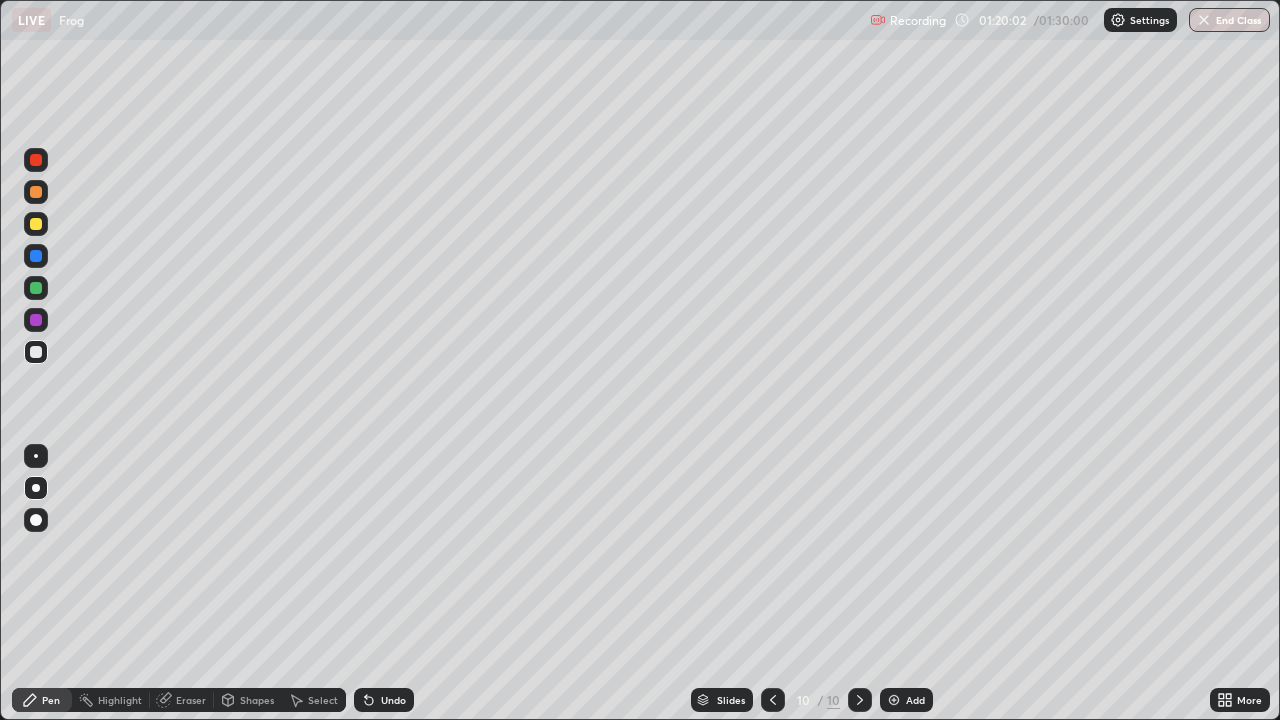 click 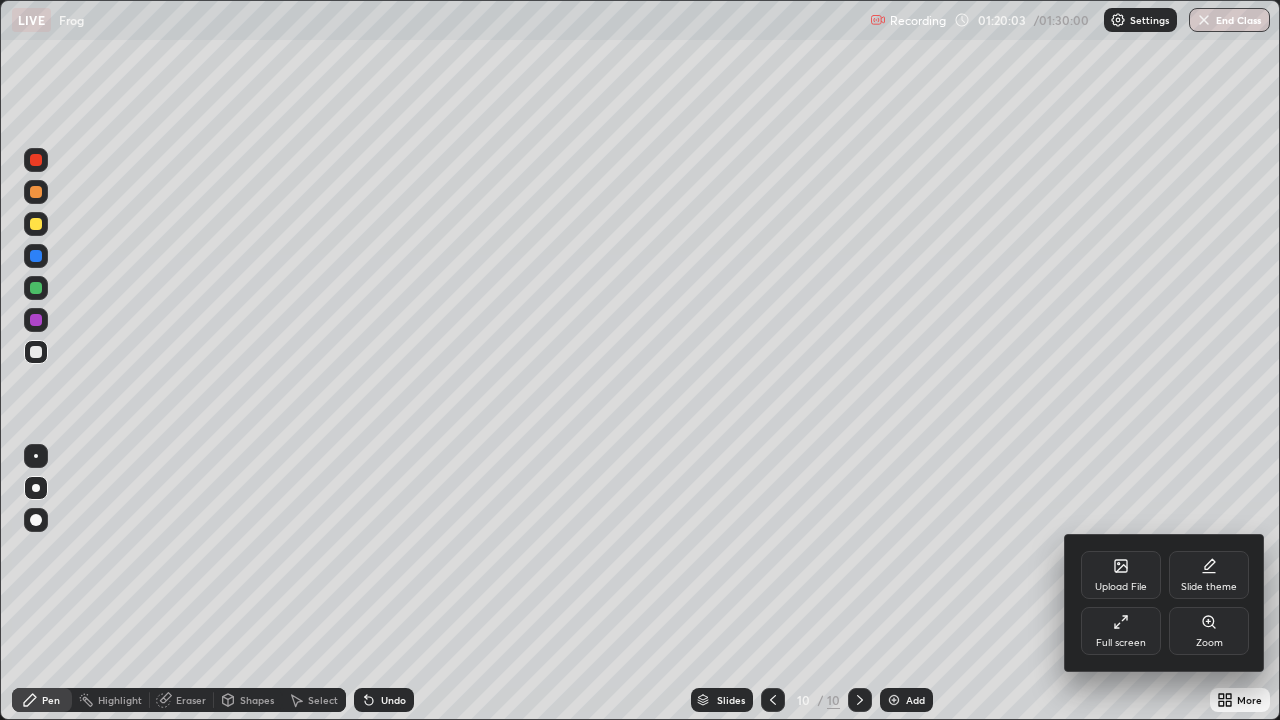 click on "Full screen" at bounding box center (1121, 631) 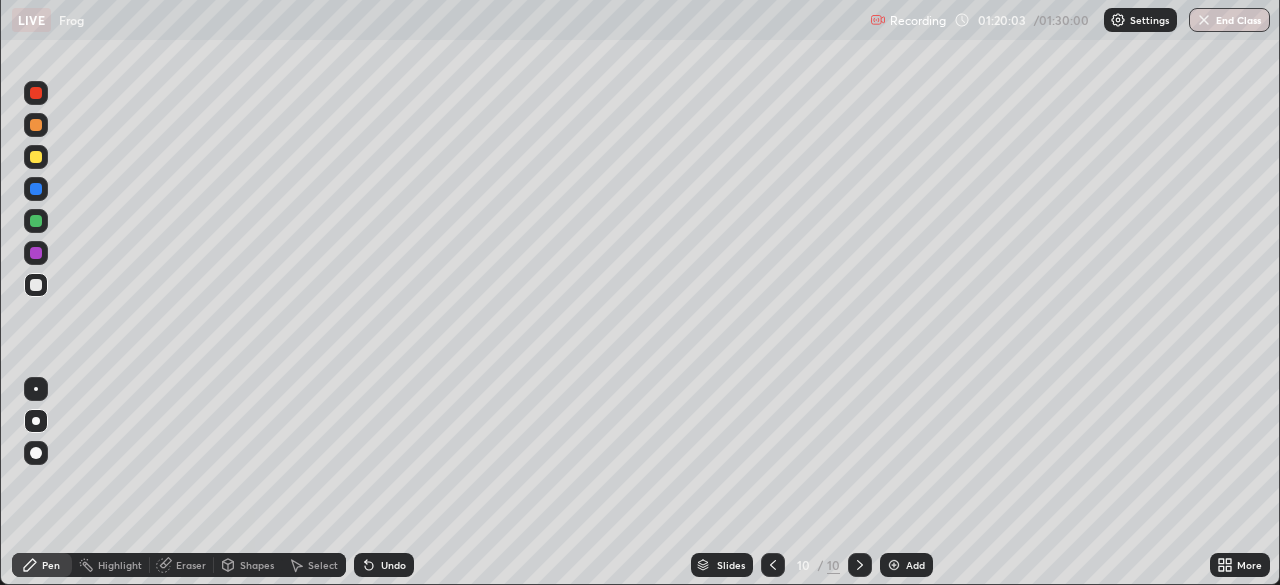 scroll, scrollTop: 585, scrollLeft: 1280, axis: both 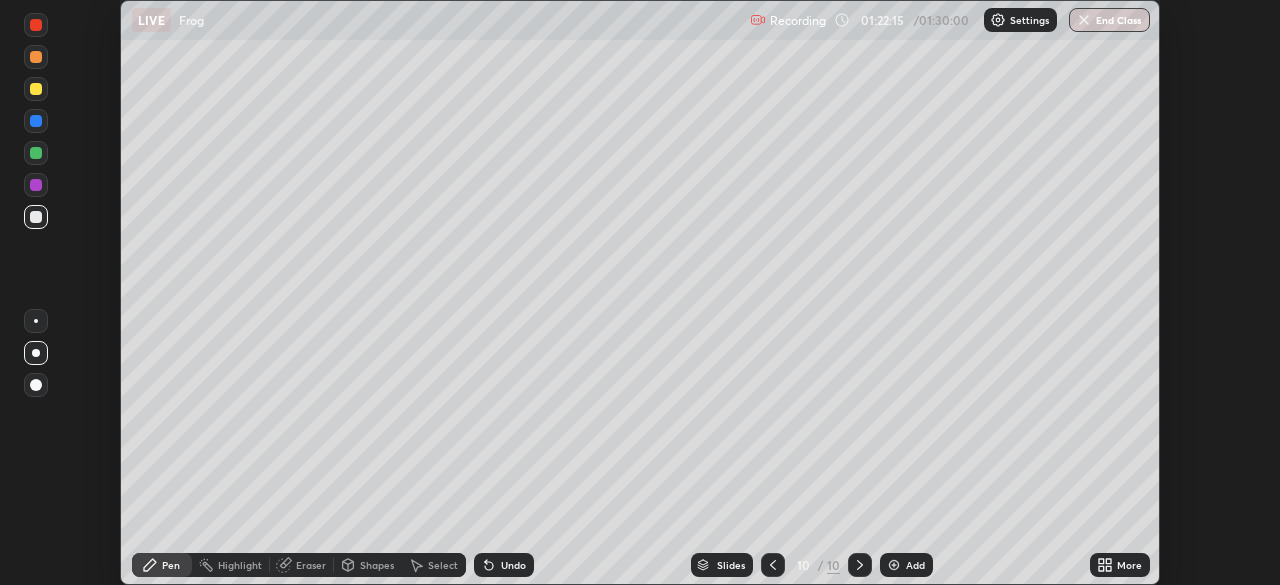 click on "End Class" at bounding box center (1109, 20) 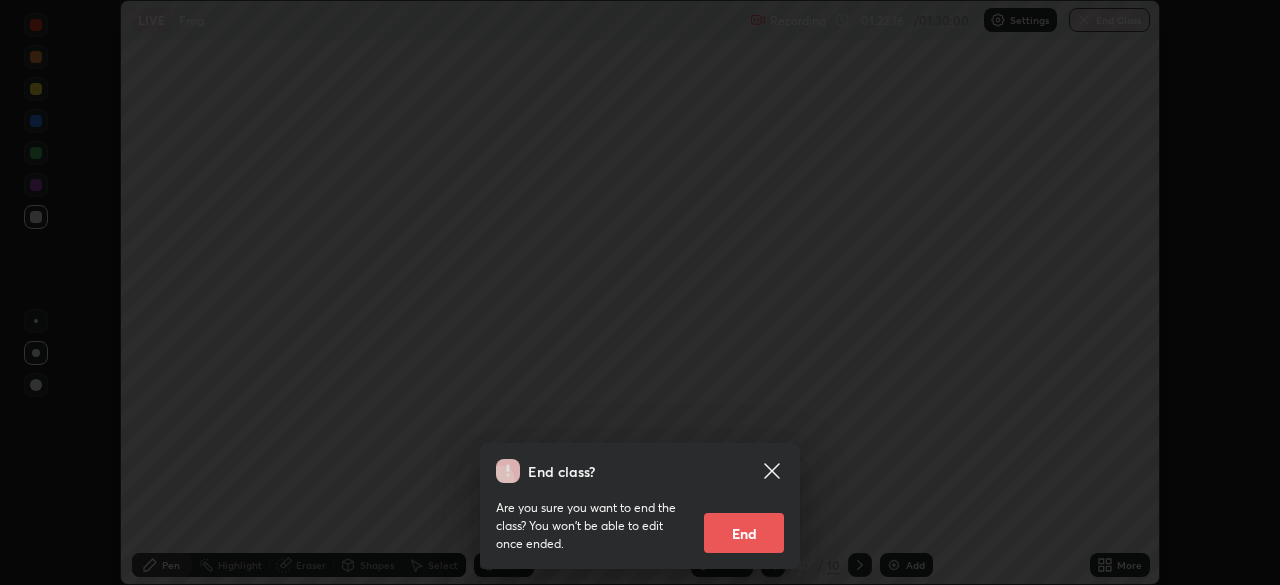 click on "End" at bounding box center [744, 533] 